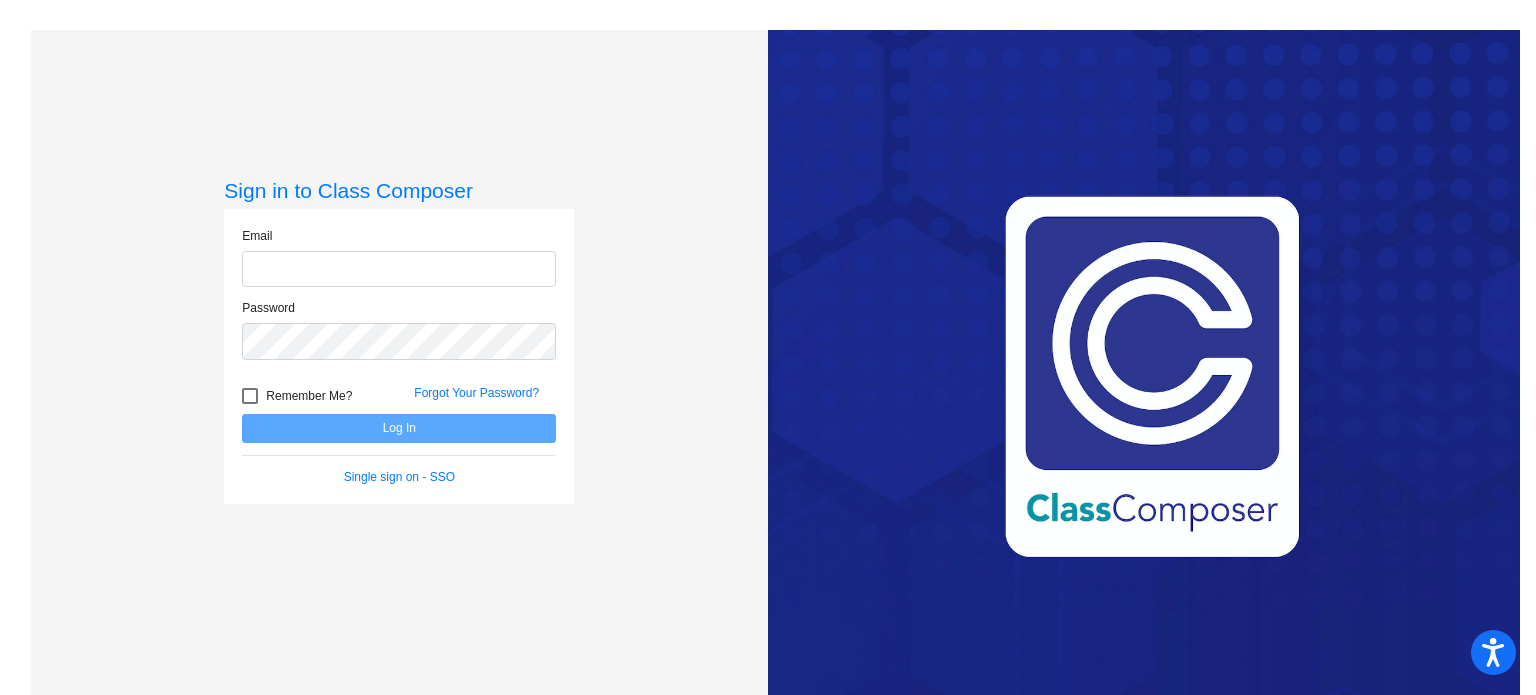scroll, scrollTop: 0, scrollLeft: 0, axis: both 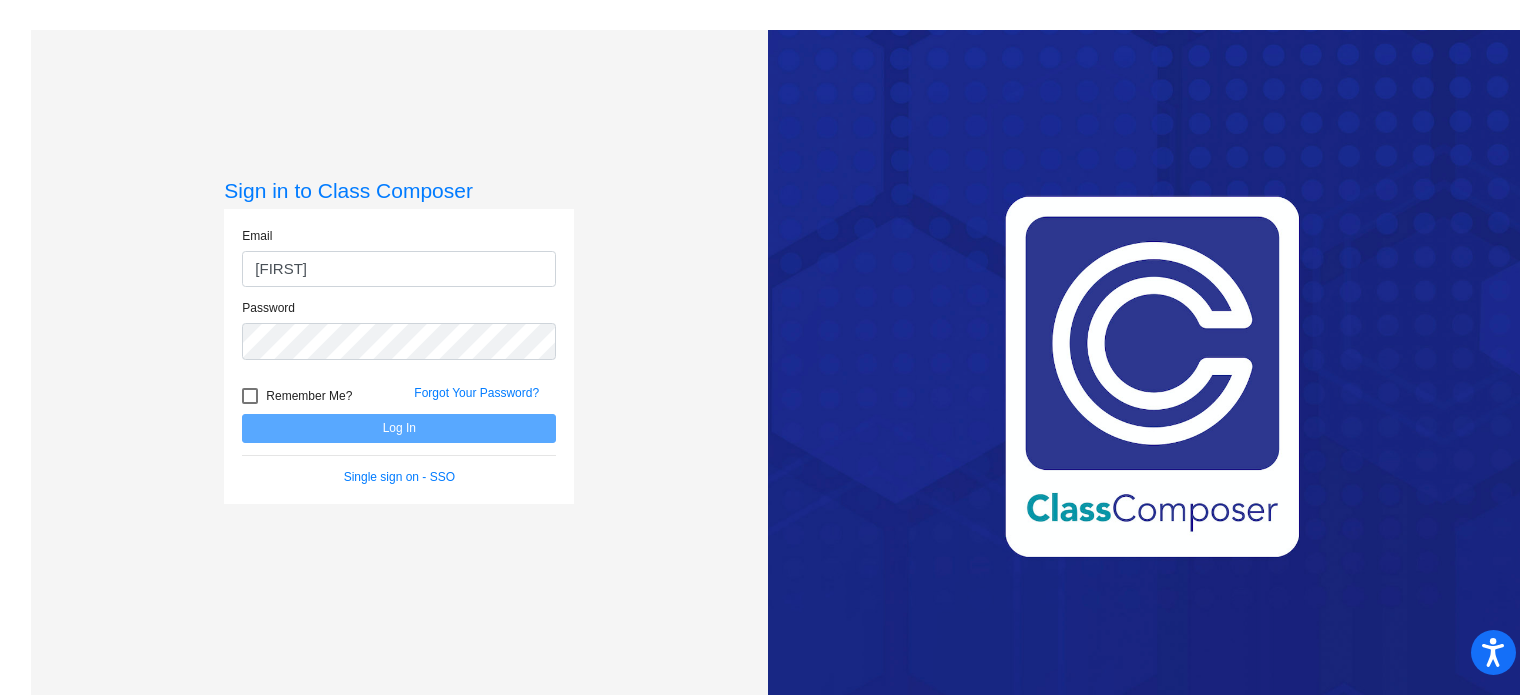 type on "[EMAIL]" 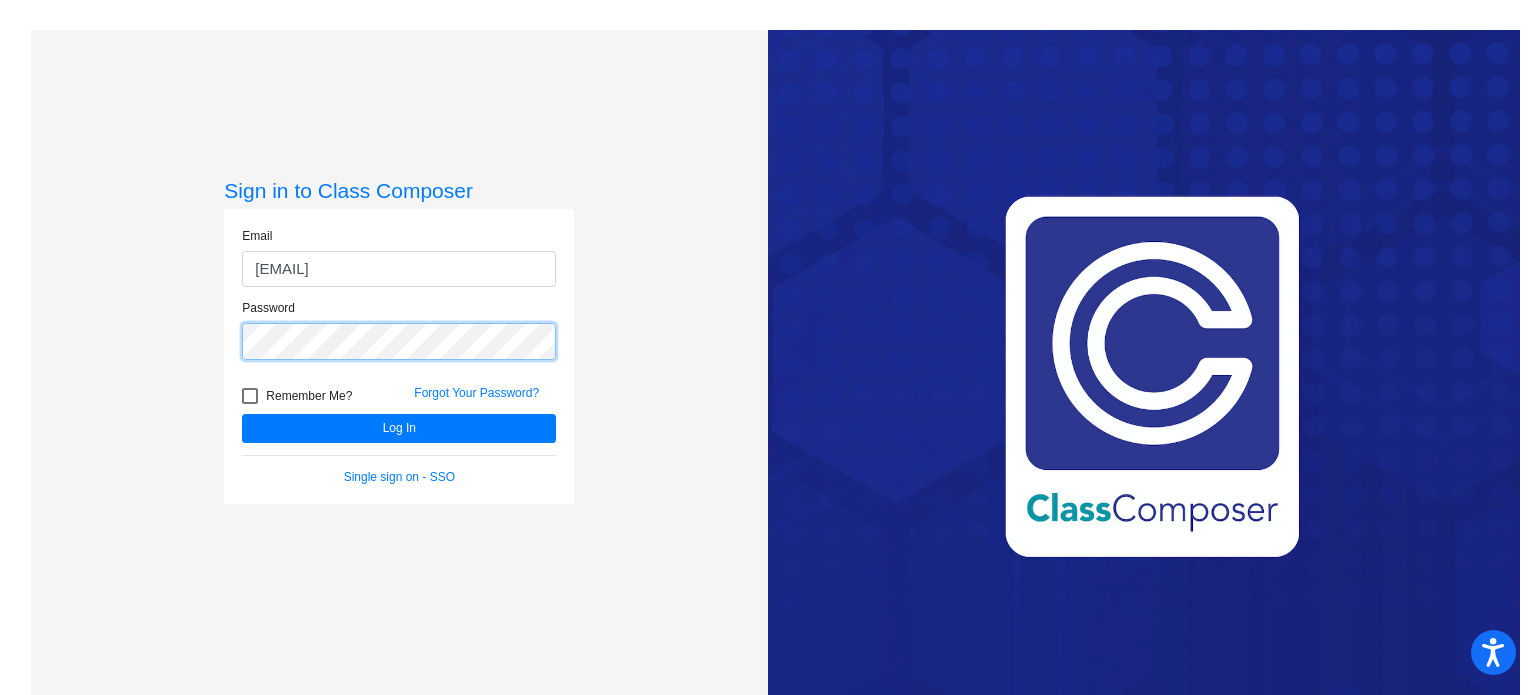 click on "Log In" 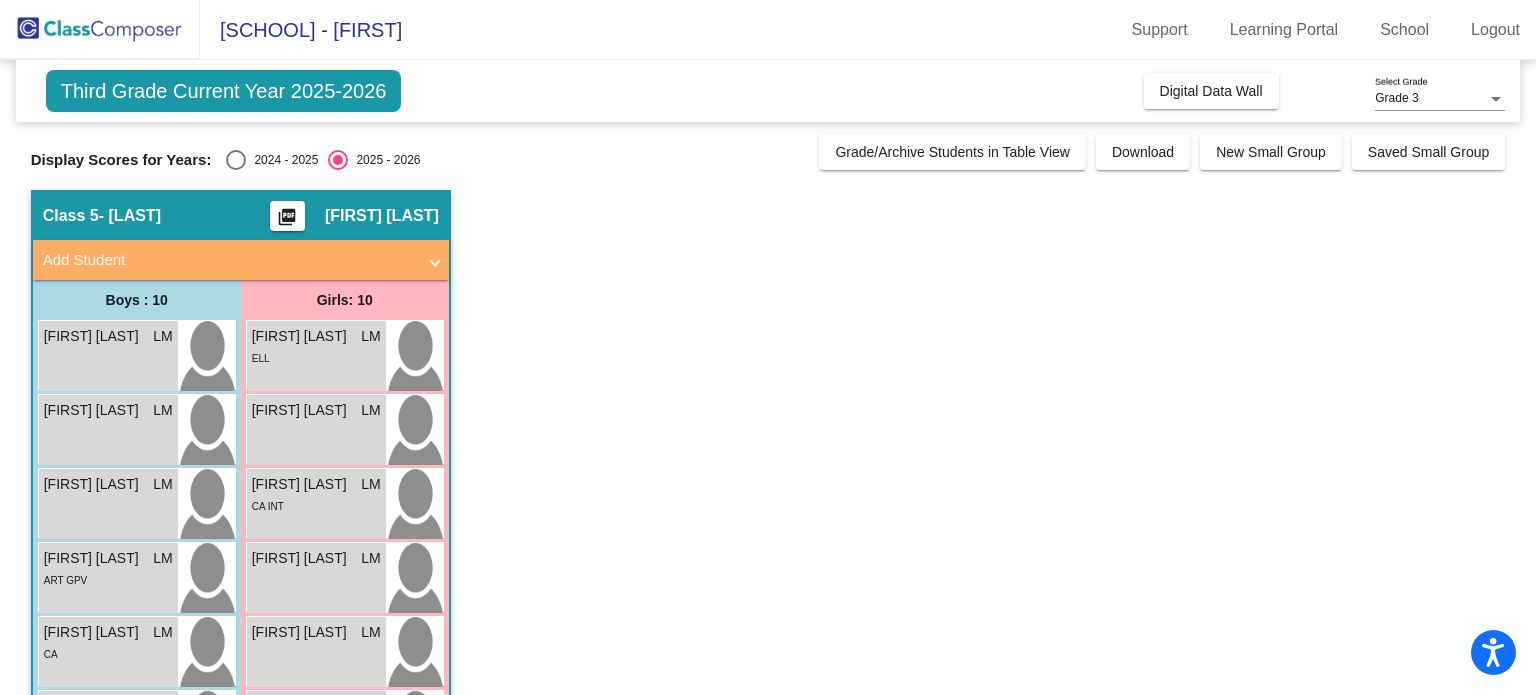 click at bounding box center [236, 160] 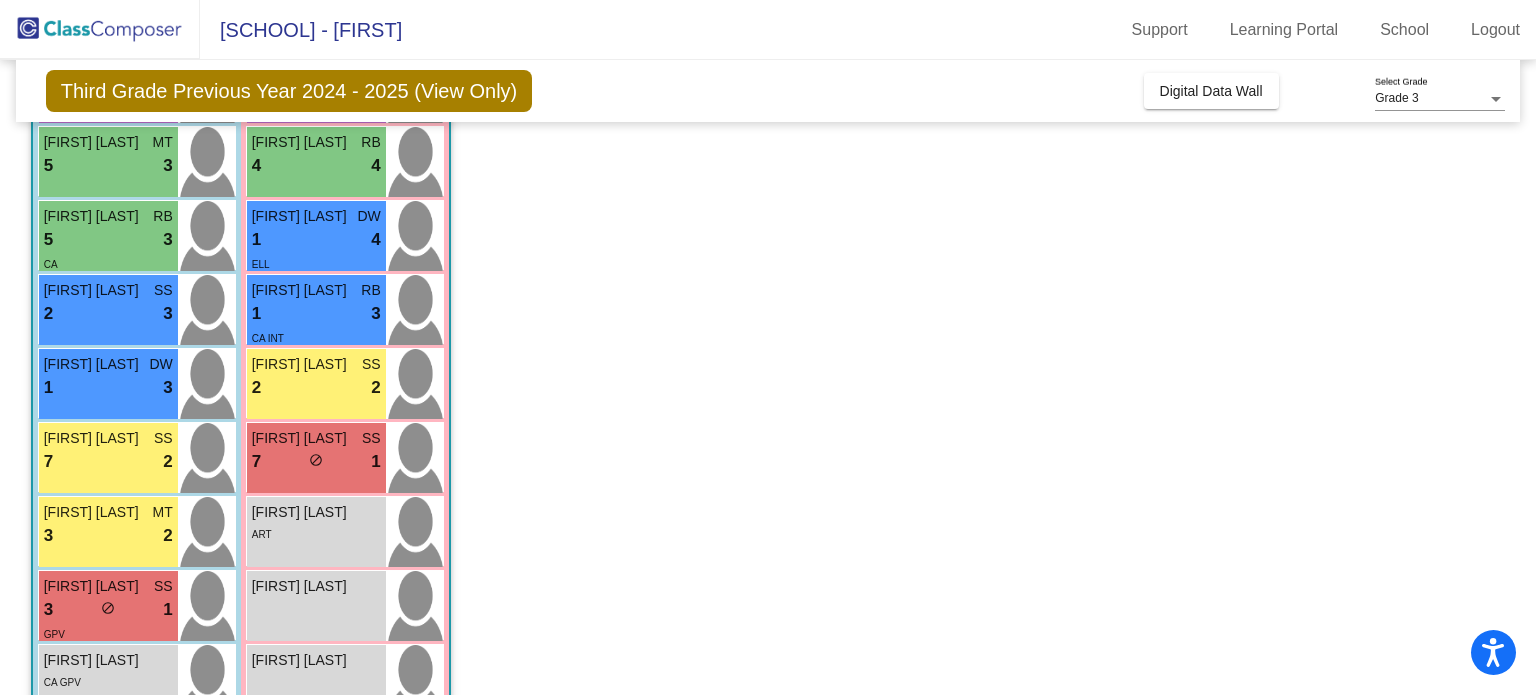 scroll, scrollTop: 396, scrollLeft: 0, axis: vertical 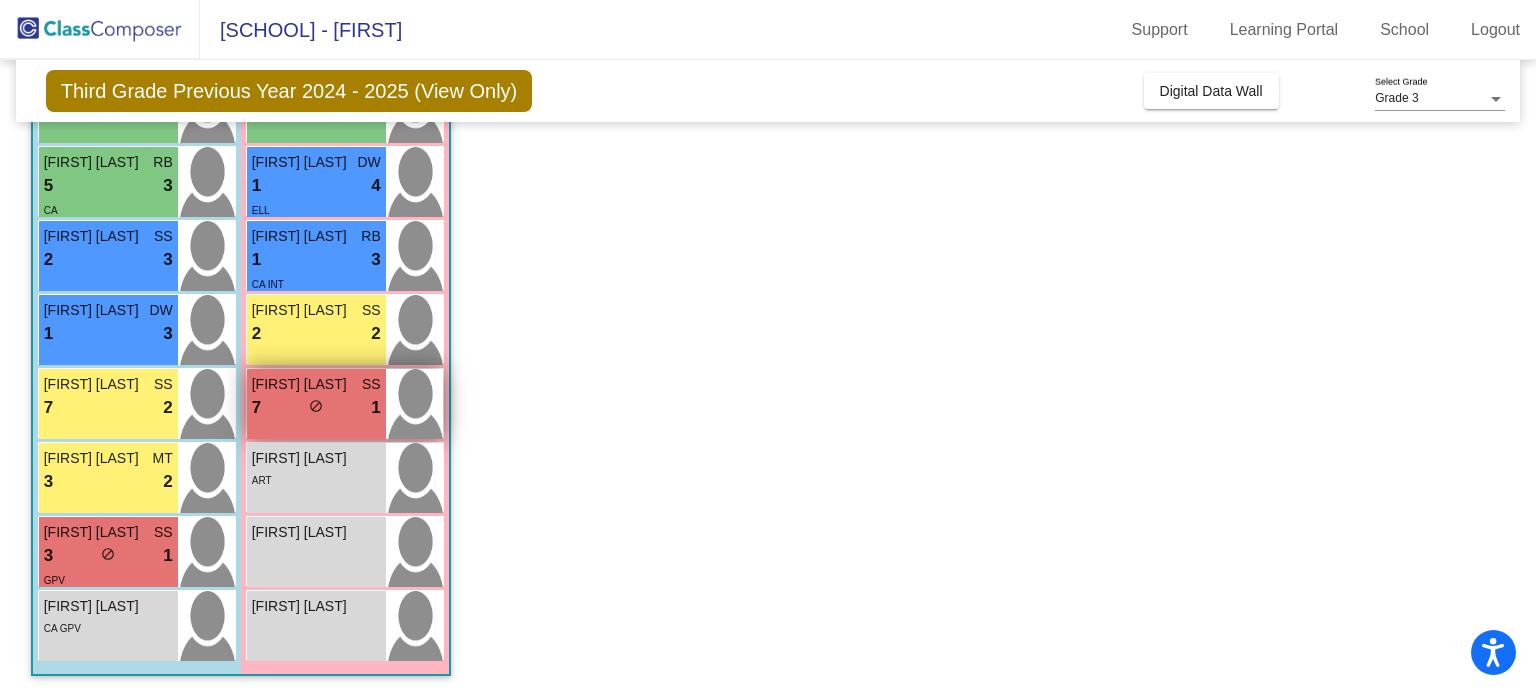 click on "7 lock do_not_disturb_alt 1" at bounding box center [316, 408] 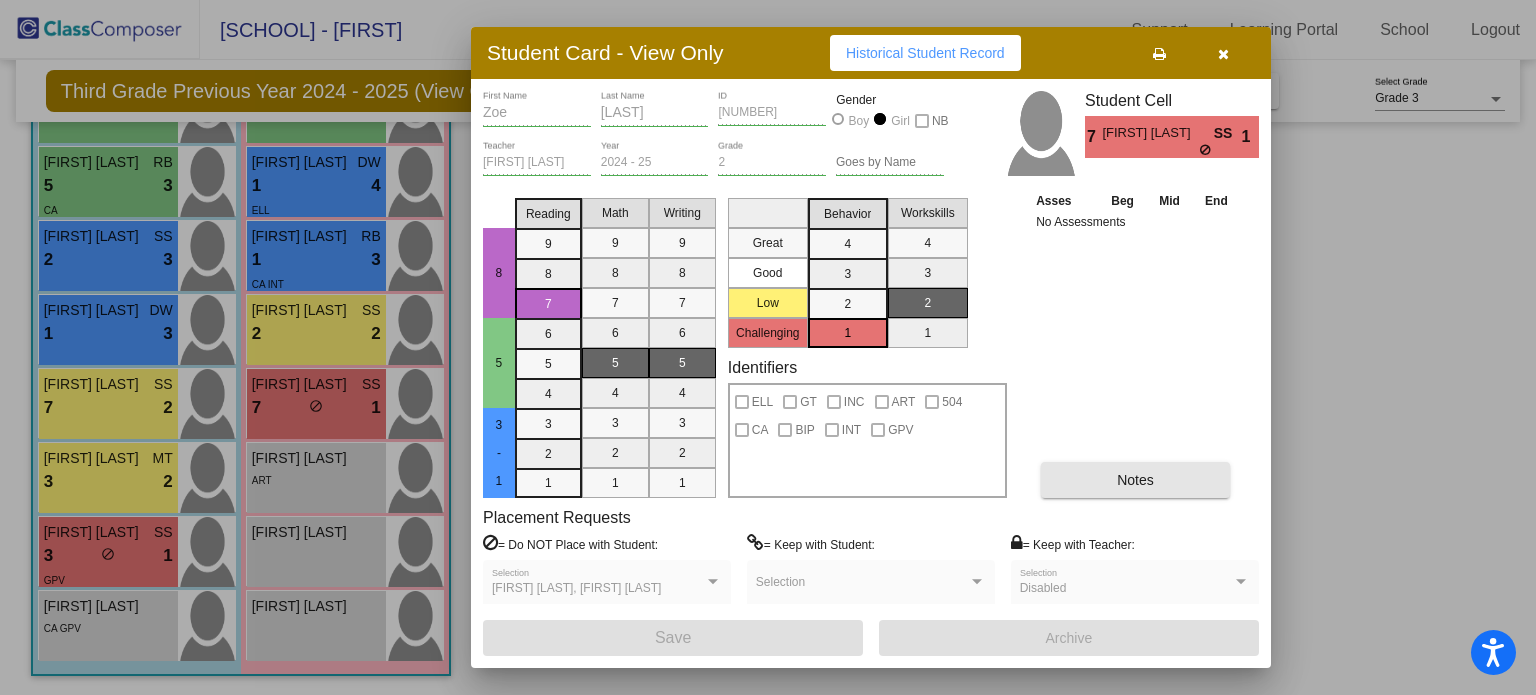 click on "Notes" at bounding box center (1135, 480) 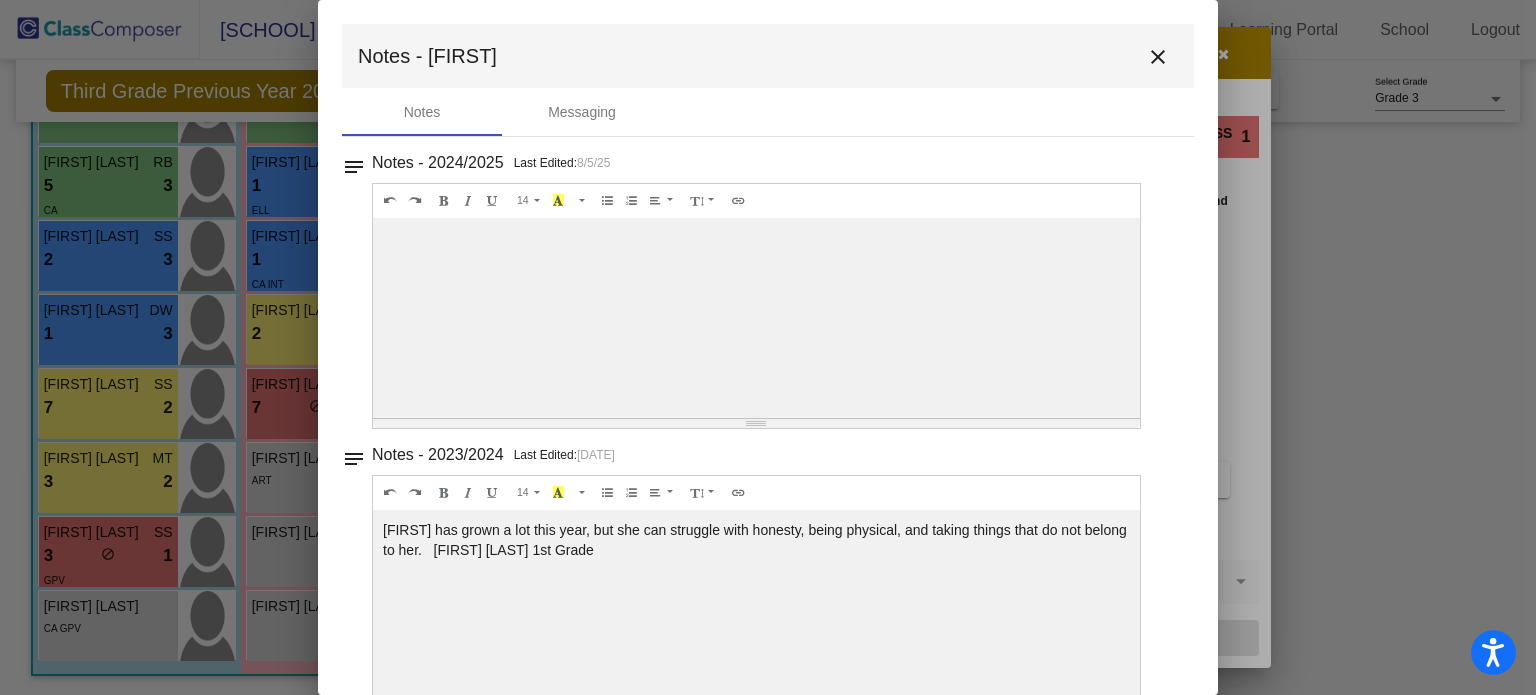 click at bounding box center (768, 347) 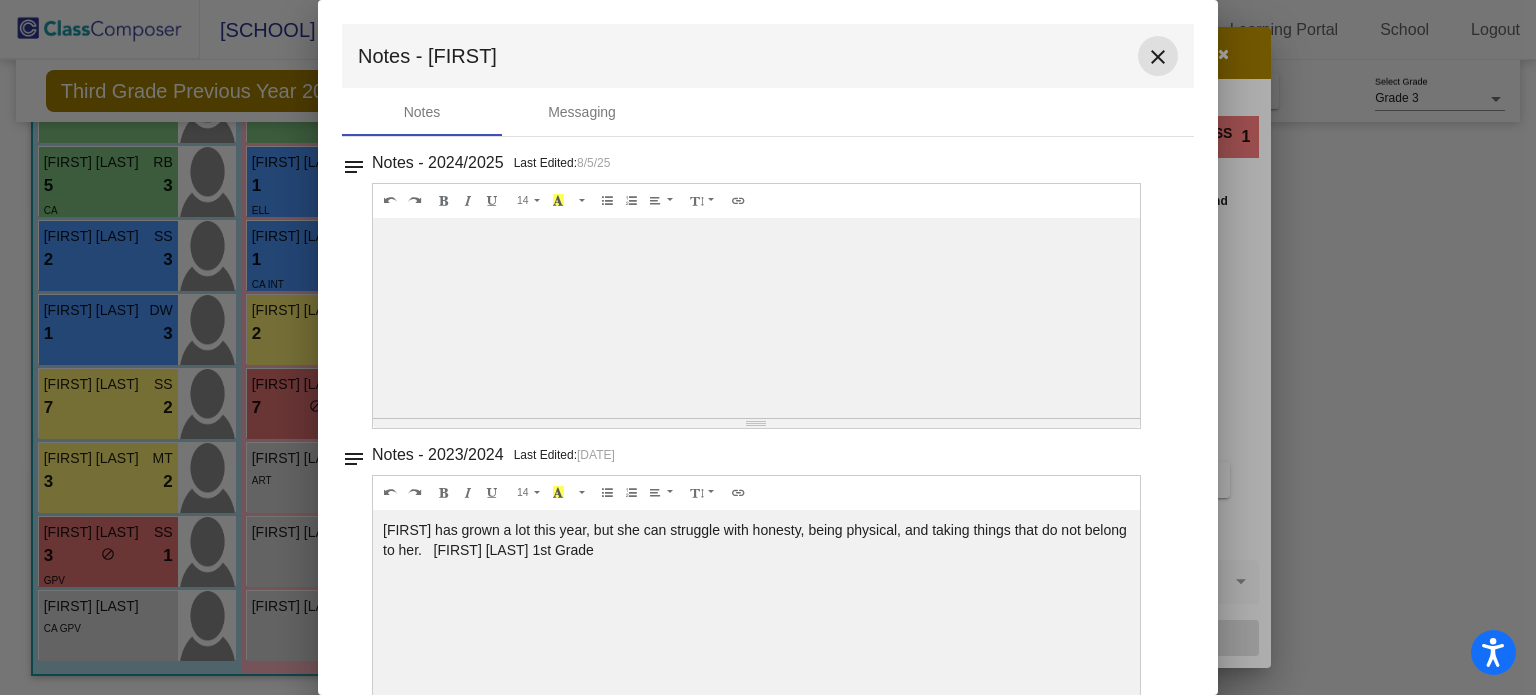 click on "close" at bounding box center [1158, 57] 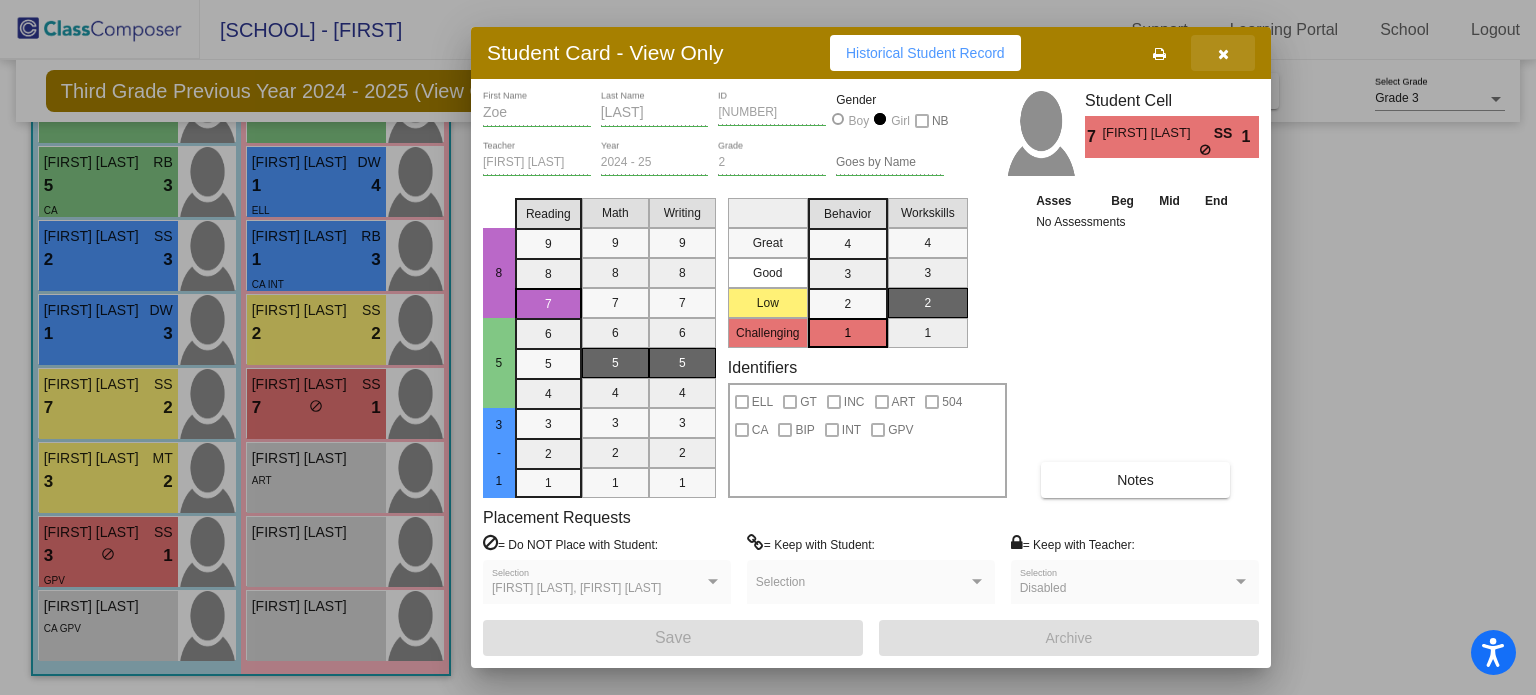 click at bounding box center [1223, 54] 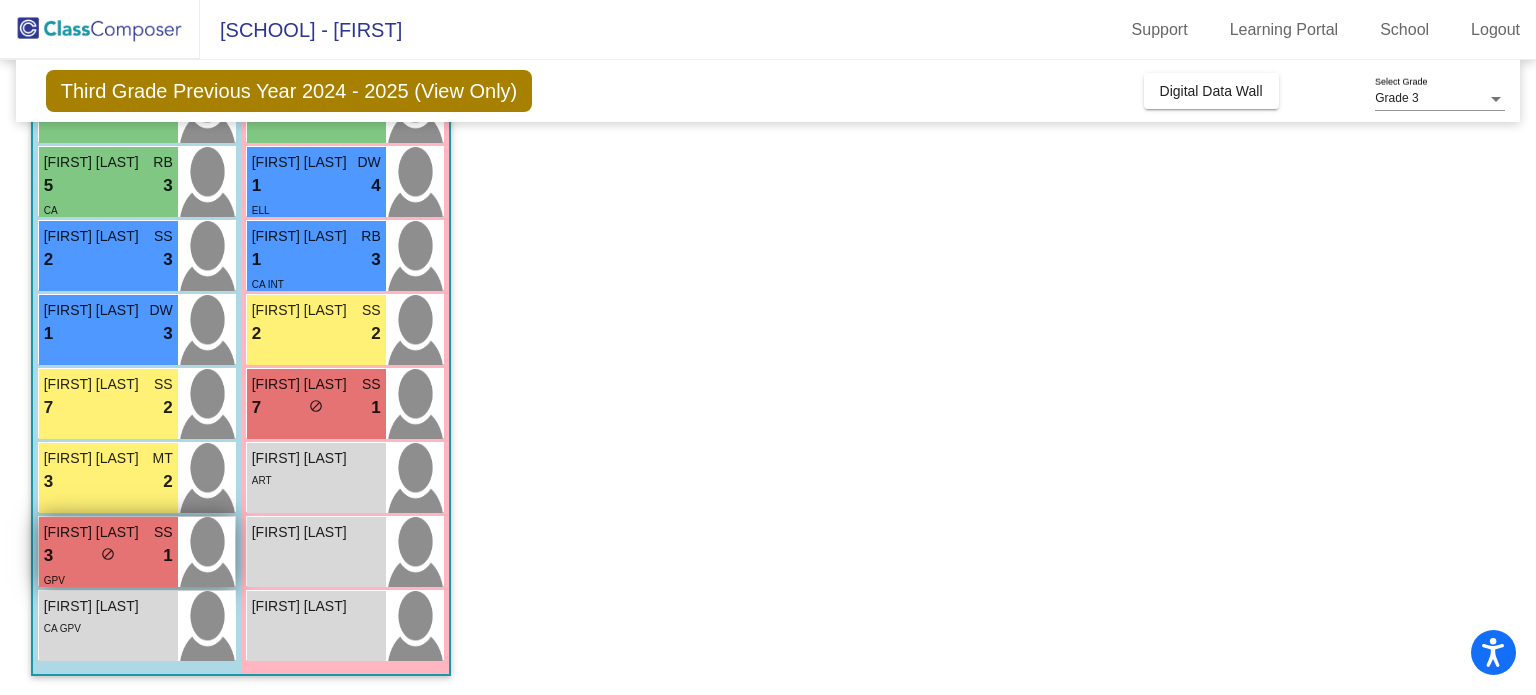 click on "3 lock do_not_disturb_alt 1" at bounding box center [108, 556] 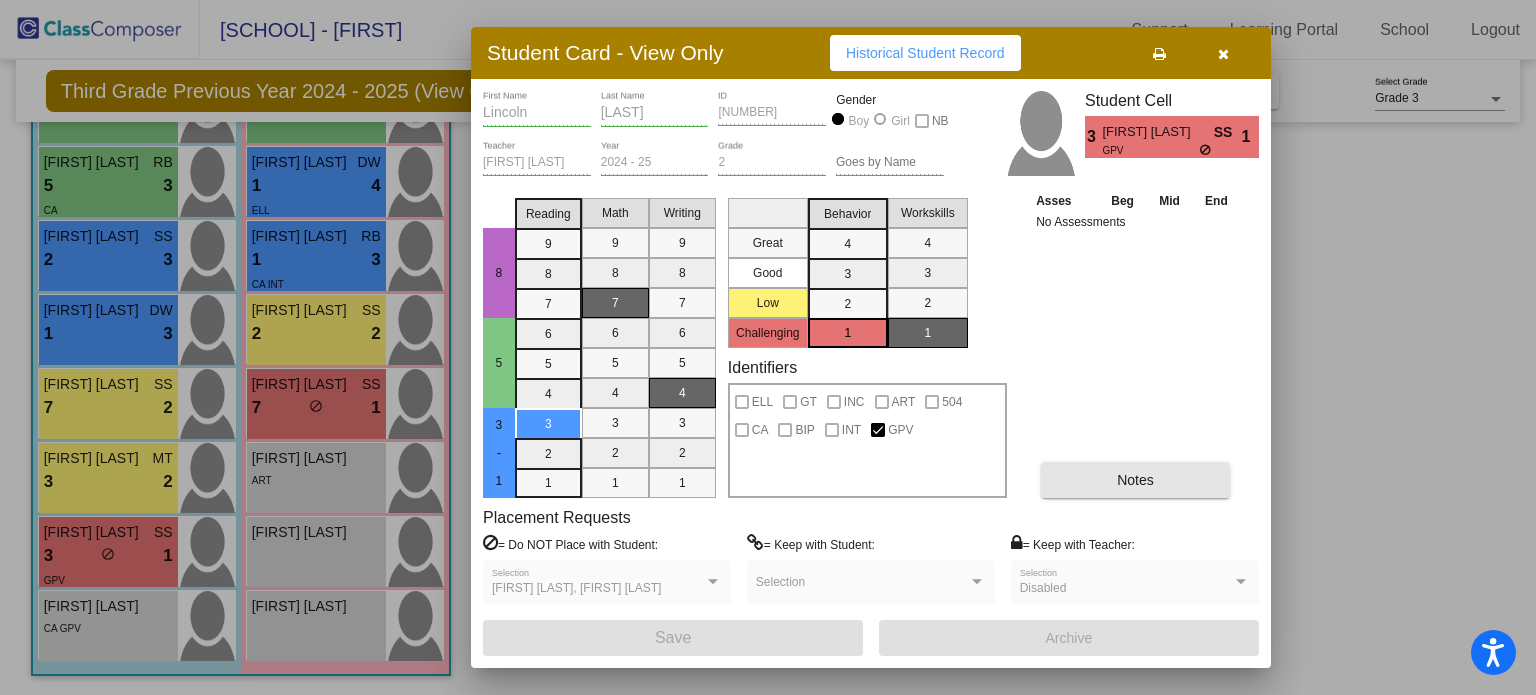 click on "Notes" at bounding box center [1135, 480] 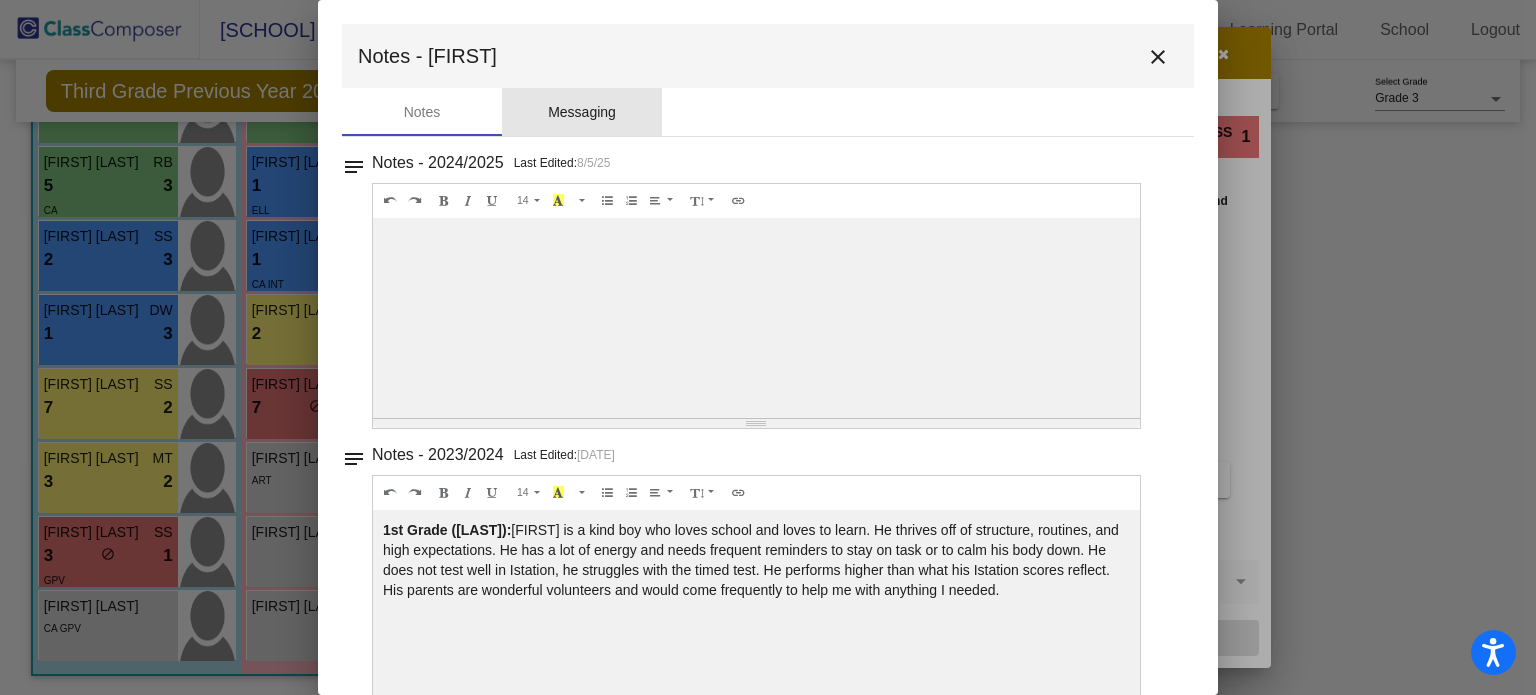 click on "Messaging" at bounding box center (582, 112) 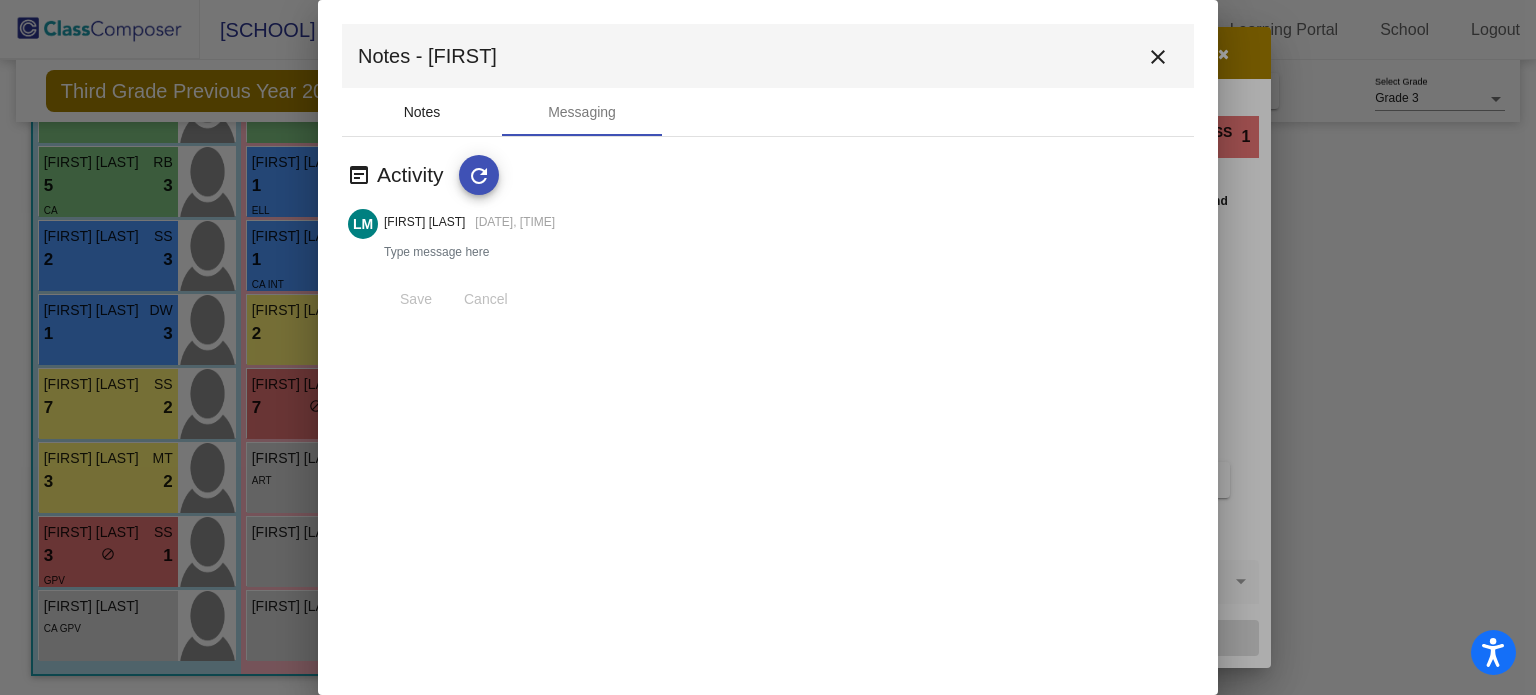 click on "Notes" at bounding box center (422, 112) 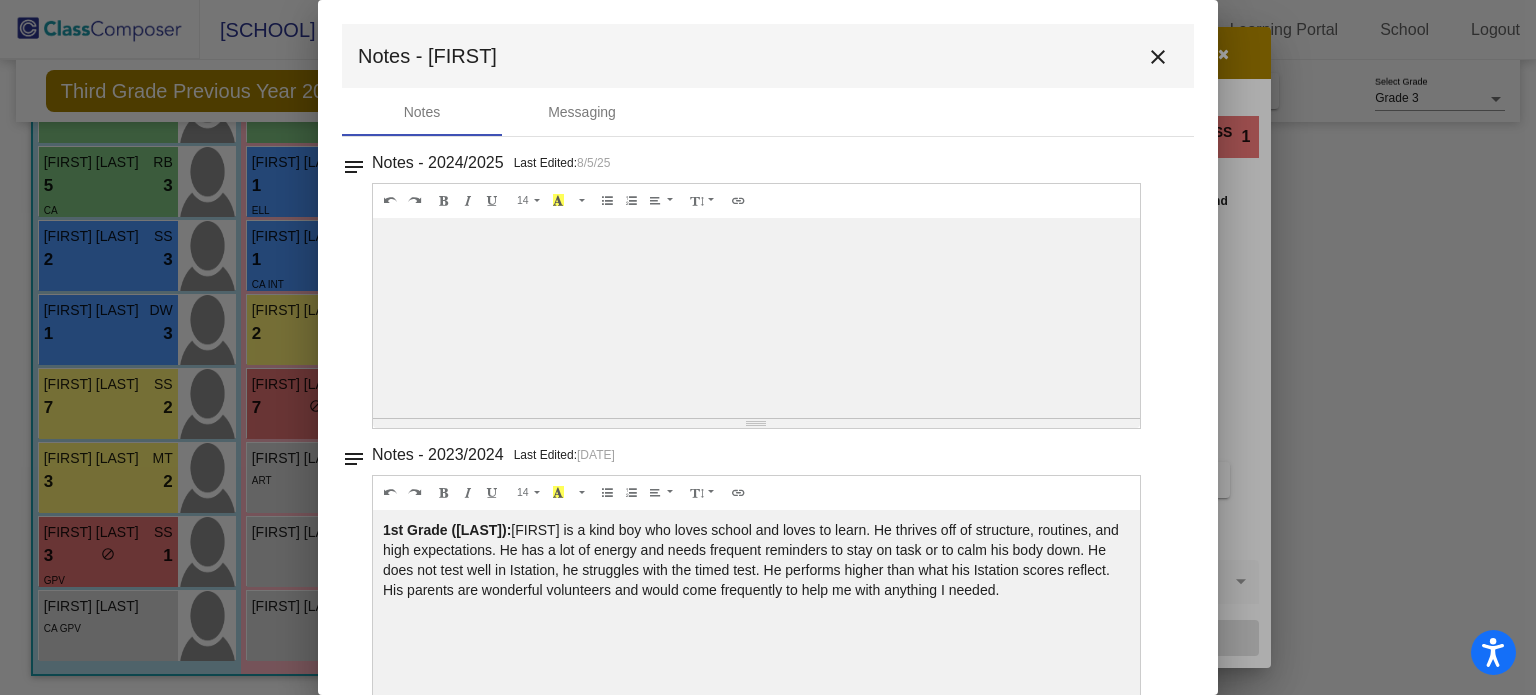 click on "close" at bounding box center [1158, 57] 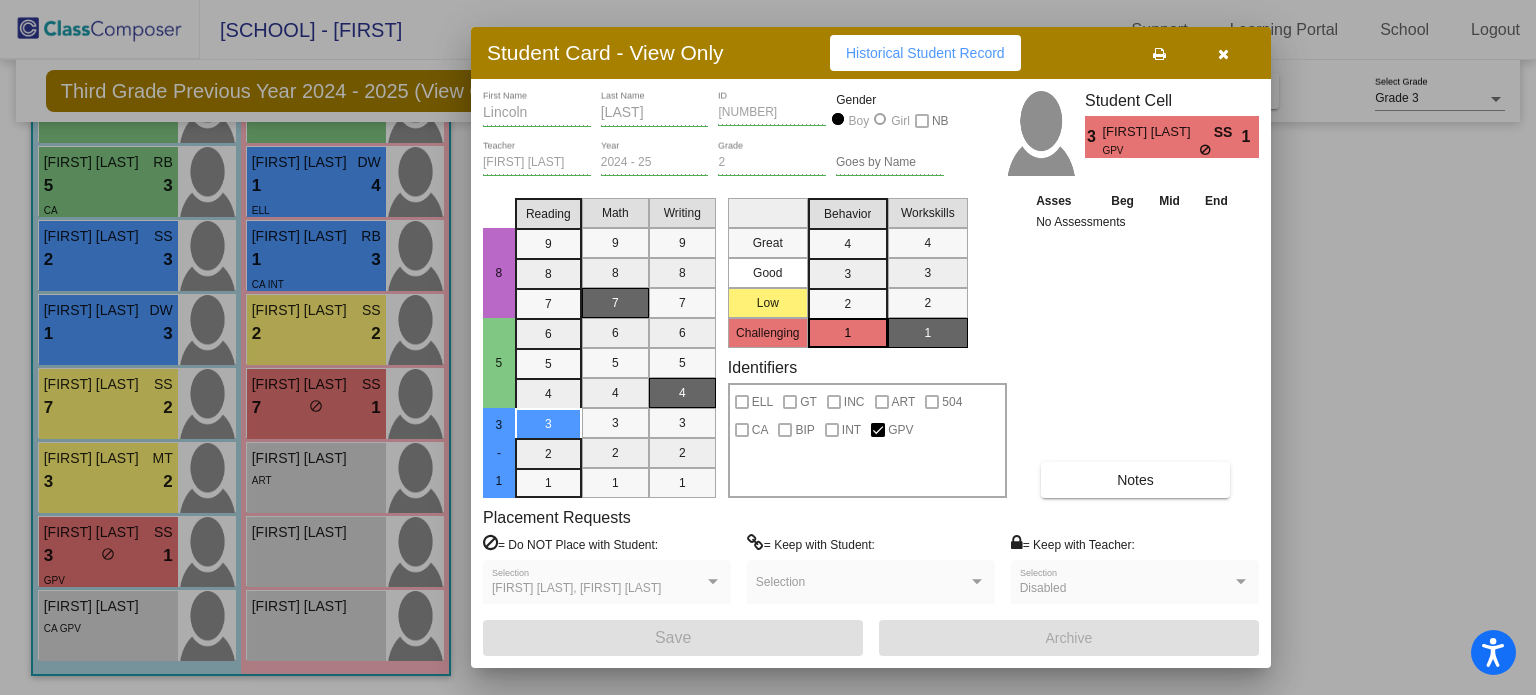 click at bounding box center [1223, 54] 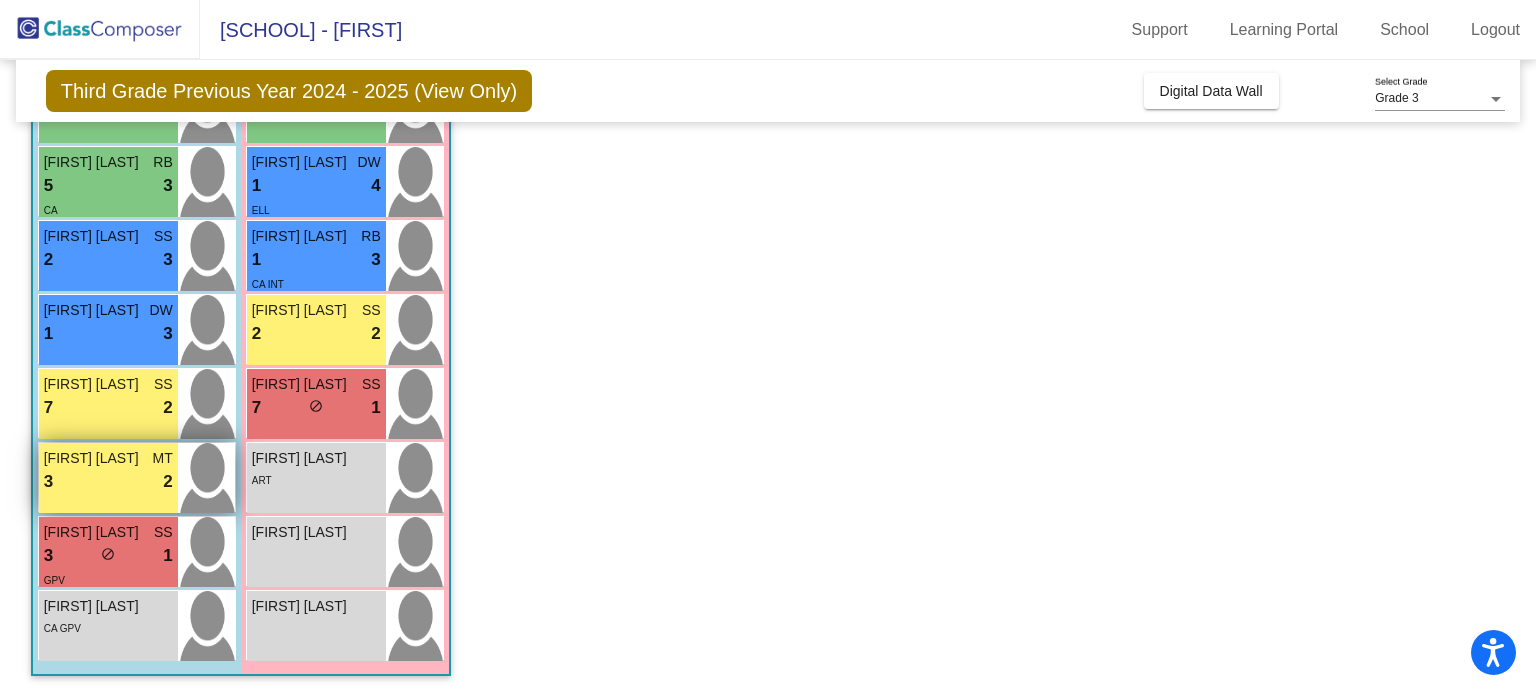 click on "[FIRST] [LAST]" at bounding box center [94, 458] 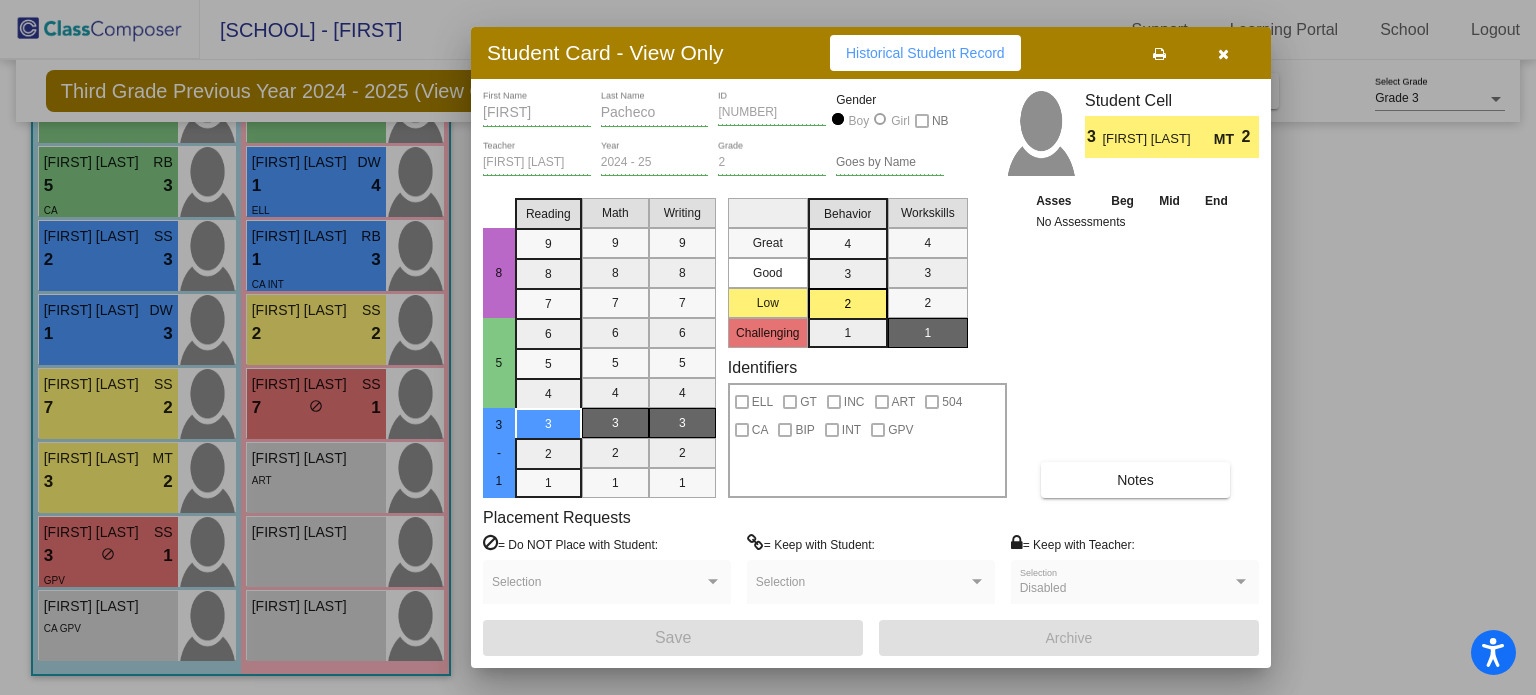 click on "Notes" at bounding box center (1135, 480) 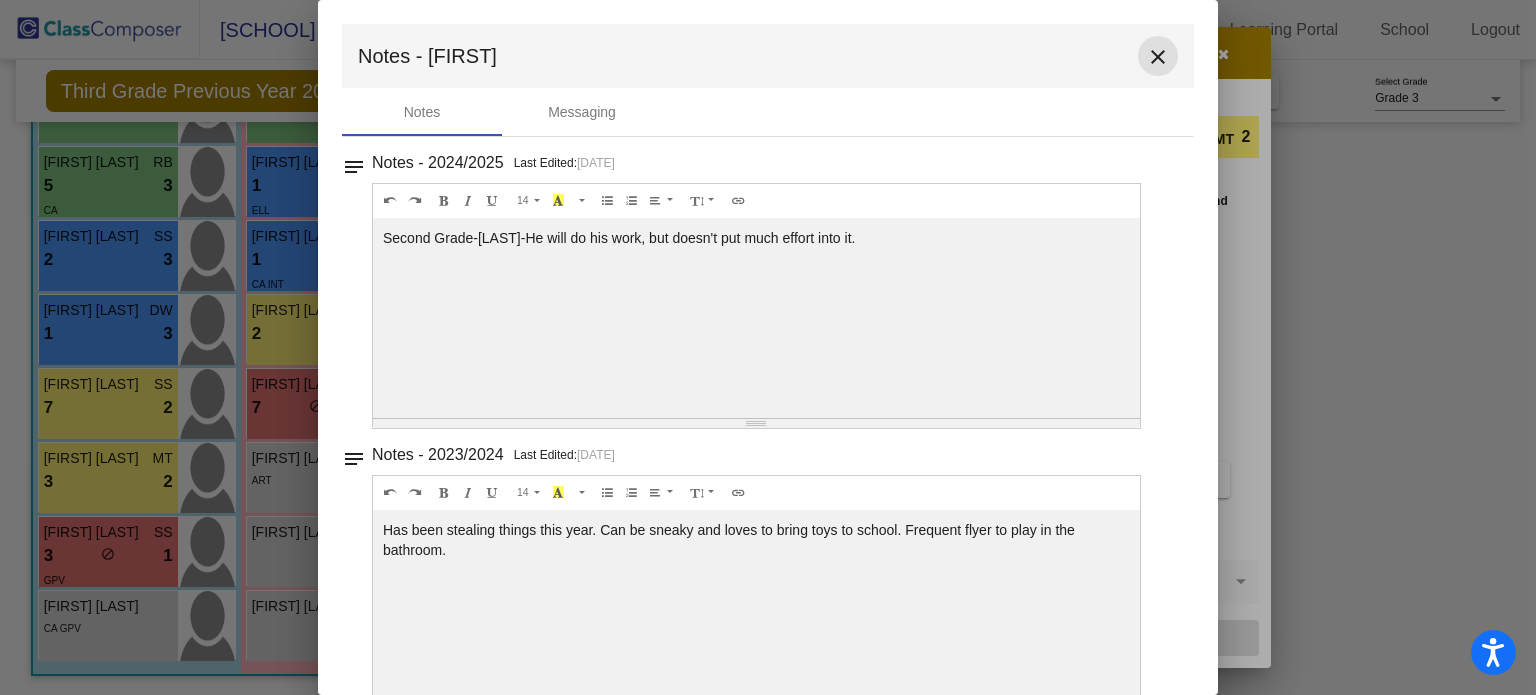 click on "close" at bounding box center [1158, 57] 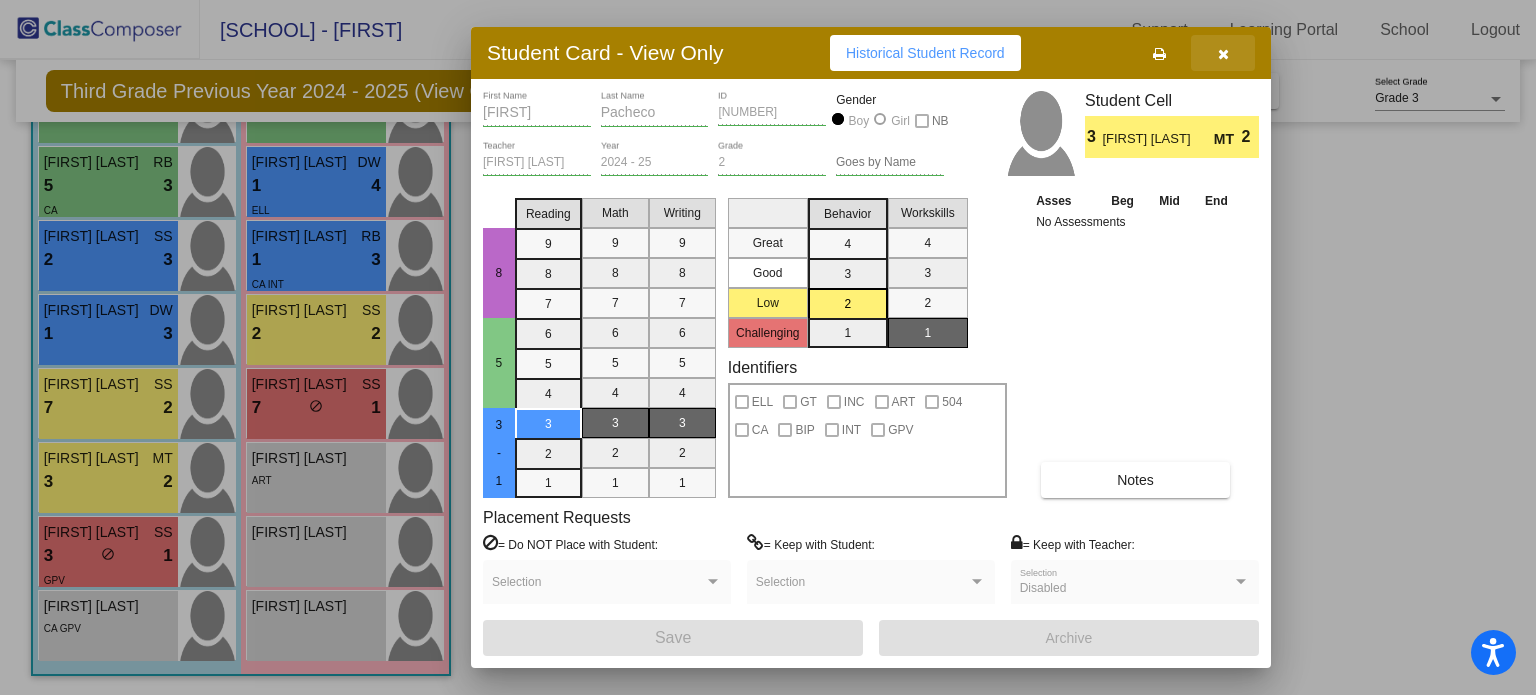 click at bounding box center [1223, 54] 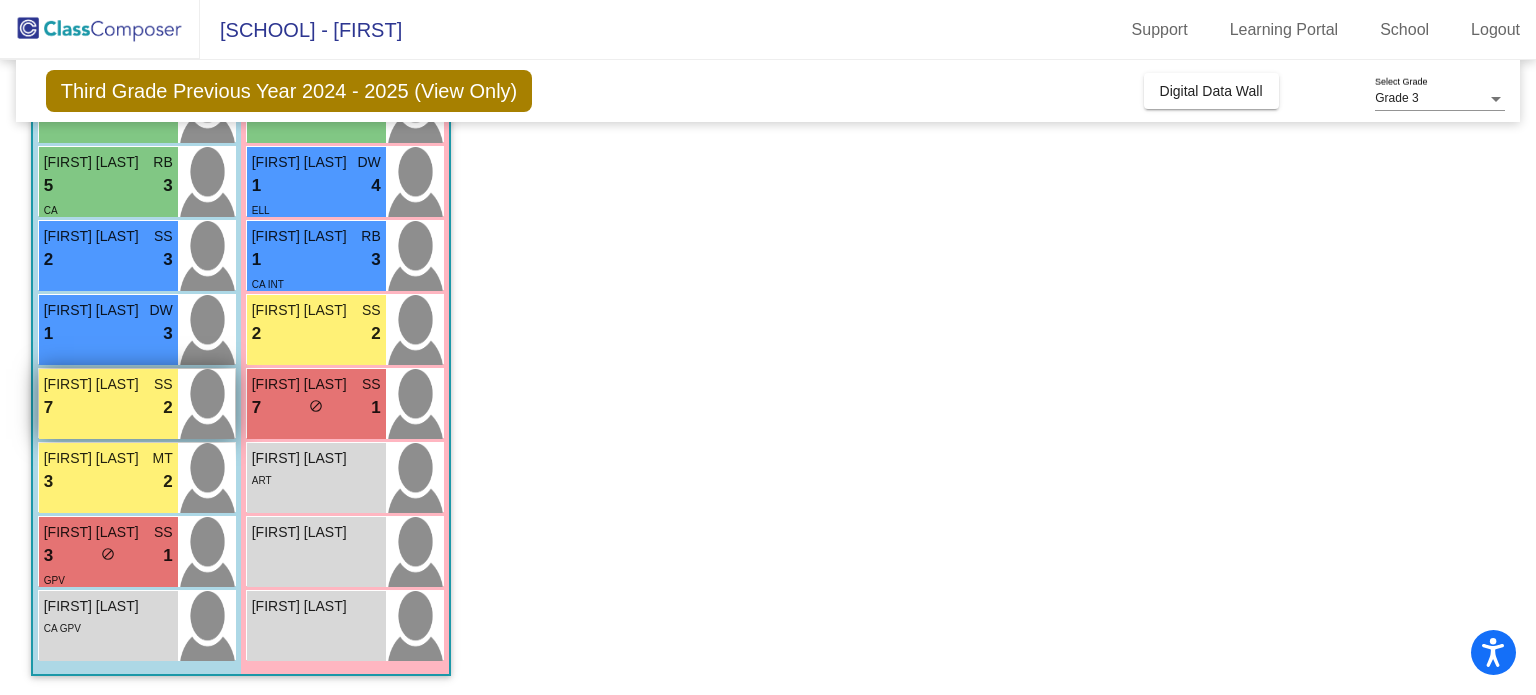 click on "7 lock do_not_disturb_alt 2" at bounding box center [108, 408] 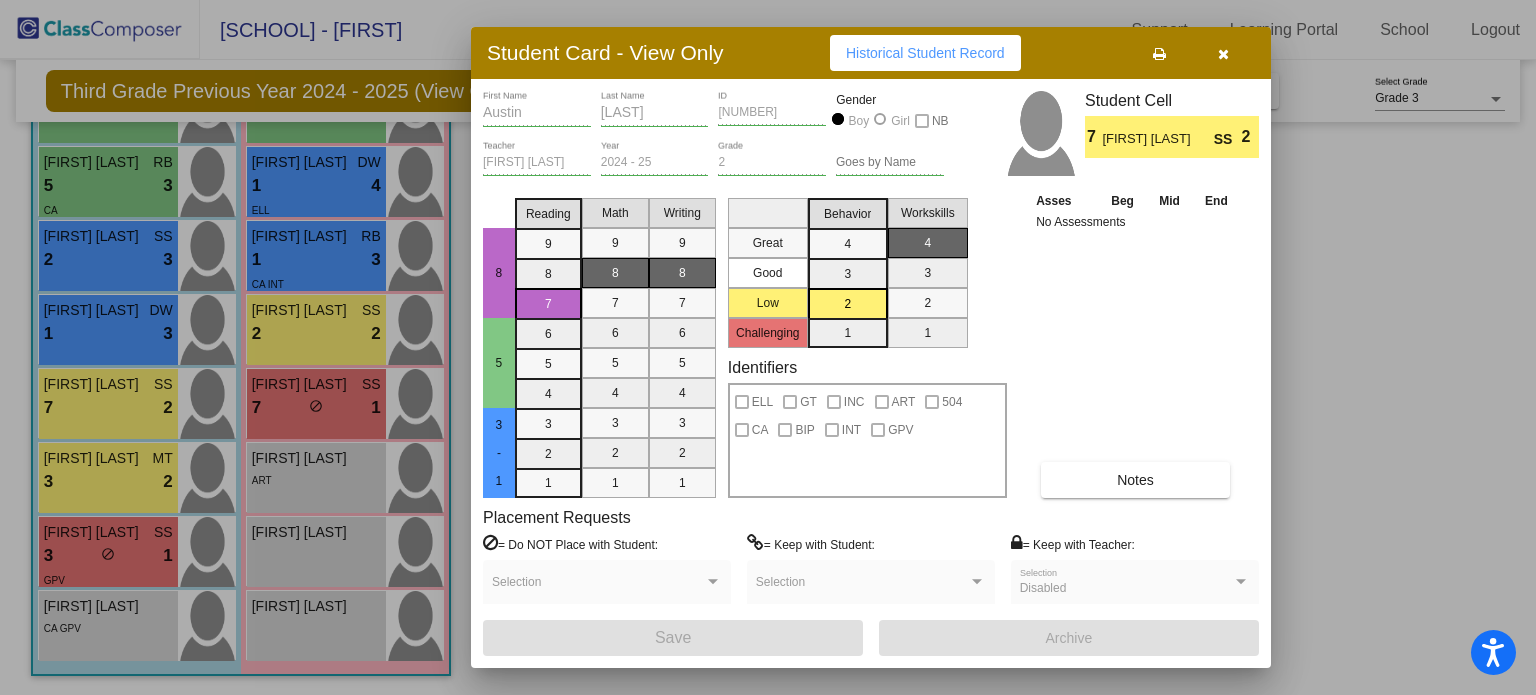 click on "Notes" at bounding box center [1135, 480] 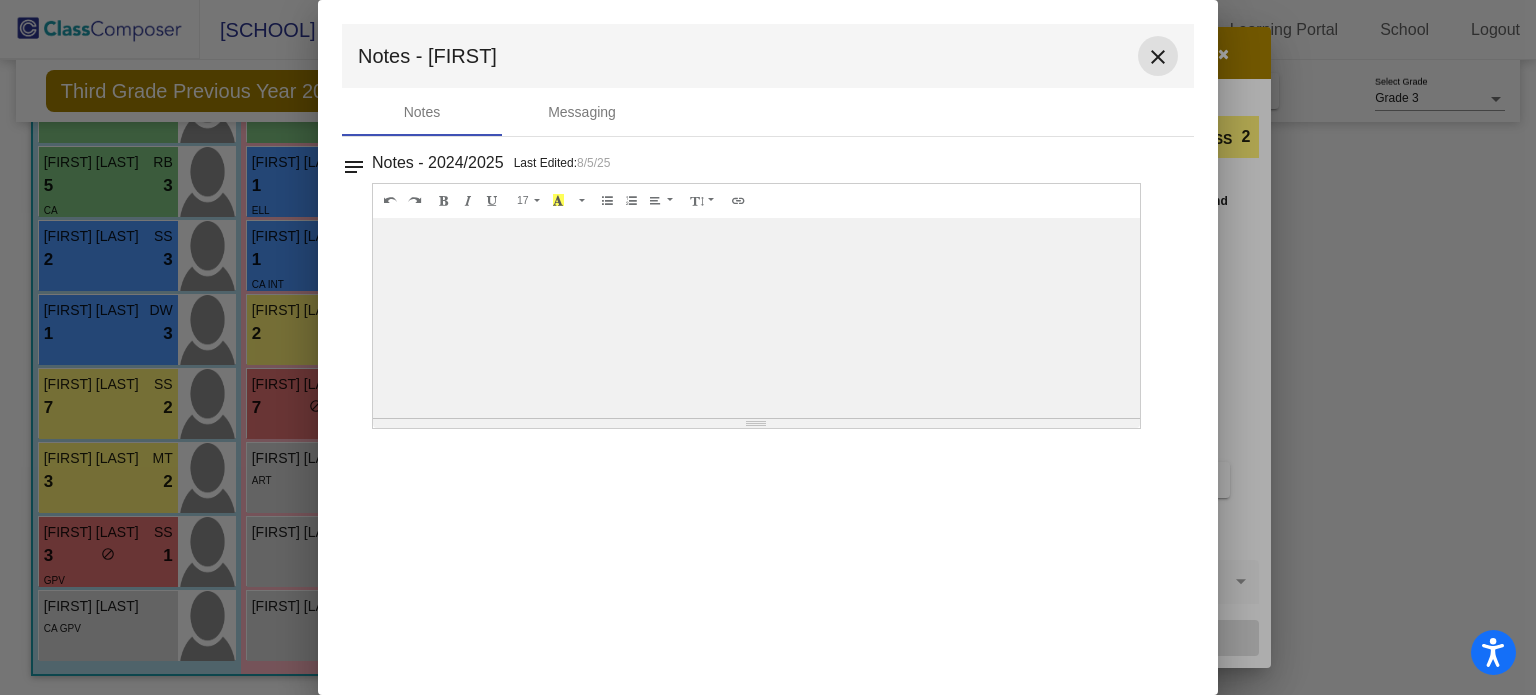 click on "close" at bounding box center [1158, 57] 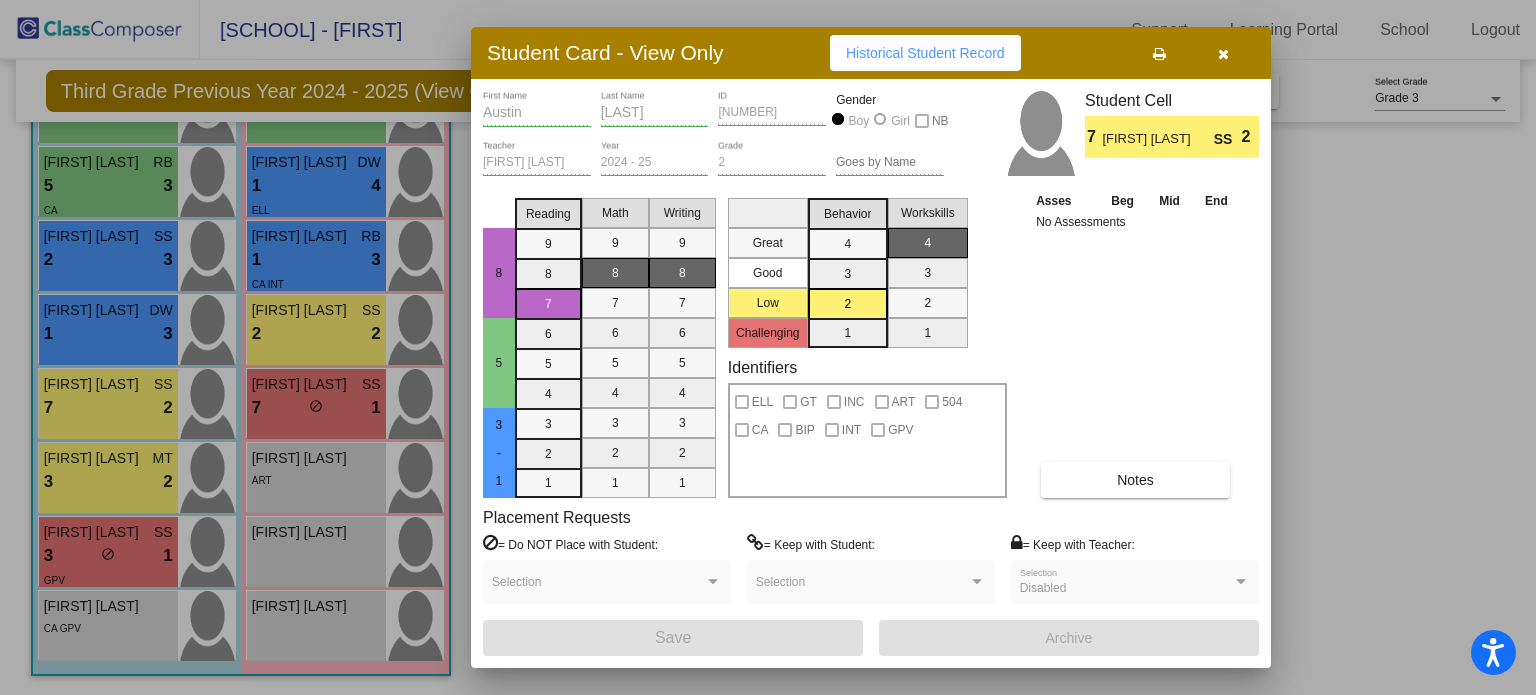 click at bounding box center [1223, 53] 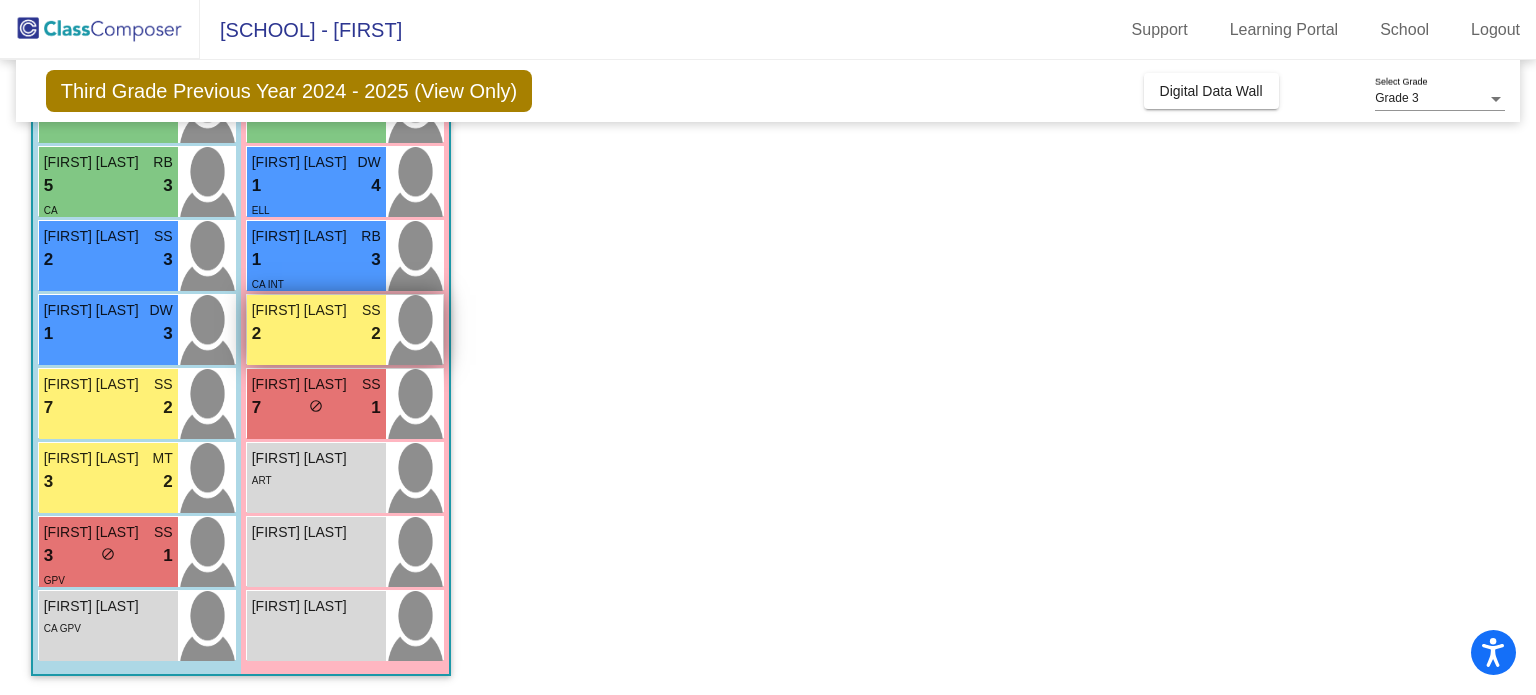 click on "[FIRST] [LAST]" at bounding box center [302, 310] 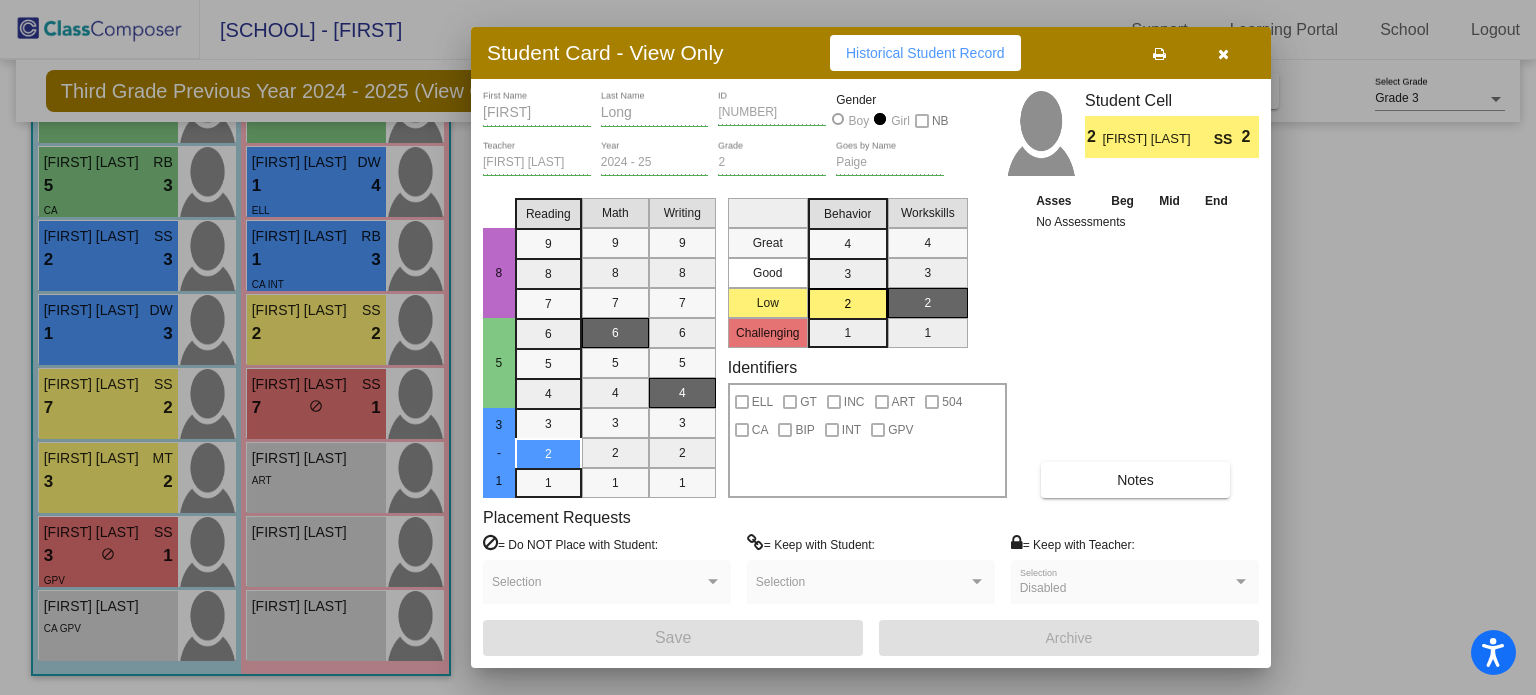 click on "Notes" at bounding box center [1135, 480] 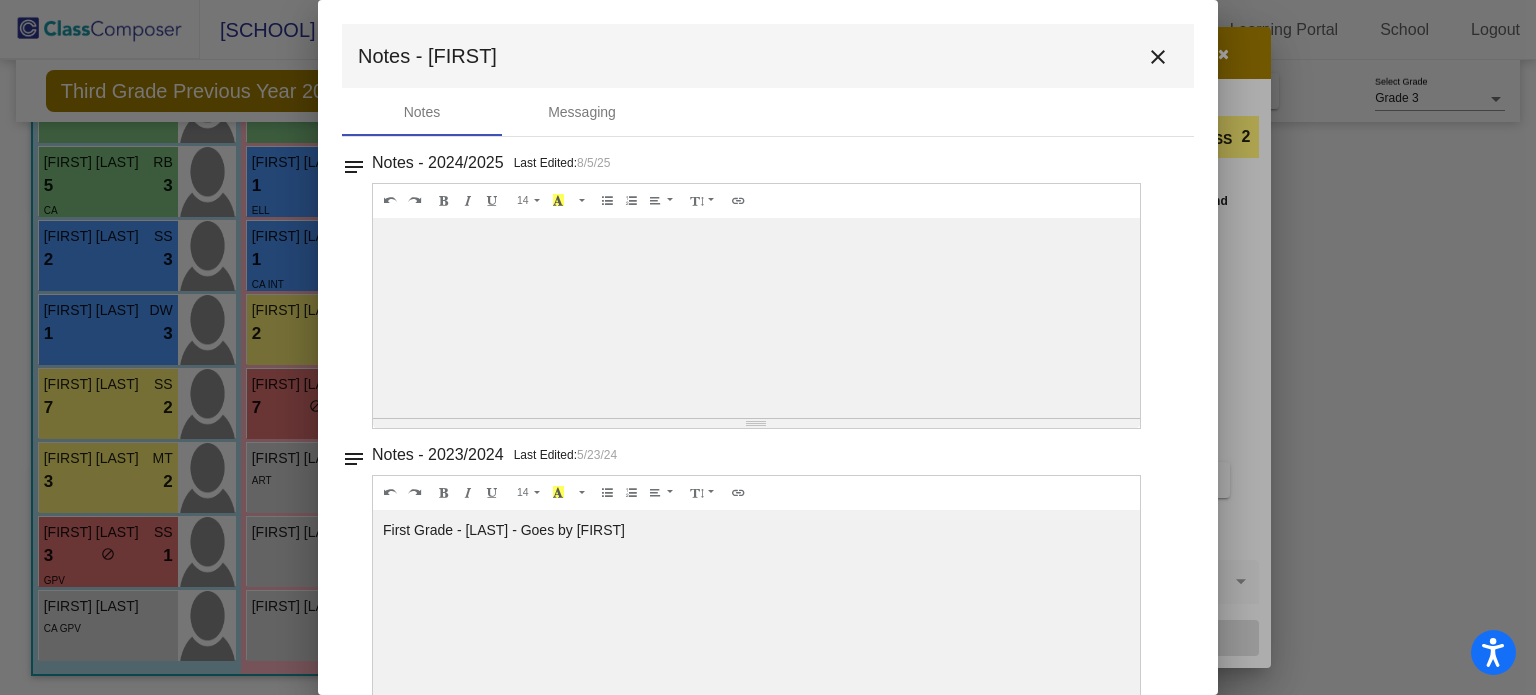click on "close" at bounding box center [1158, 57] 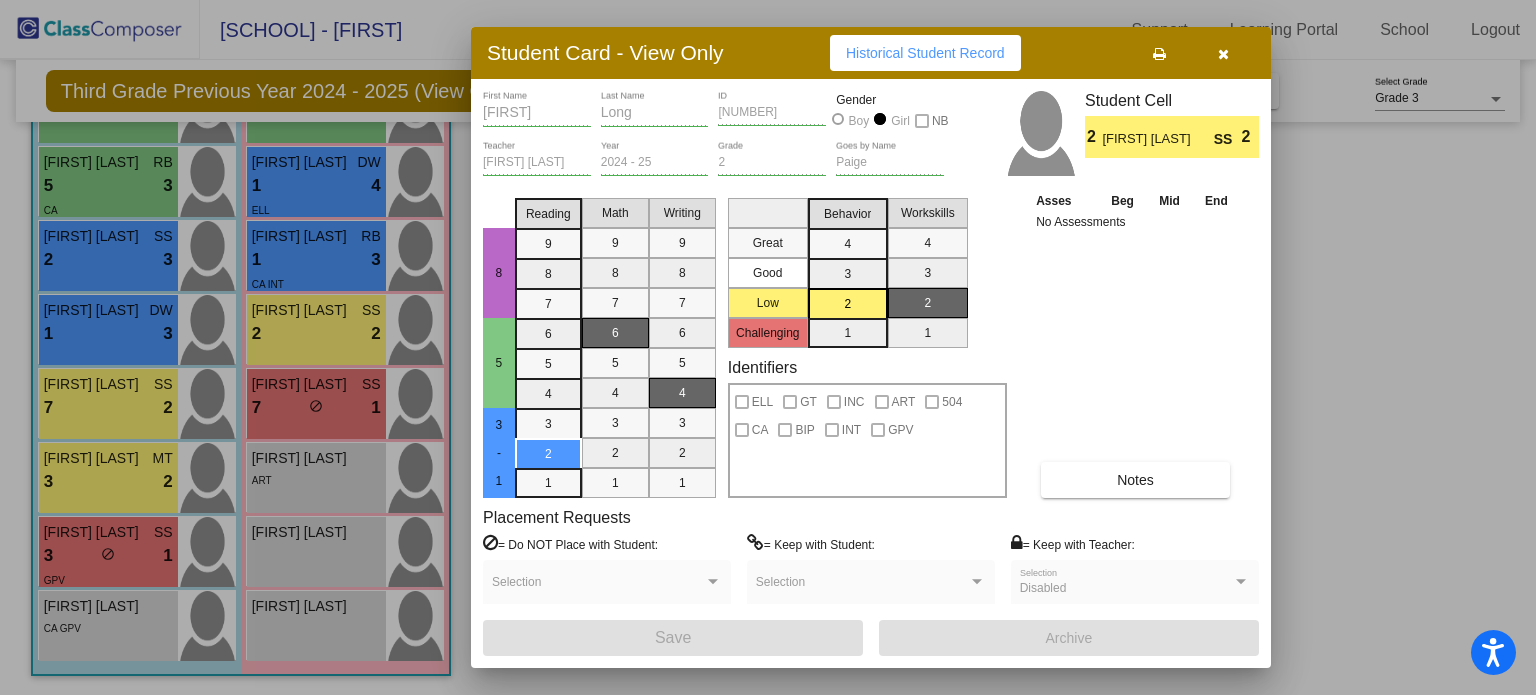 click at bounding box center [1223, 54] 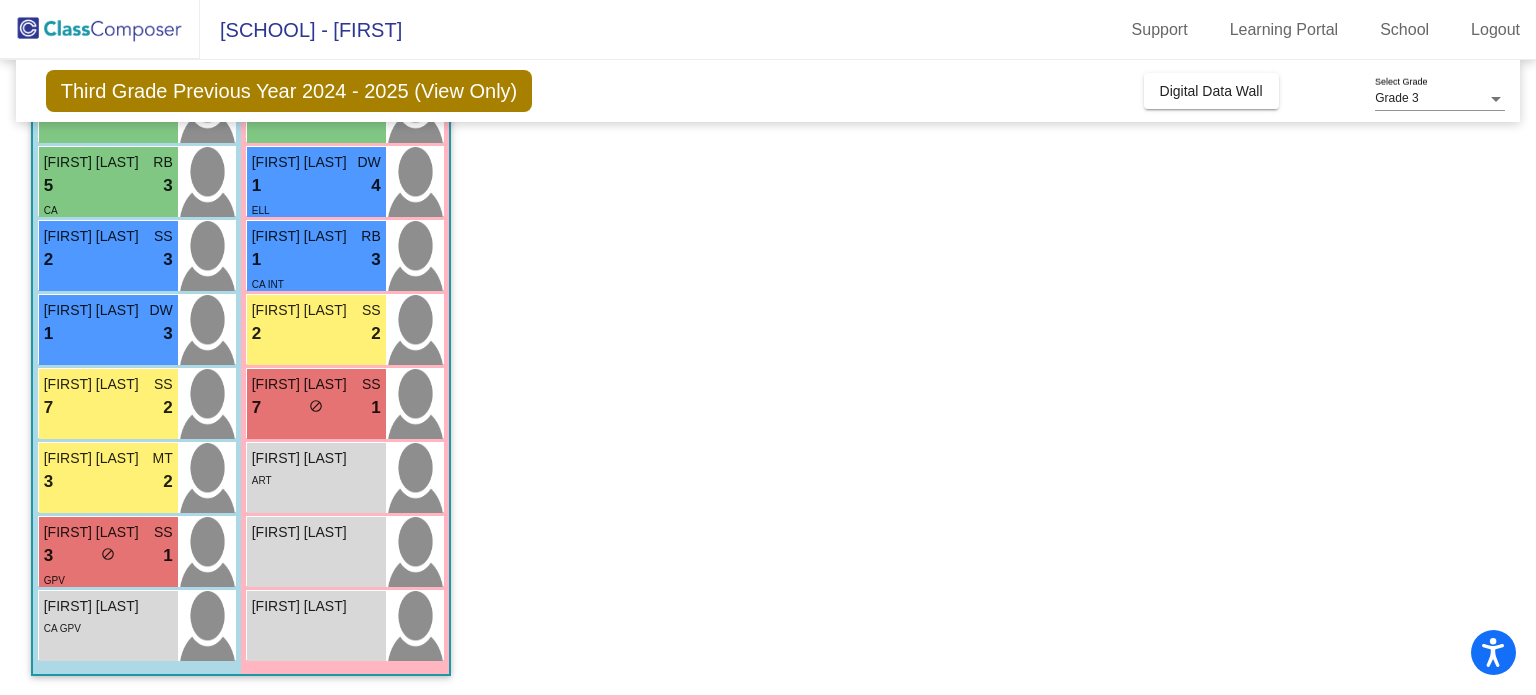 drag, startPoint x: 1525, startPoint y: 319, endPoint x: 1535, endPoint y: 254, distance: 65.76473 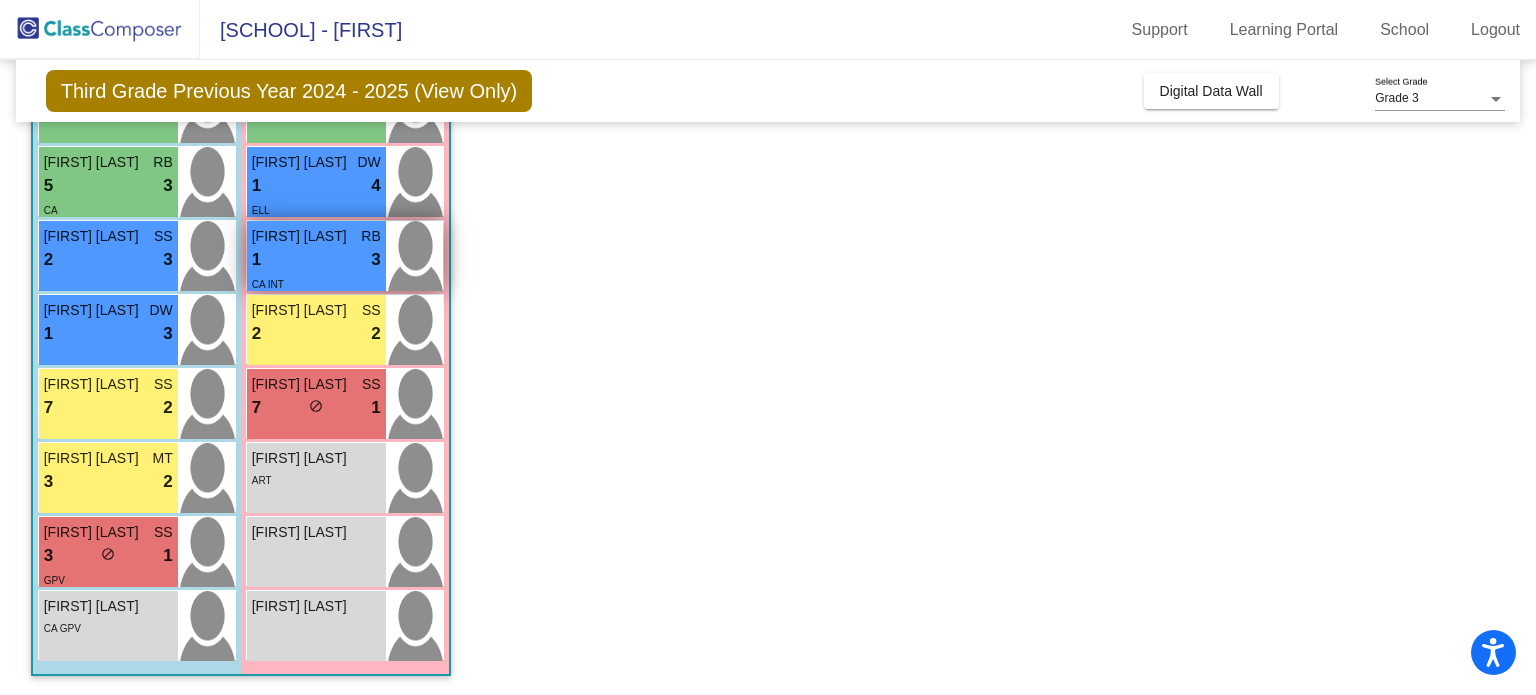 click on "1 lock do_not_disturb_alt 3" at bounding box center (316, 260) 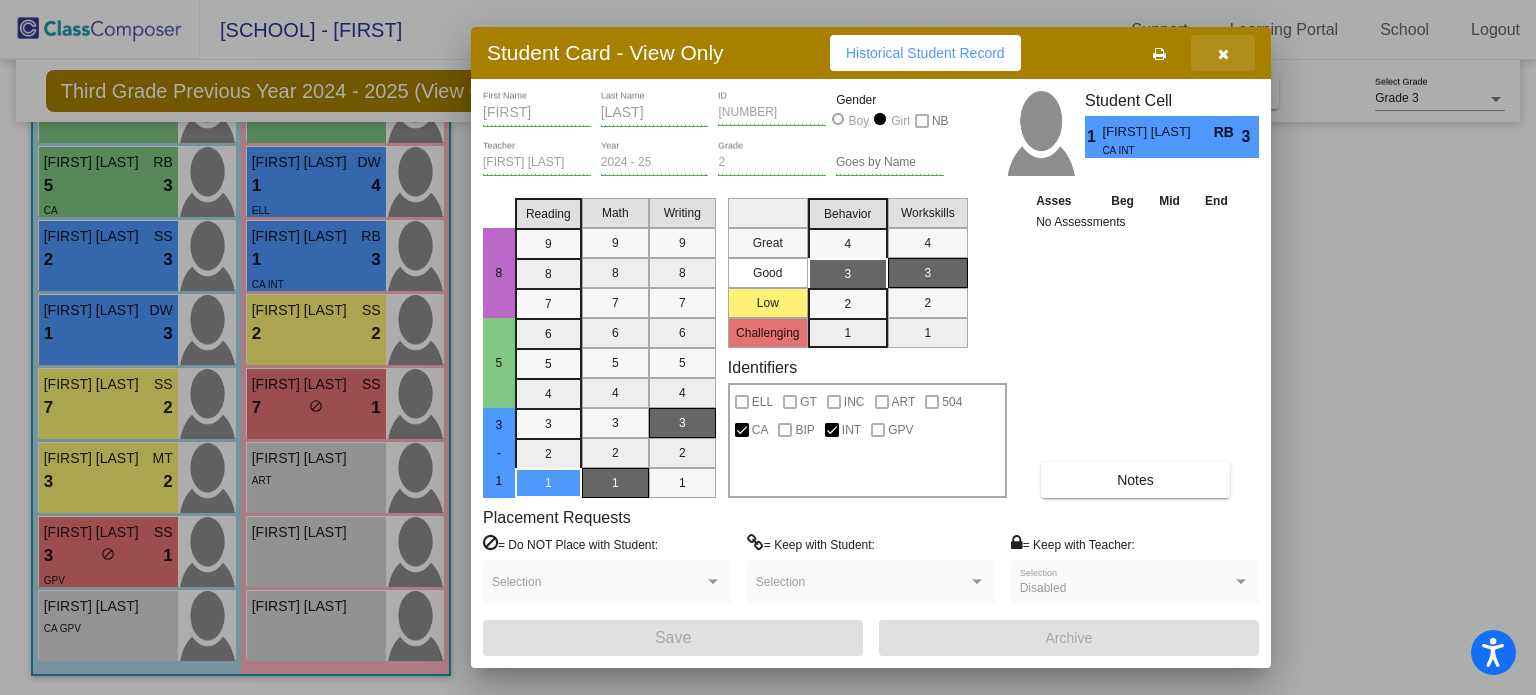 click at bounding box center (1223, 54) 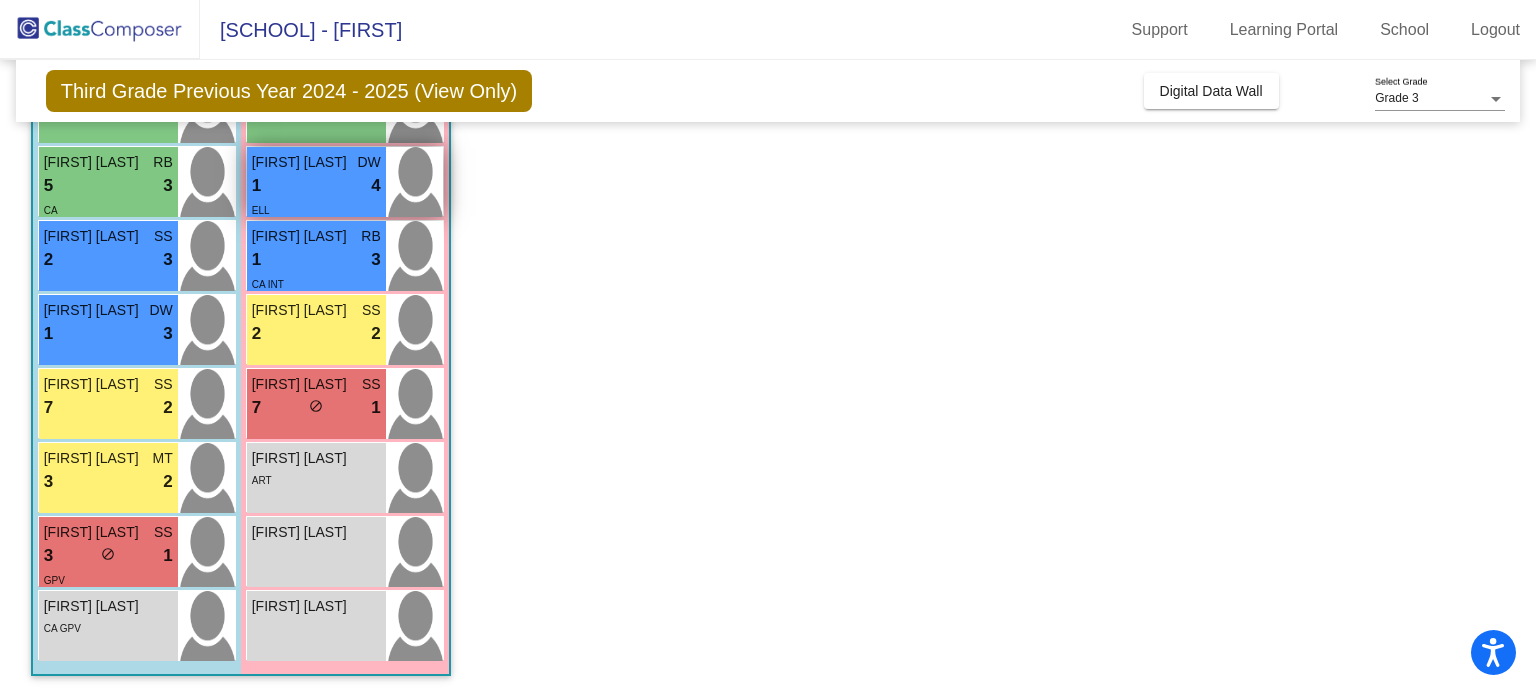 click on "1 lock do_not_disturb_alt 4" at bounding box center [316, 186] 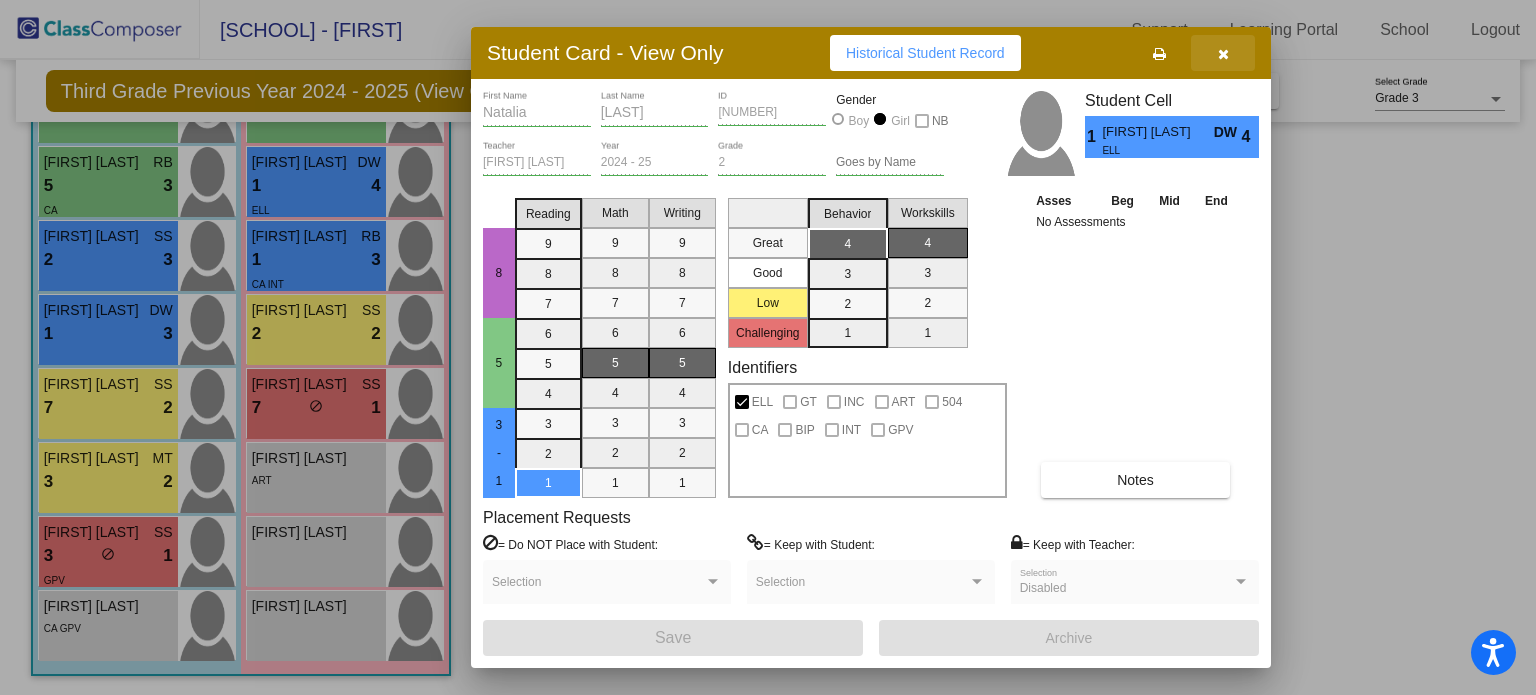 click at bounding box center (1223, 54) 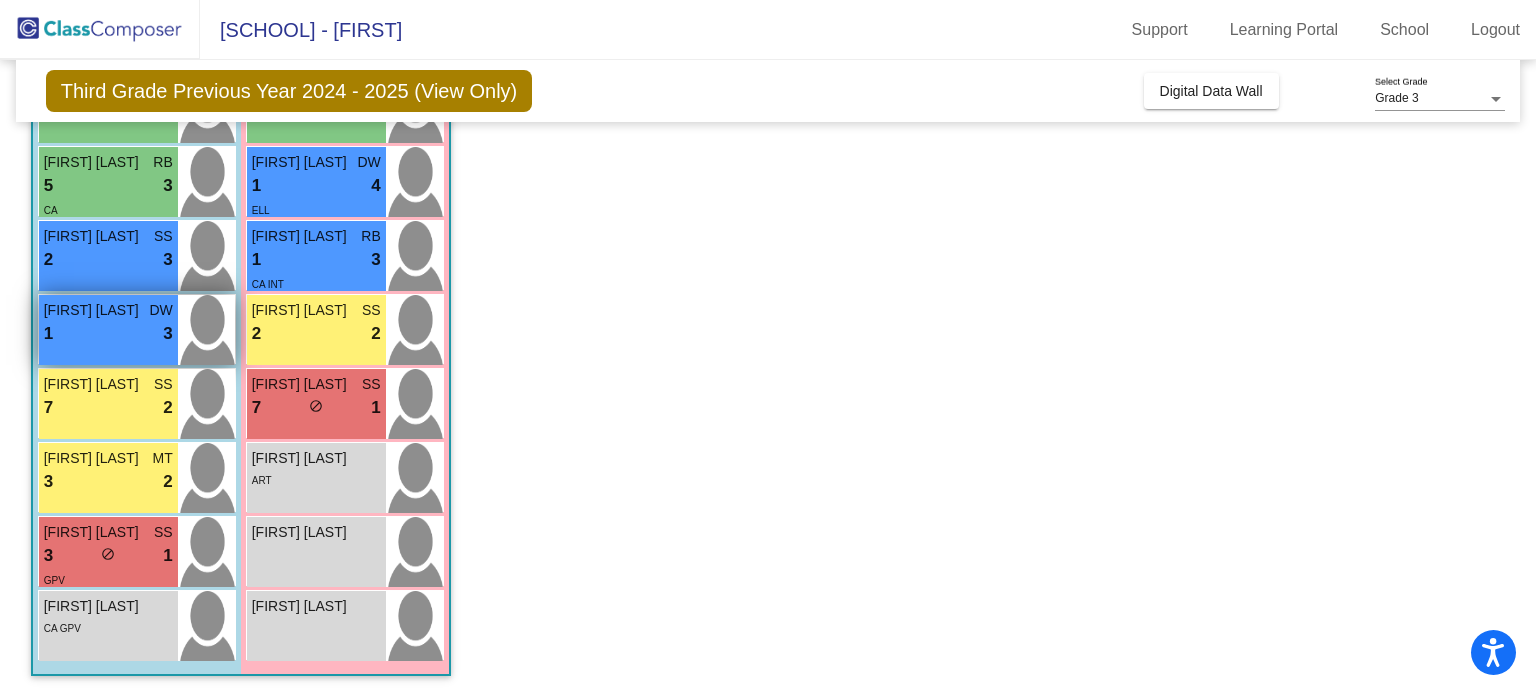 click on "1 lock do_not_disturb_alt 3" at bounding box center (108, 334) 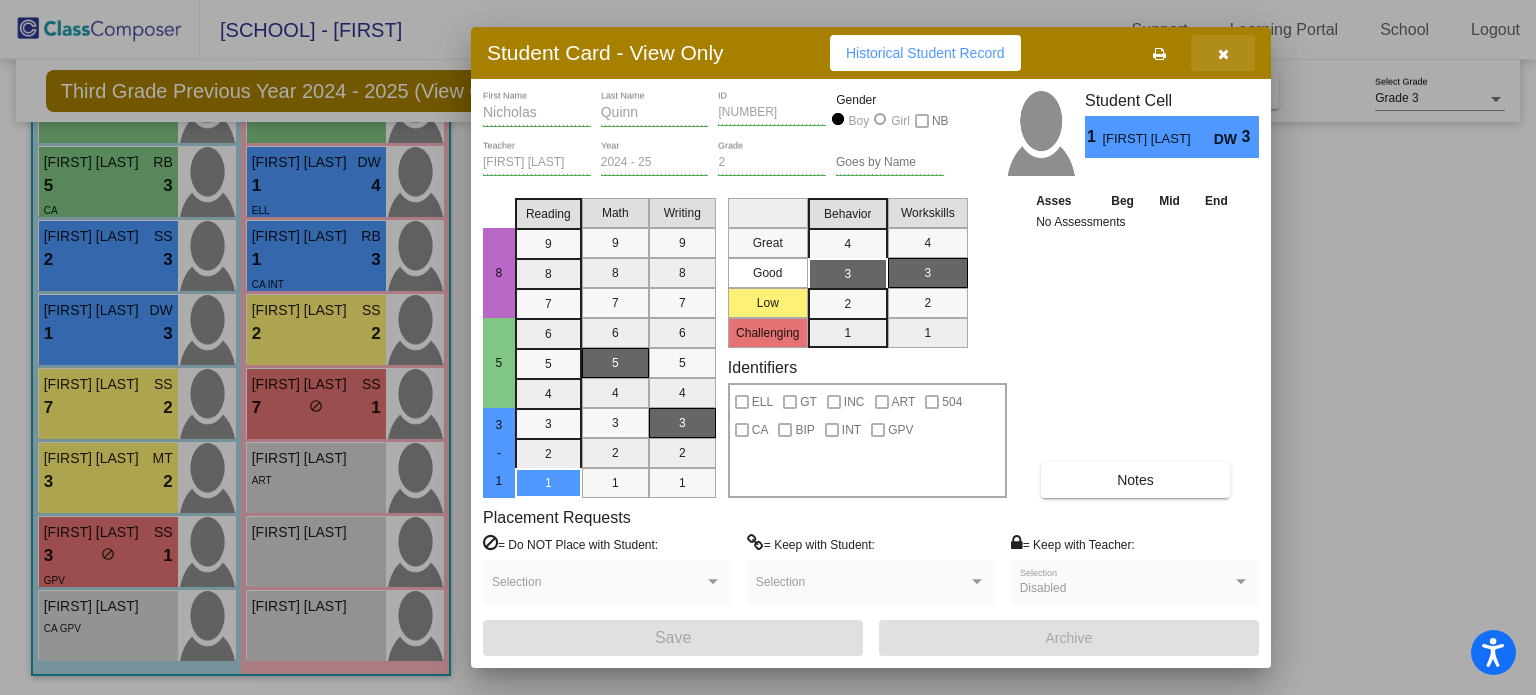 click at bounding box center [1223, 54] 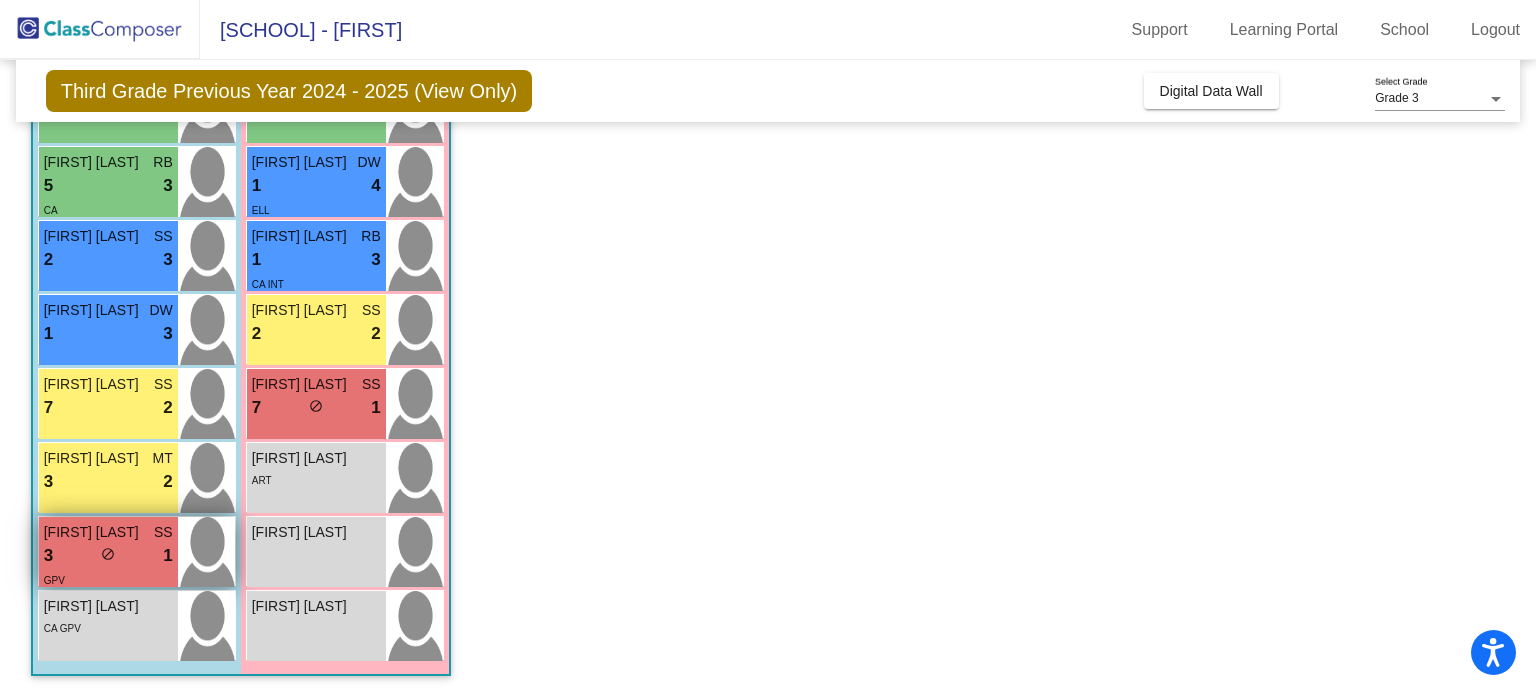 click on "3 lock do_not_disturb_alt 1" at bounding box center (108, 556) 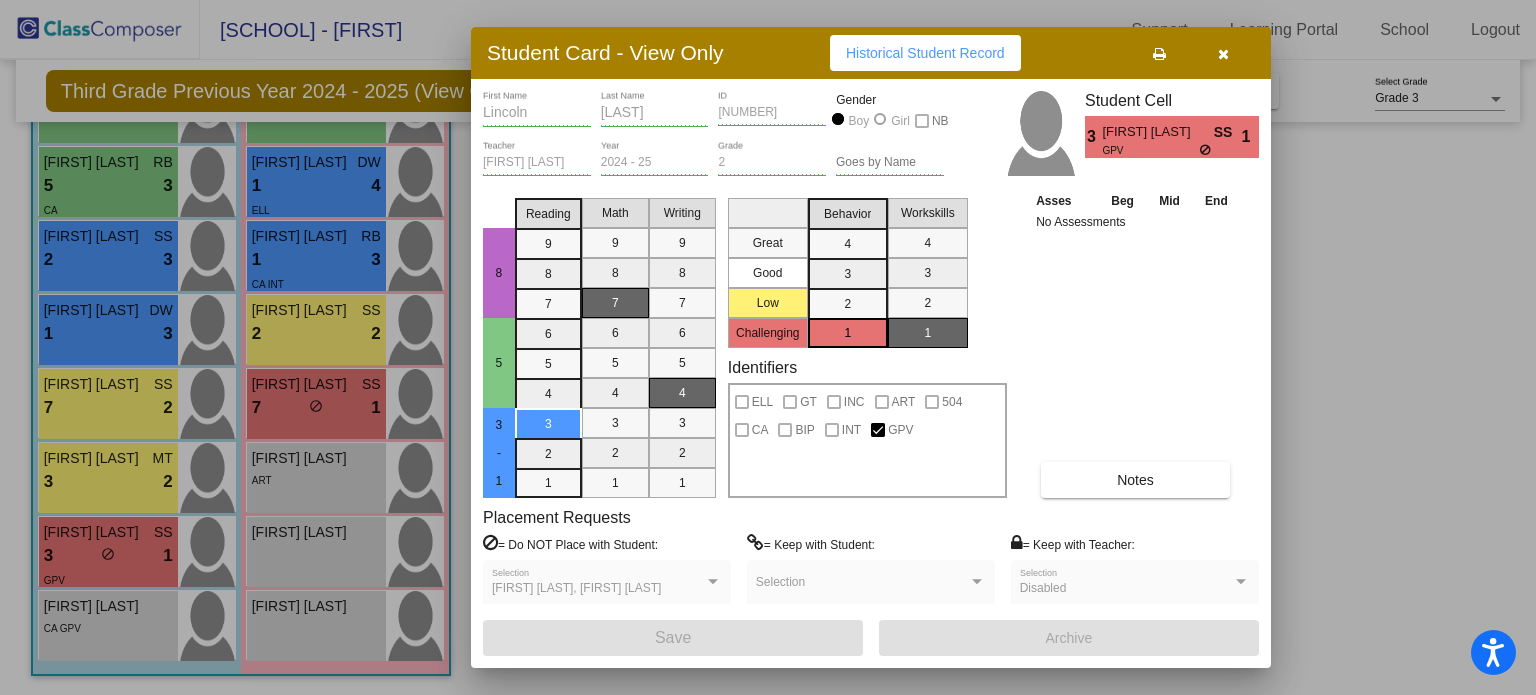 click at bounding box center [1223, 53] 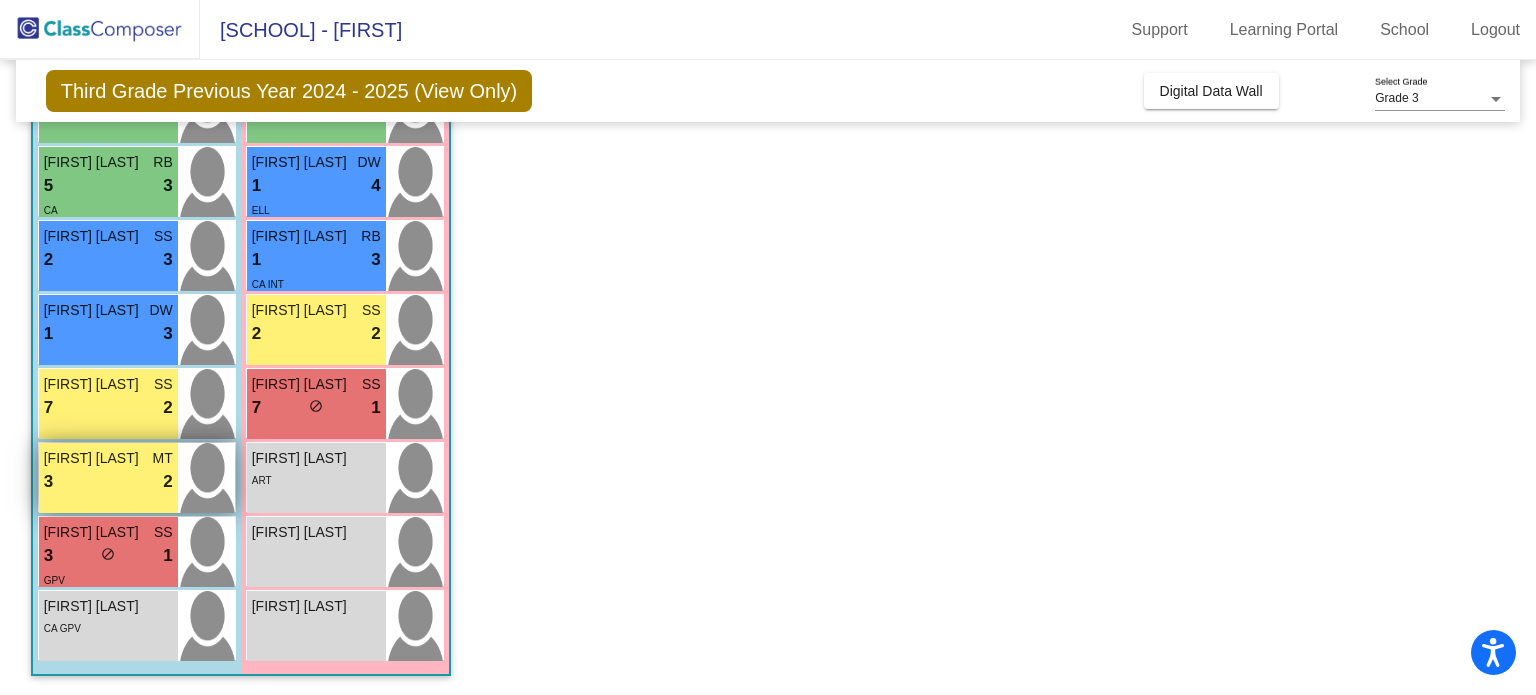 click on "3 lock do_not_disturb_alt 2" at bounding box center [108, 482] 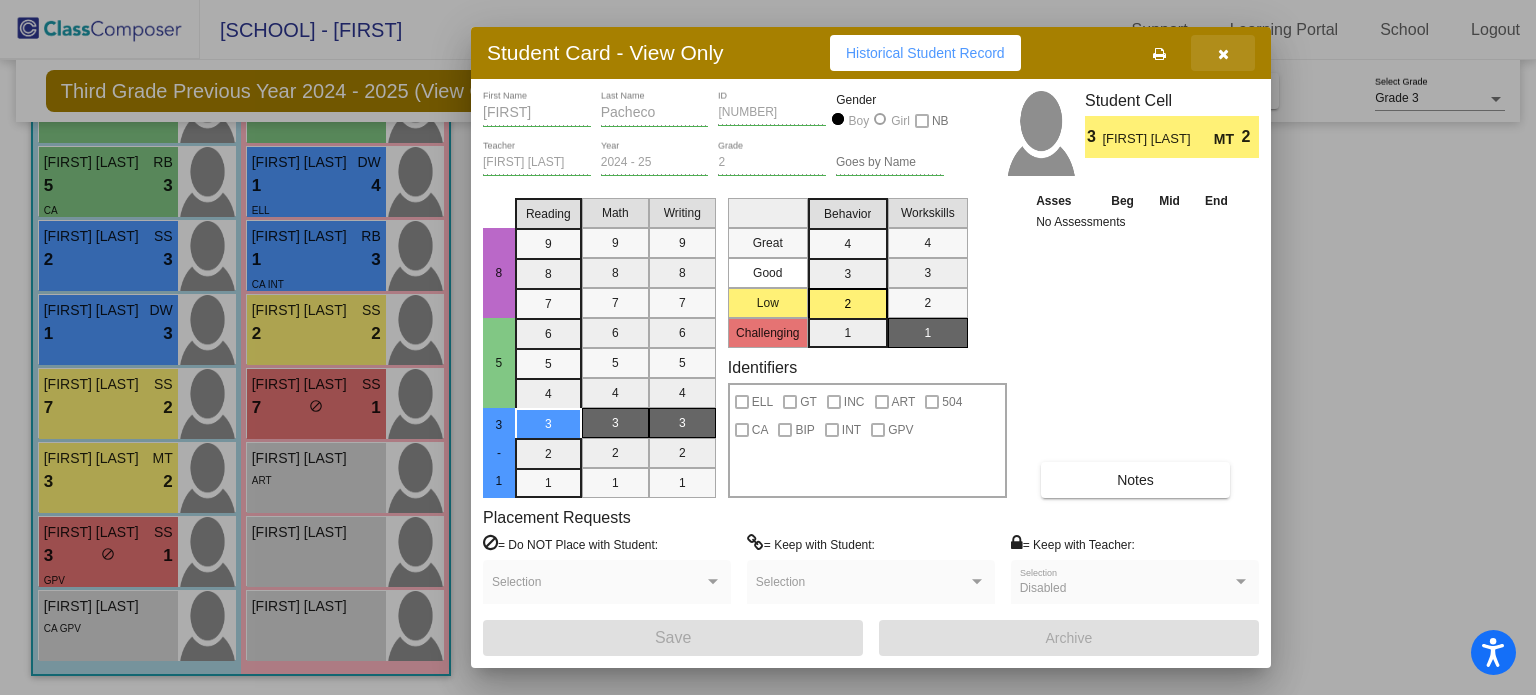 click at bounding box center [1223, 53] 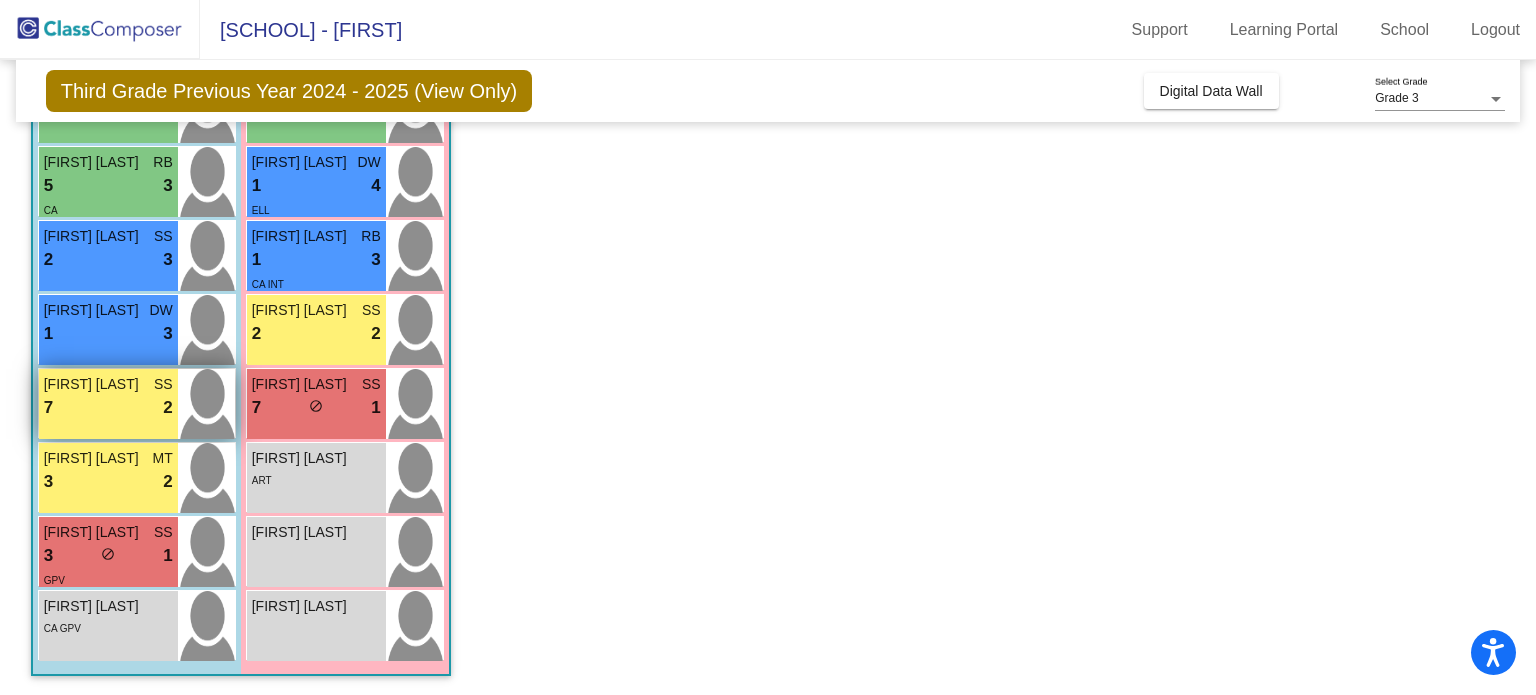 click on "7 lock do_not_disturb_alt 2" at bounding box center [108, 408] 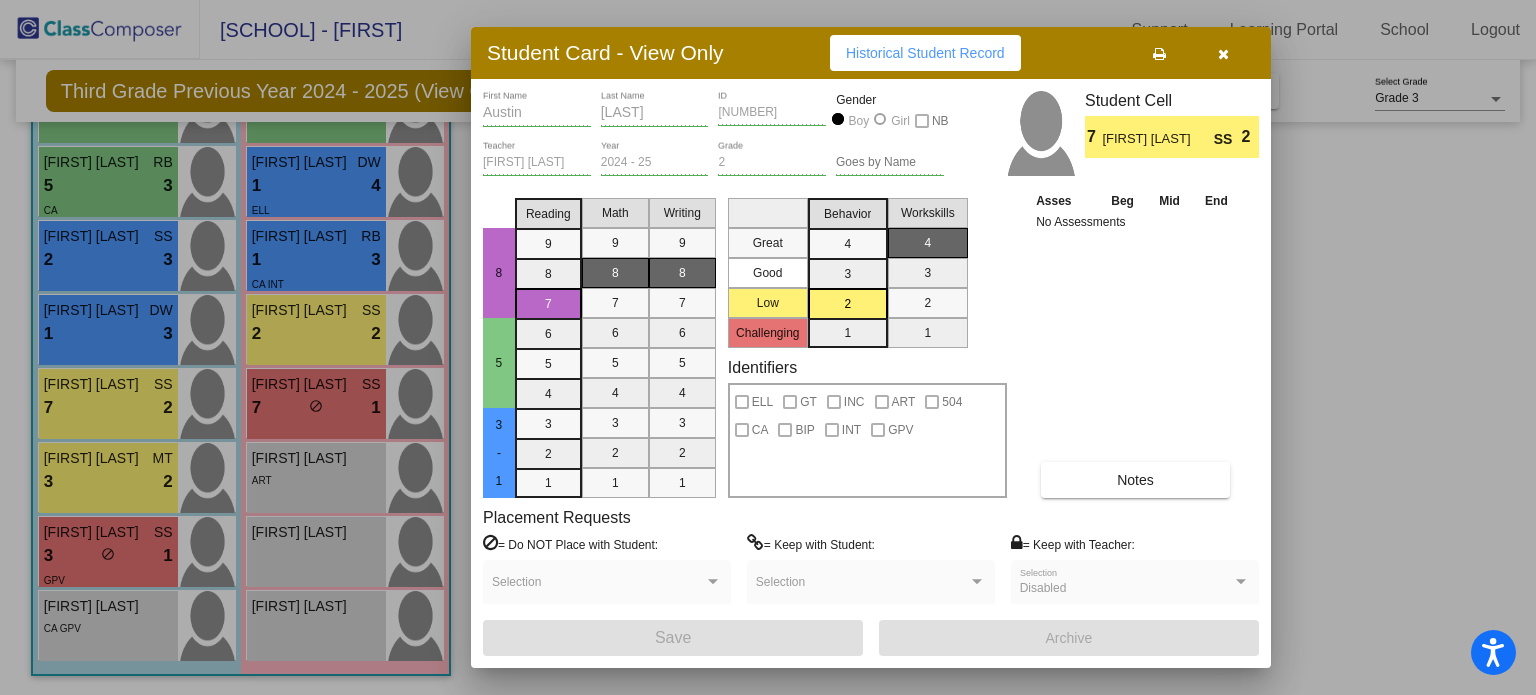 click at bounding box center [1223, 54] 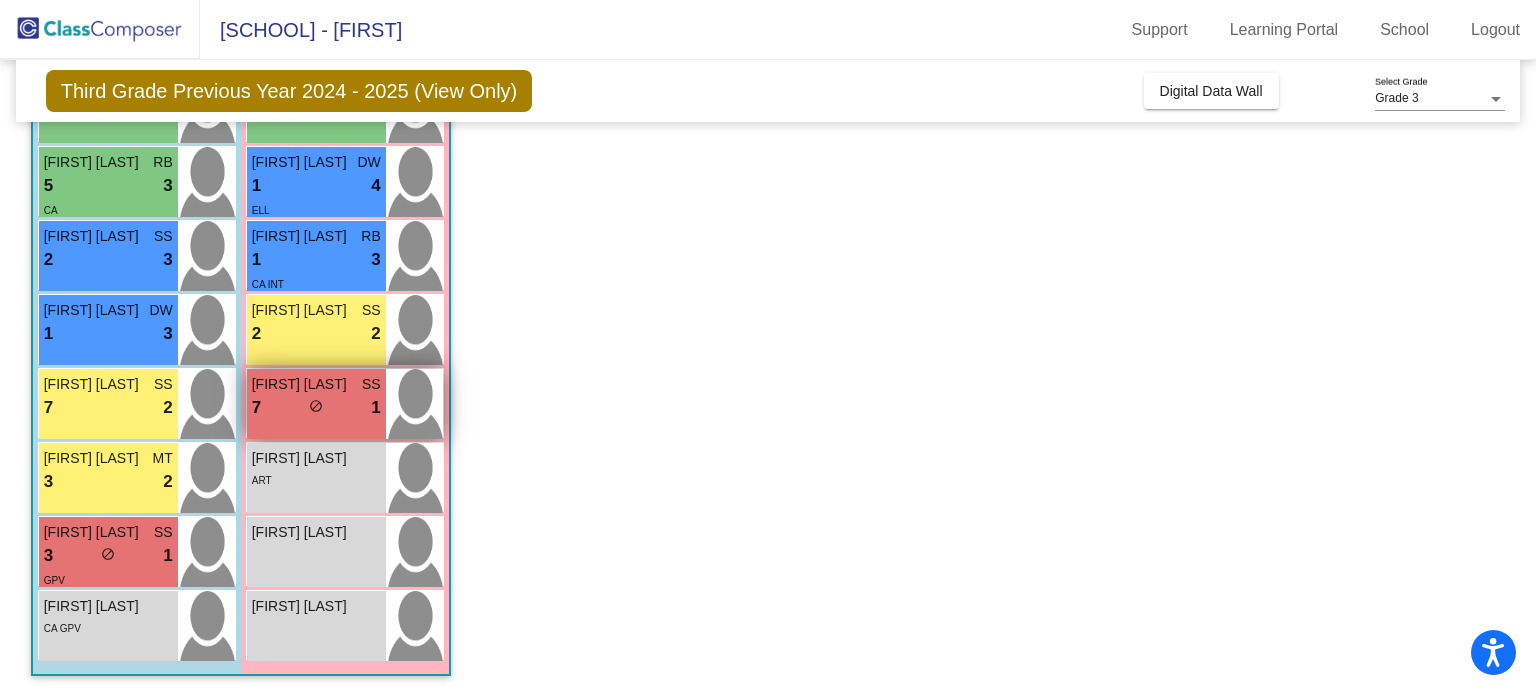 click on "[FIRST] [LAST] SS 7 lock do_not_disturb_alt 1" at bounding box center [316, 404] 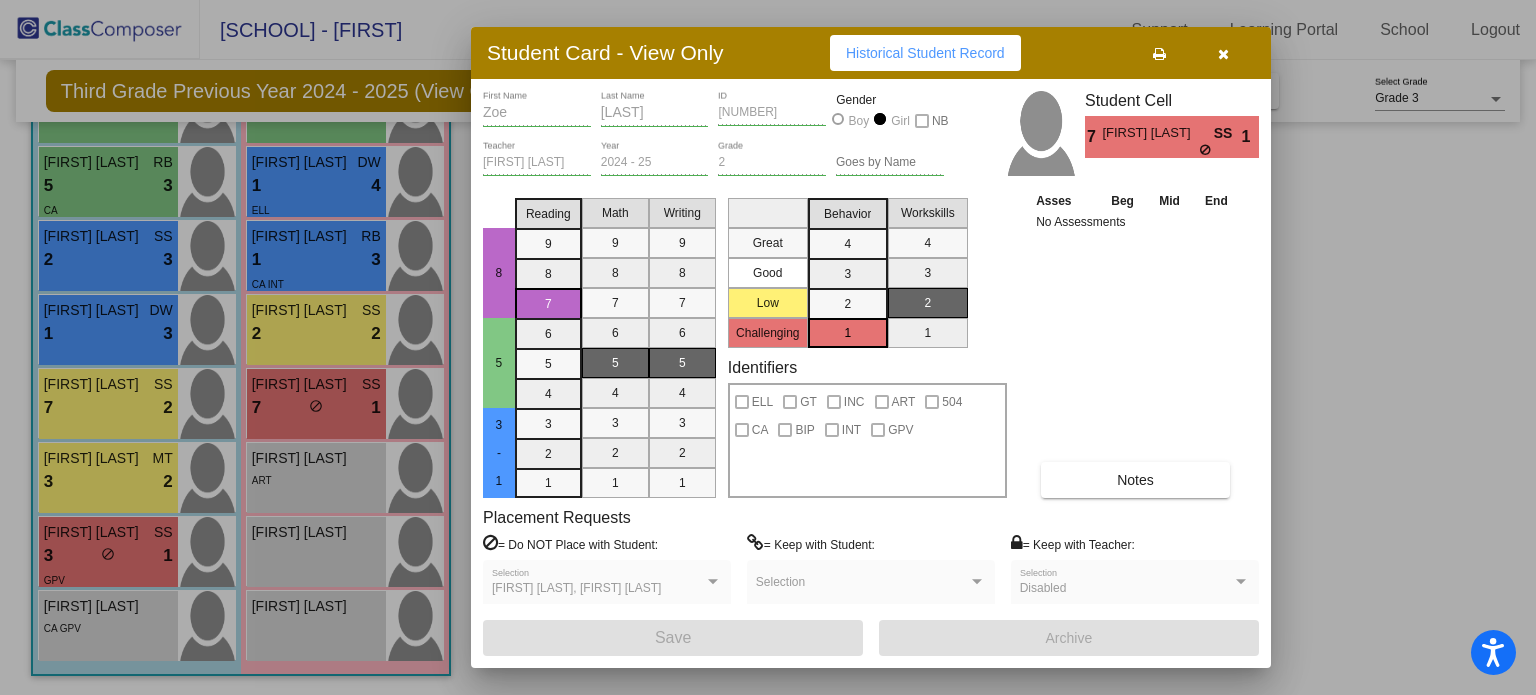 click at bounding box center (1223, 53) 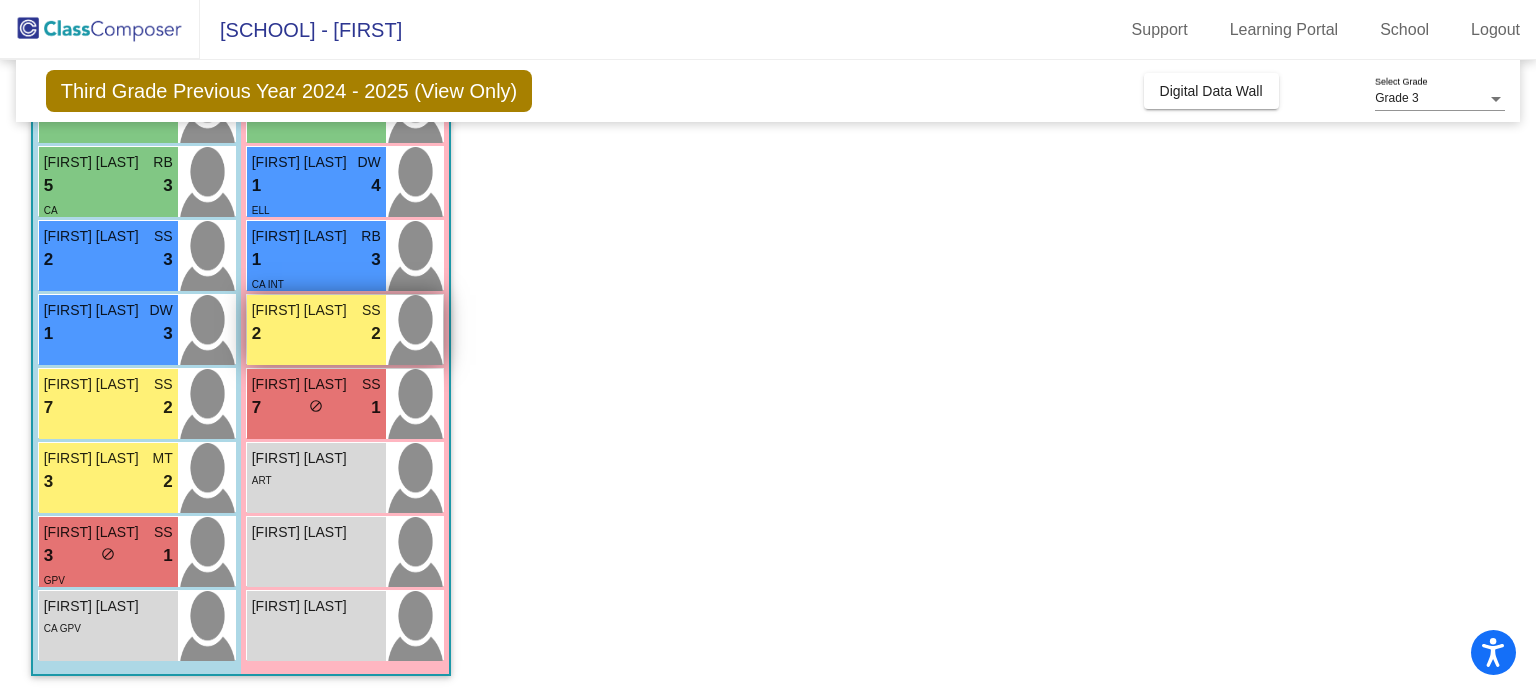 click on "2 lock do_not_disturb_alt 2" at bounding box center [316, 334] 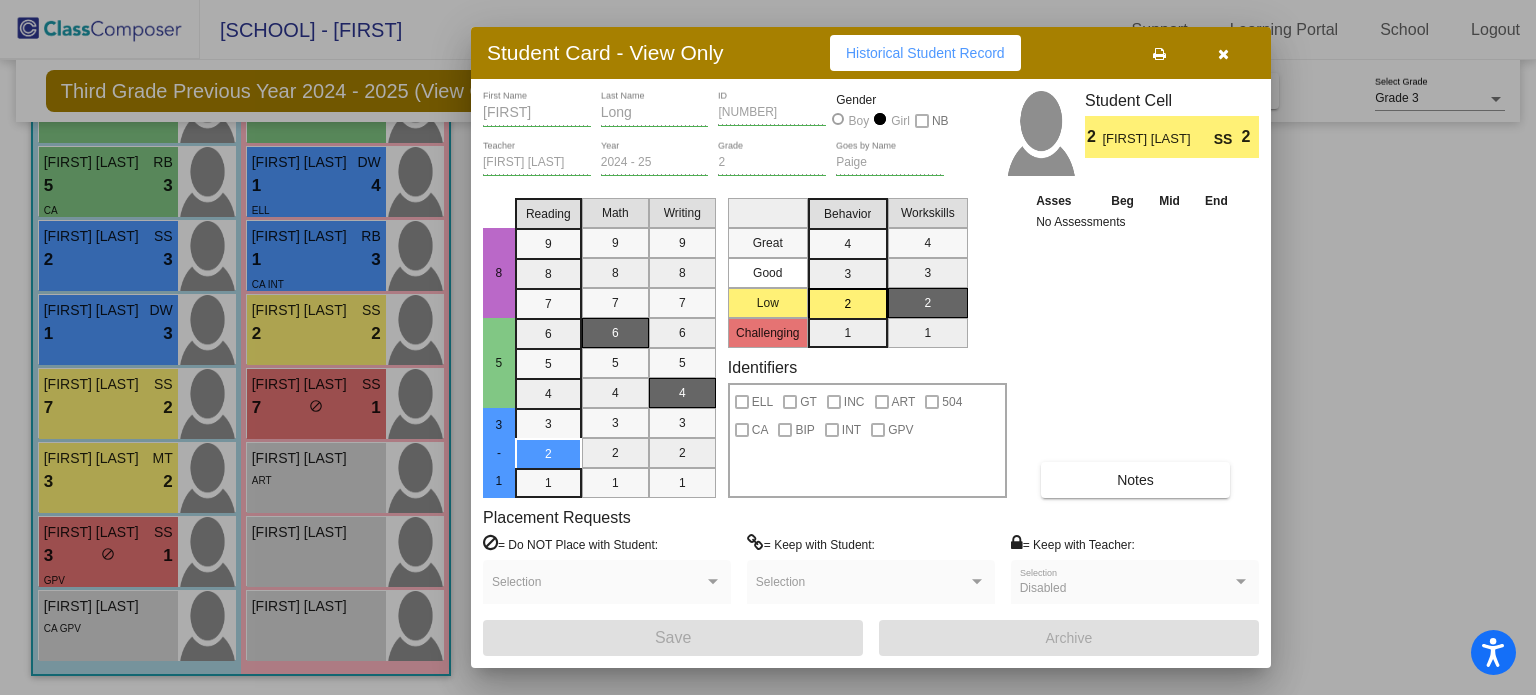 click at bounding box center [1223, 53] 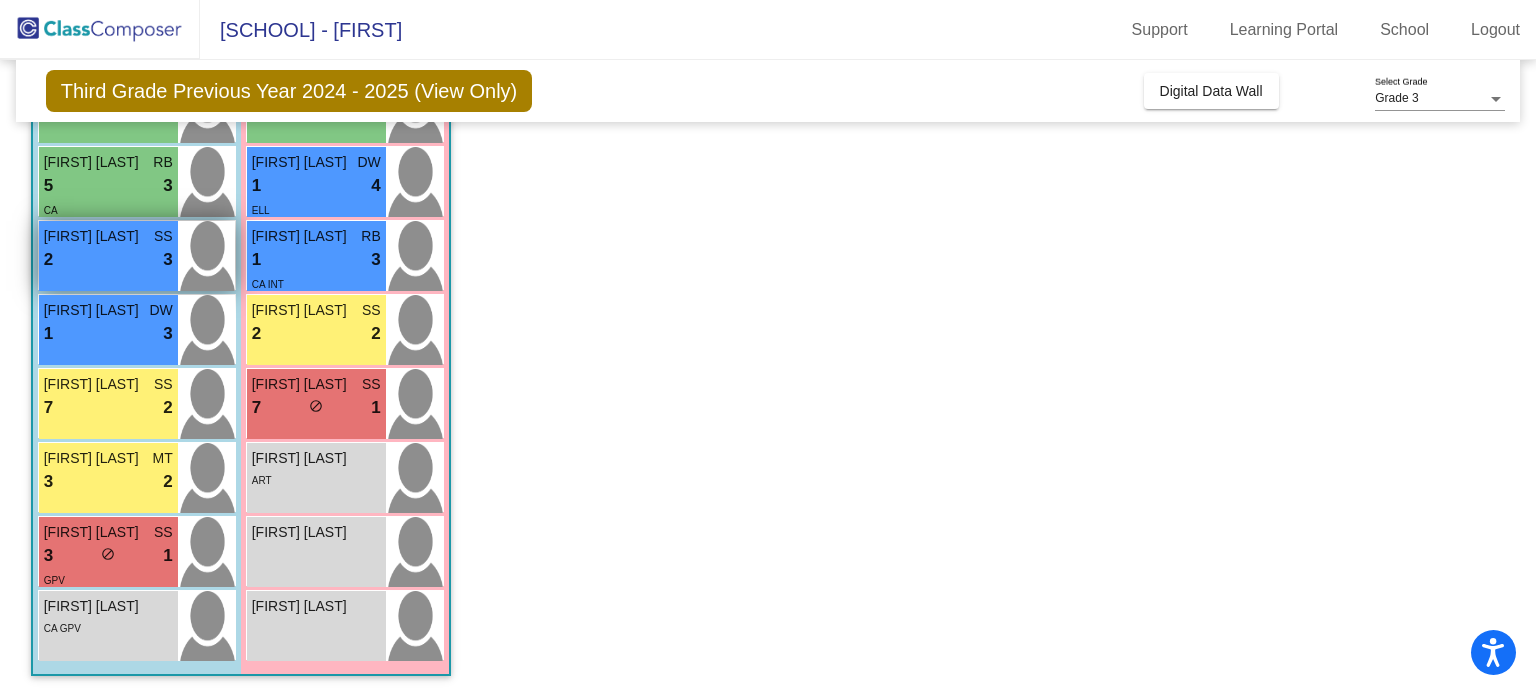 click on "2 lock do_not_disturb_alt 3" at bounding box center [108, 260] 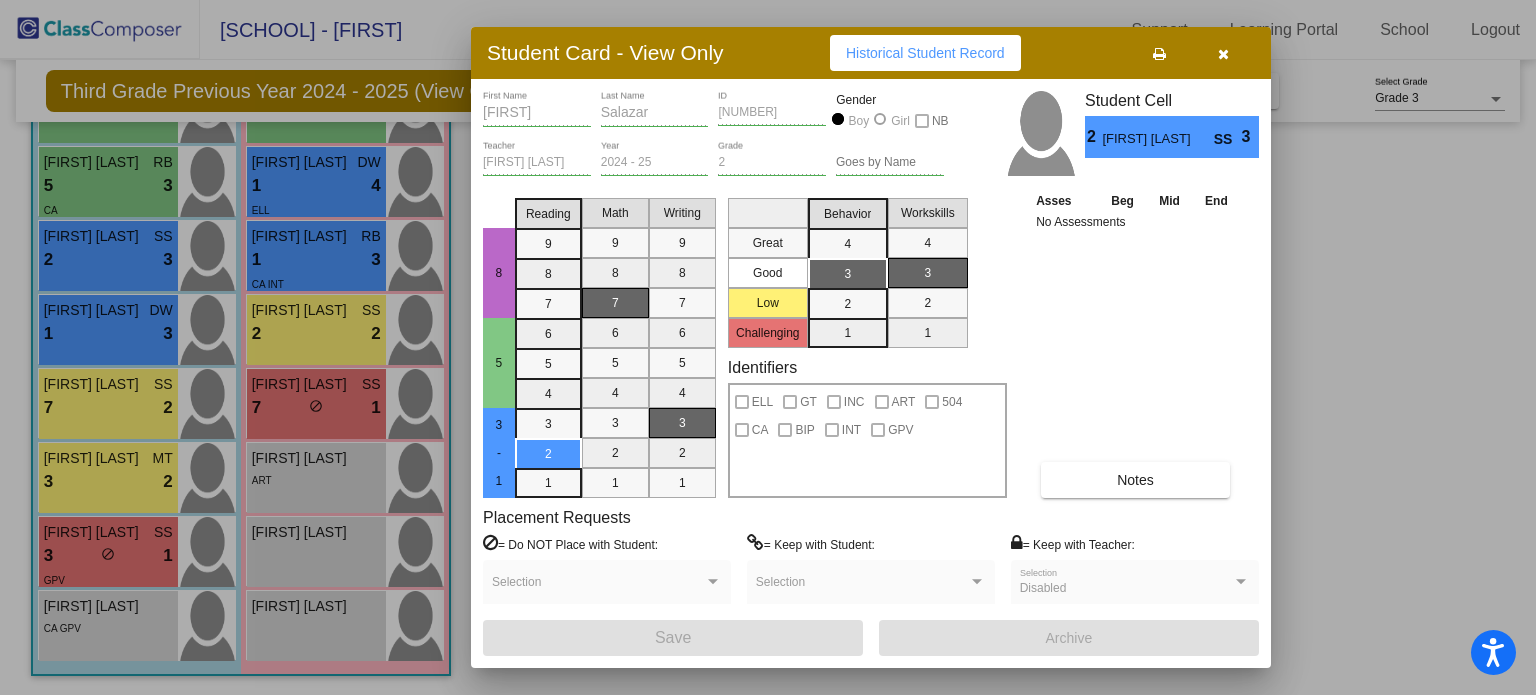 click at bounding box center (1223, 54) 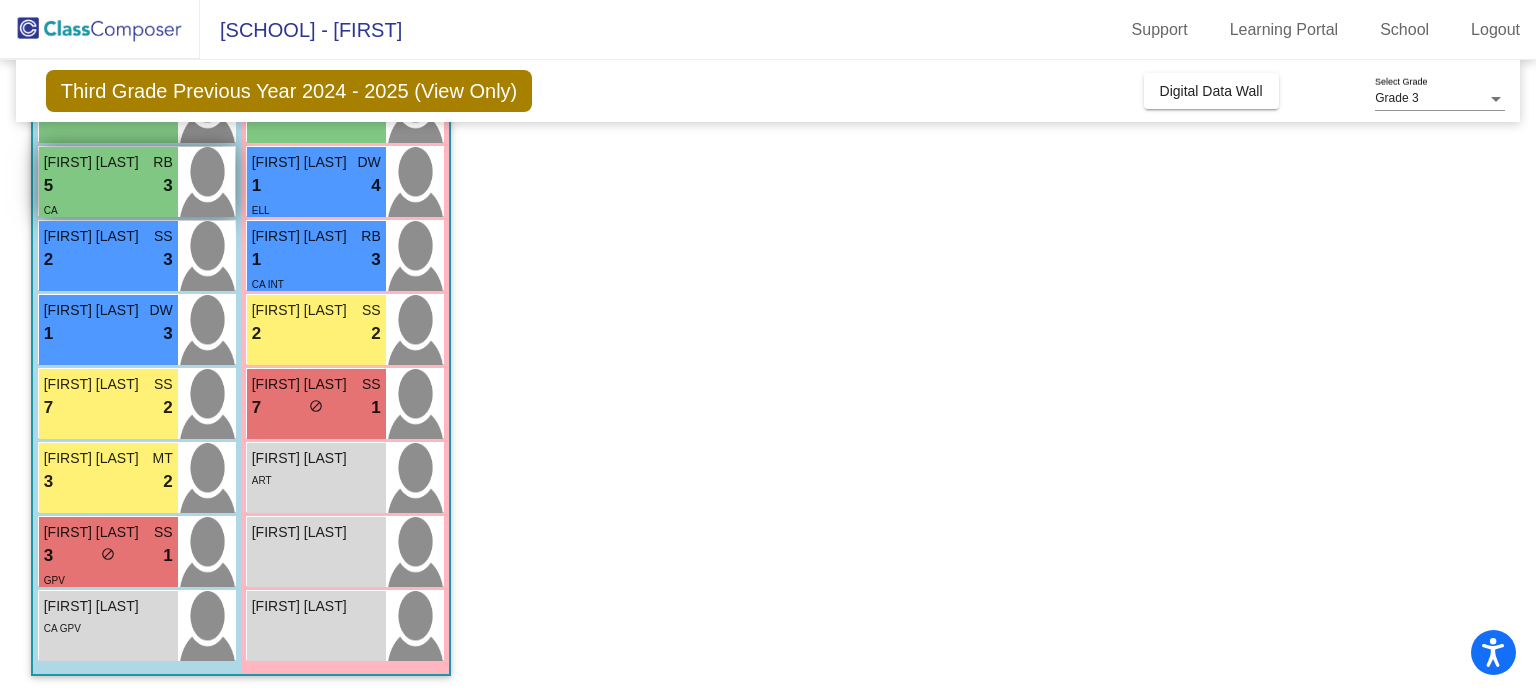 click on "5 lock do_not_disturb_alt 3" at bounding box center (108, 186) 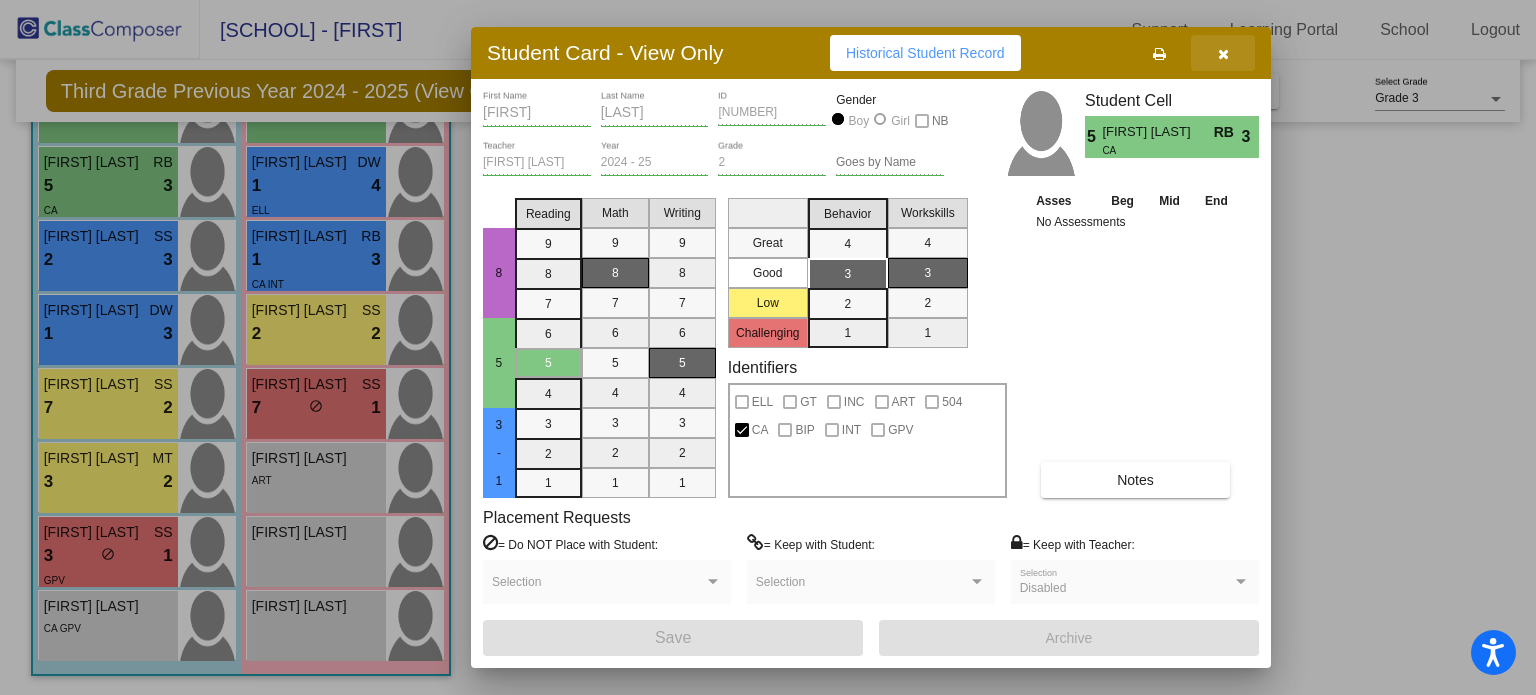 click at bounding box center (1223, 53) 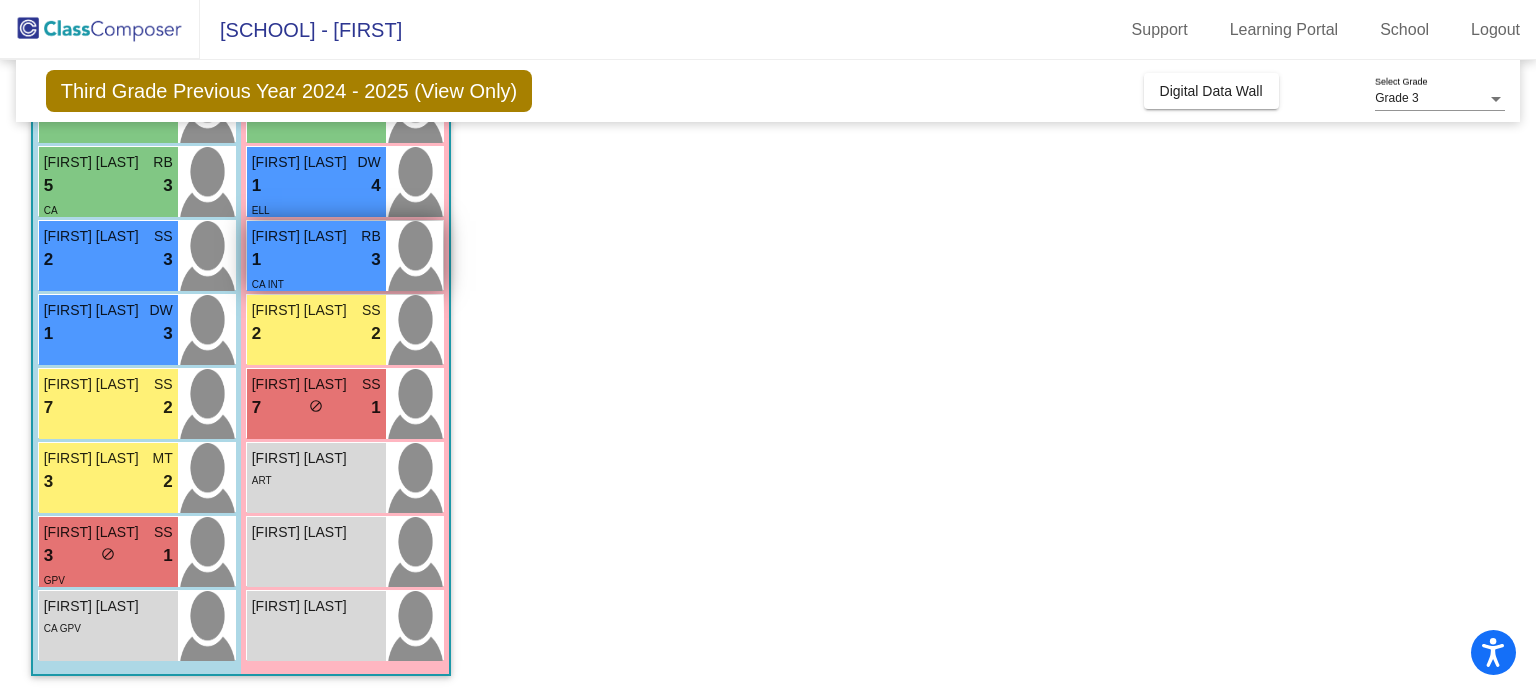 click on "1 lock do_not_disturb_alt 3" at bounding box center (316, 260) 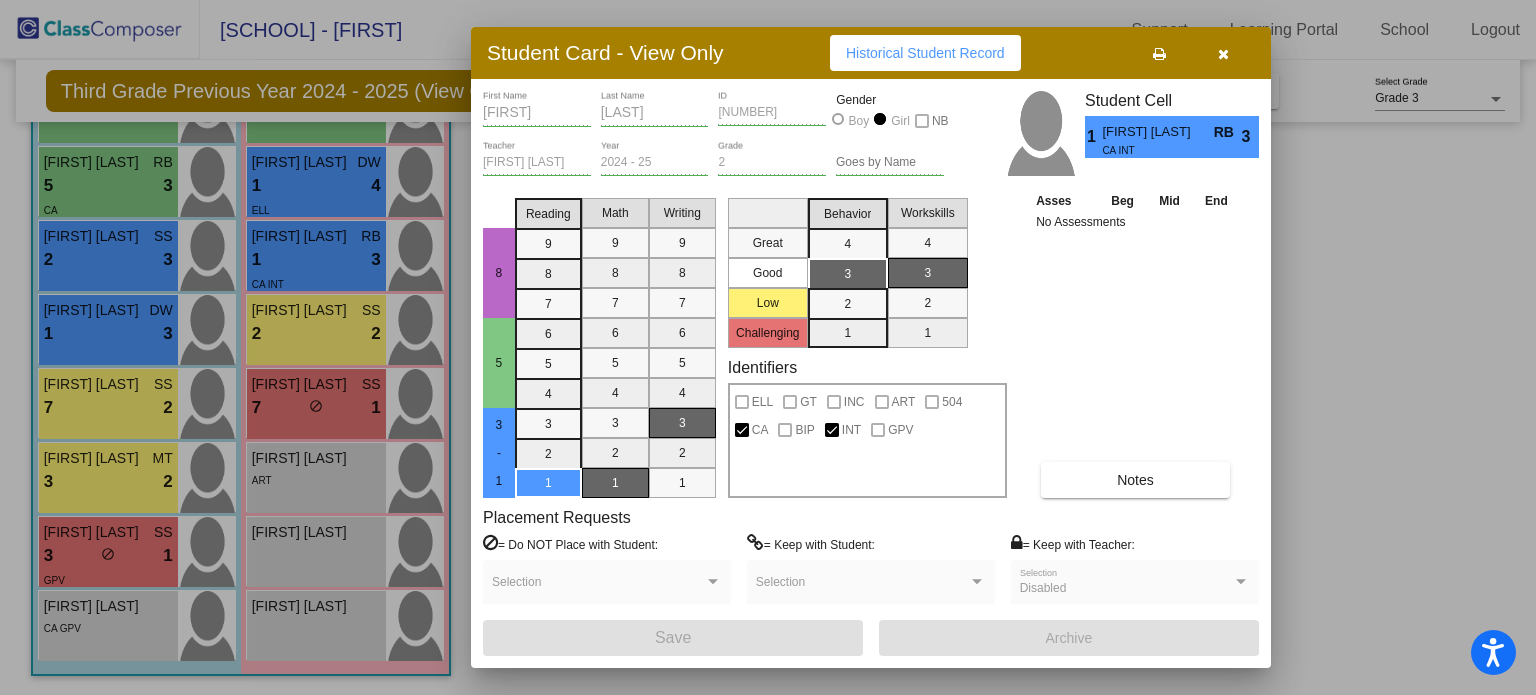 click at bounding box center (1223, 54) 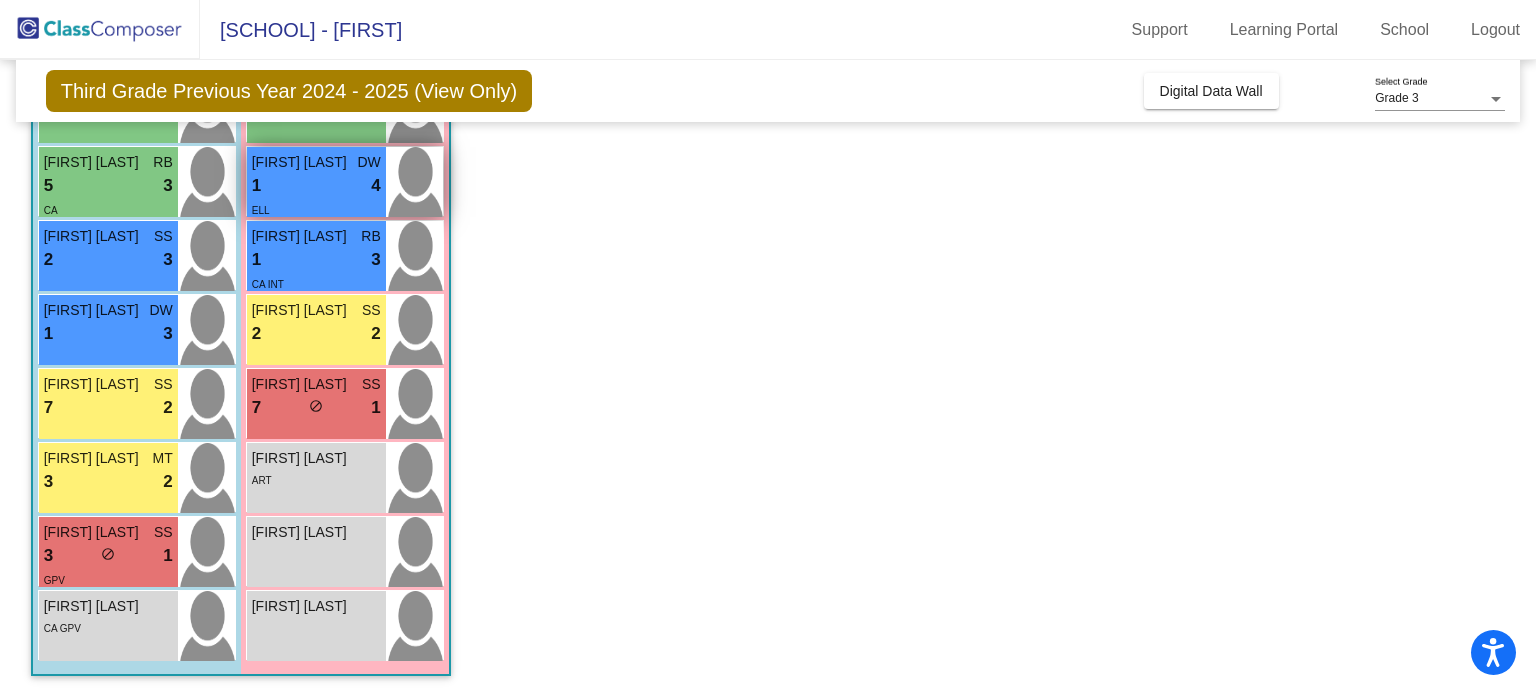 click on "[FIRST] [LAST]" at bounding box center [302, 162] 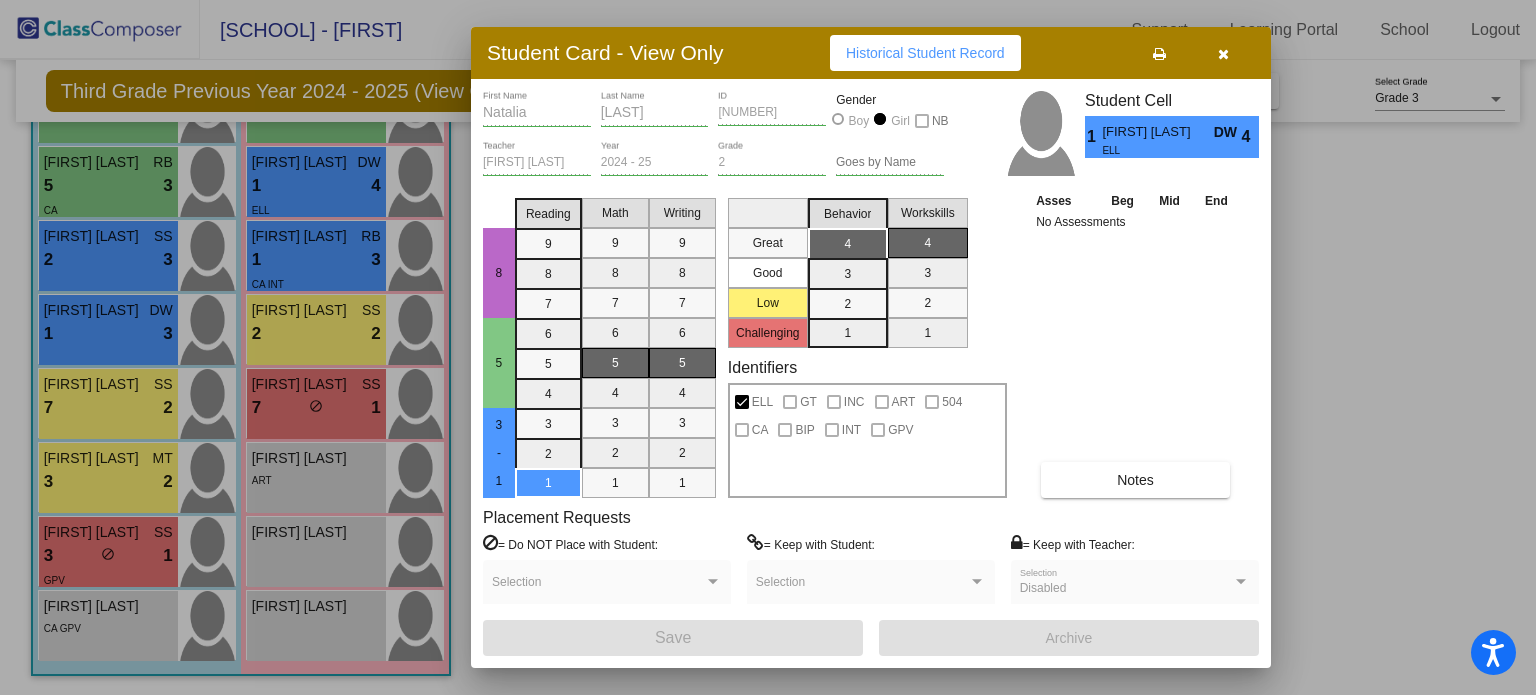 click at bounding box center [1223, 54] 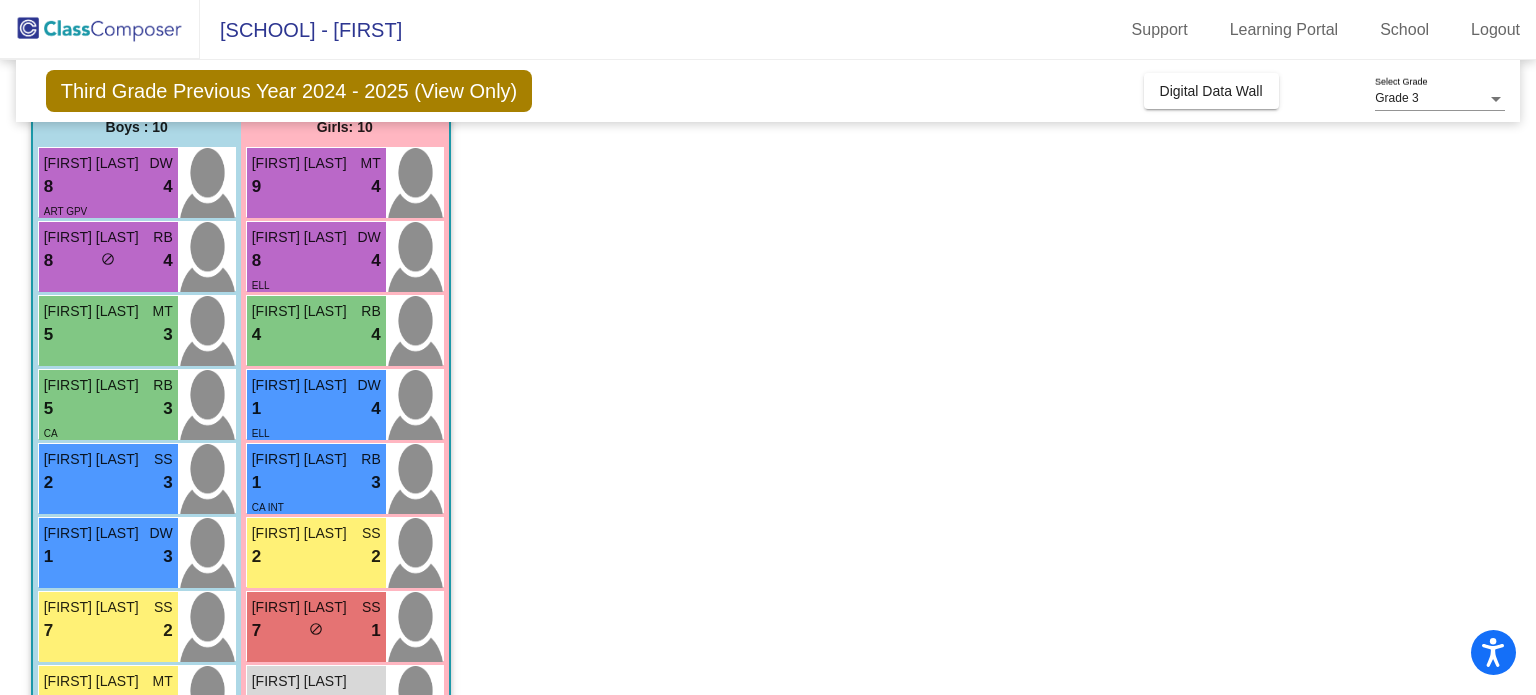 scroll, scrollTop: 172, scrollLeft: 0, axis: vertical 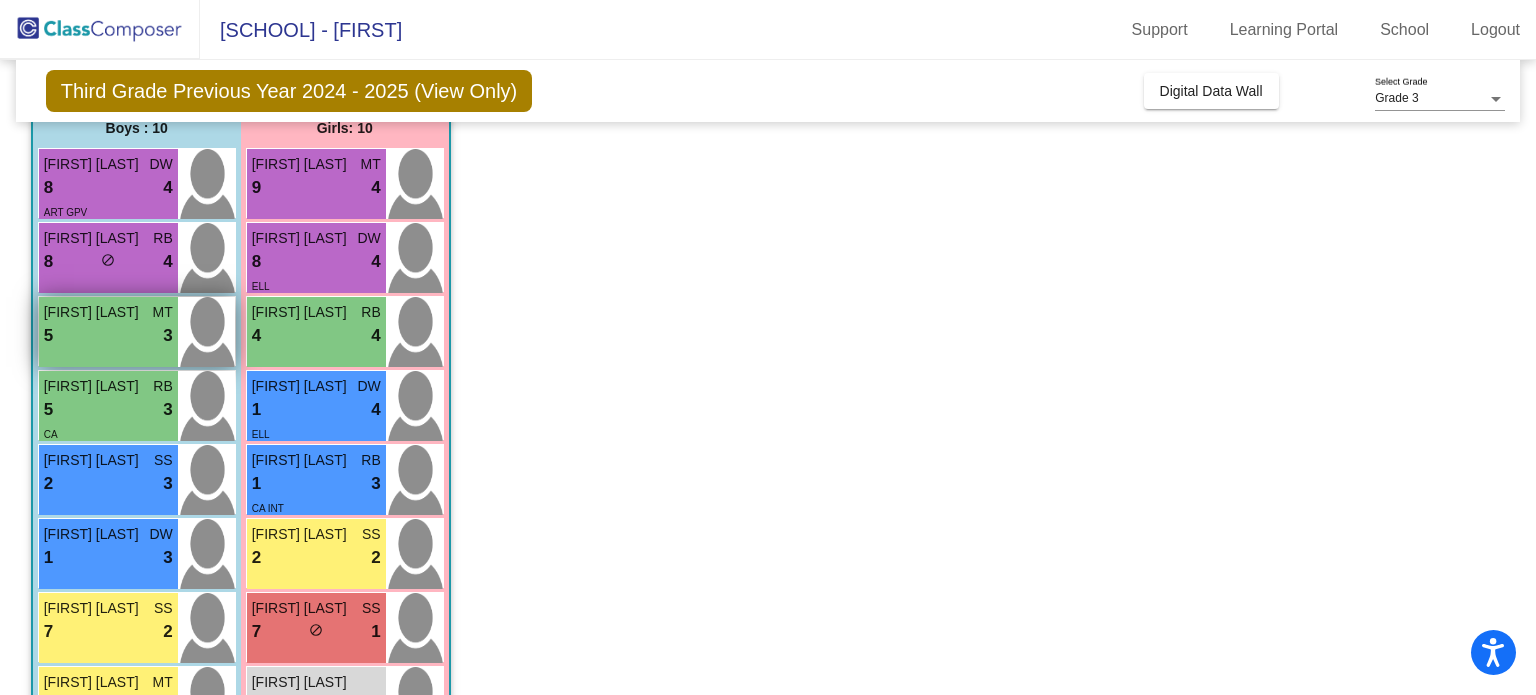 click on "5 lock do_not_disturb_alt 3" at bounding box center (108, 336) 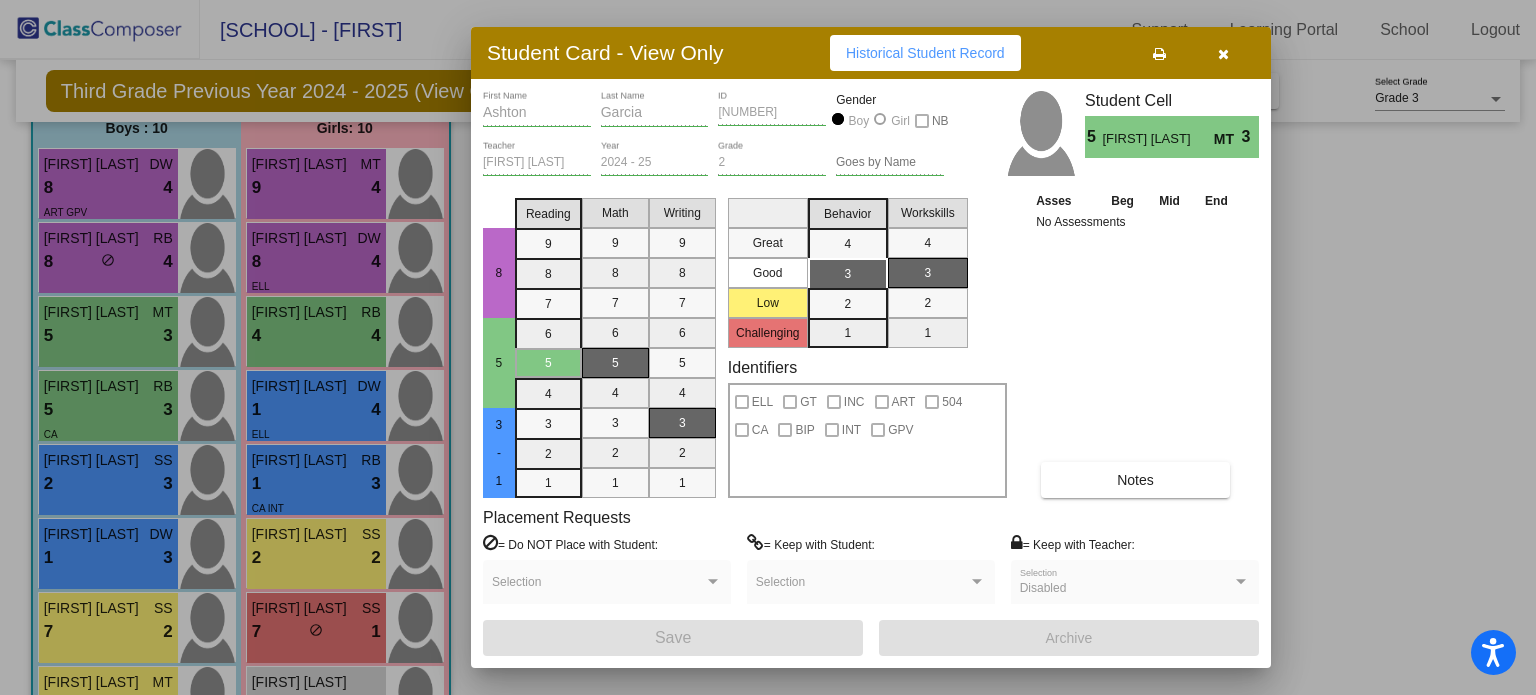 click at bounding box center [1223, 54] 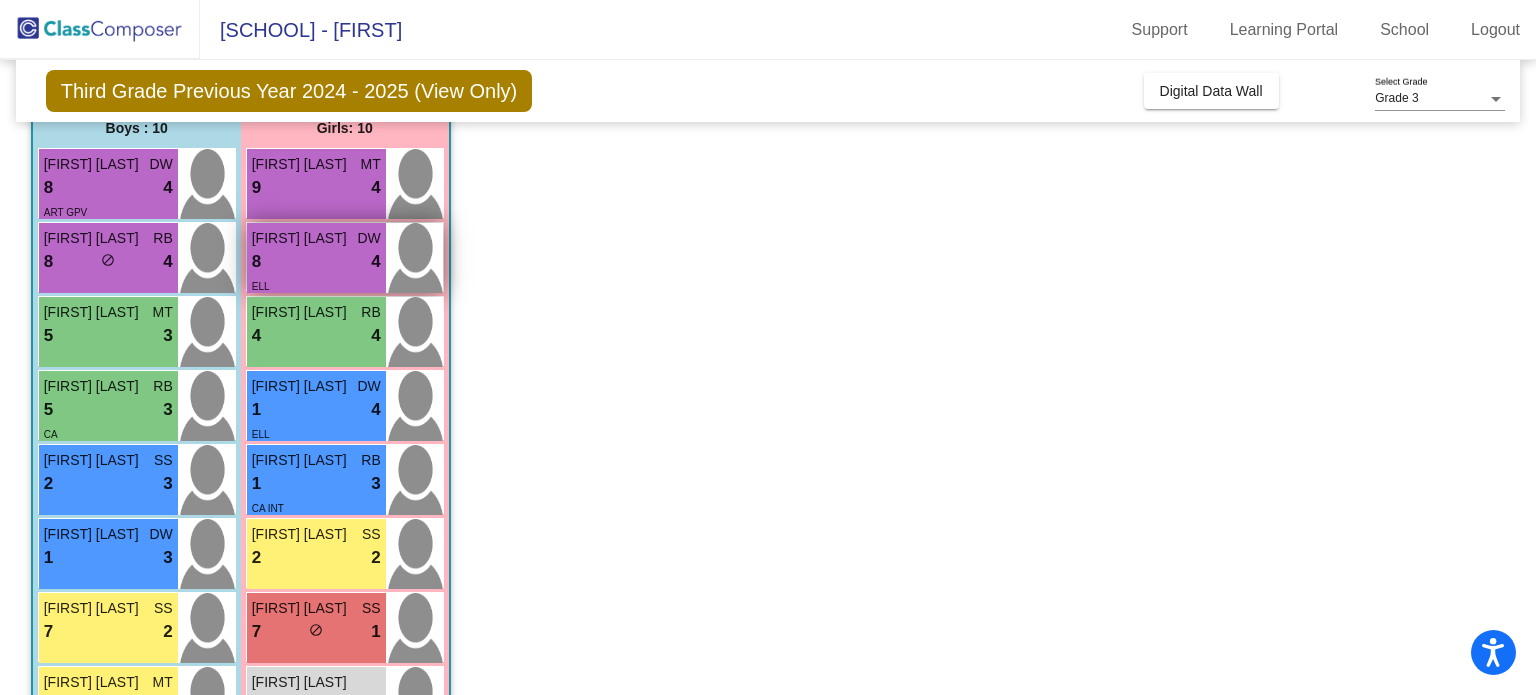 click on "[FIRST] [LAST]" at bounding box center [302, 238] 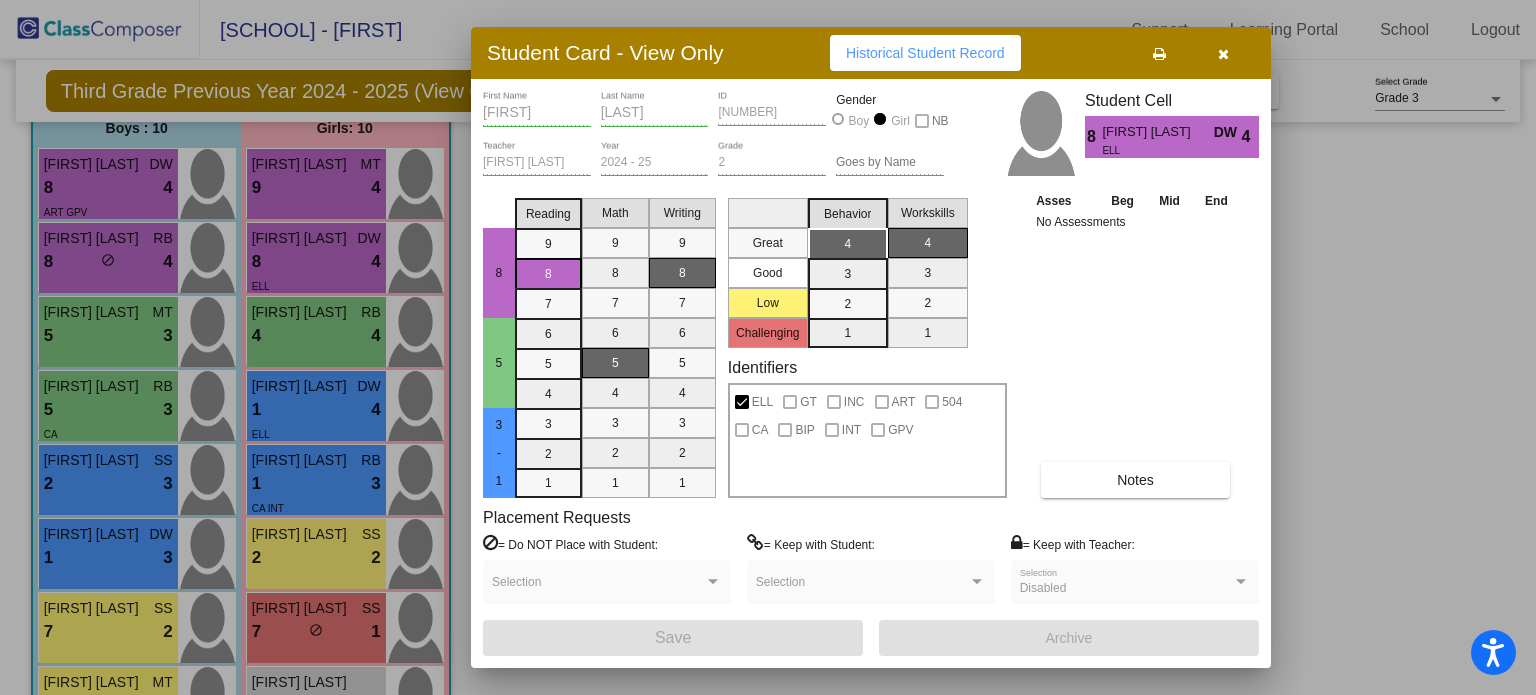 click at bounding box center [1223, 53] 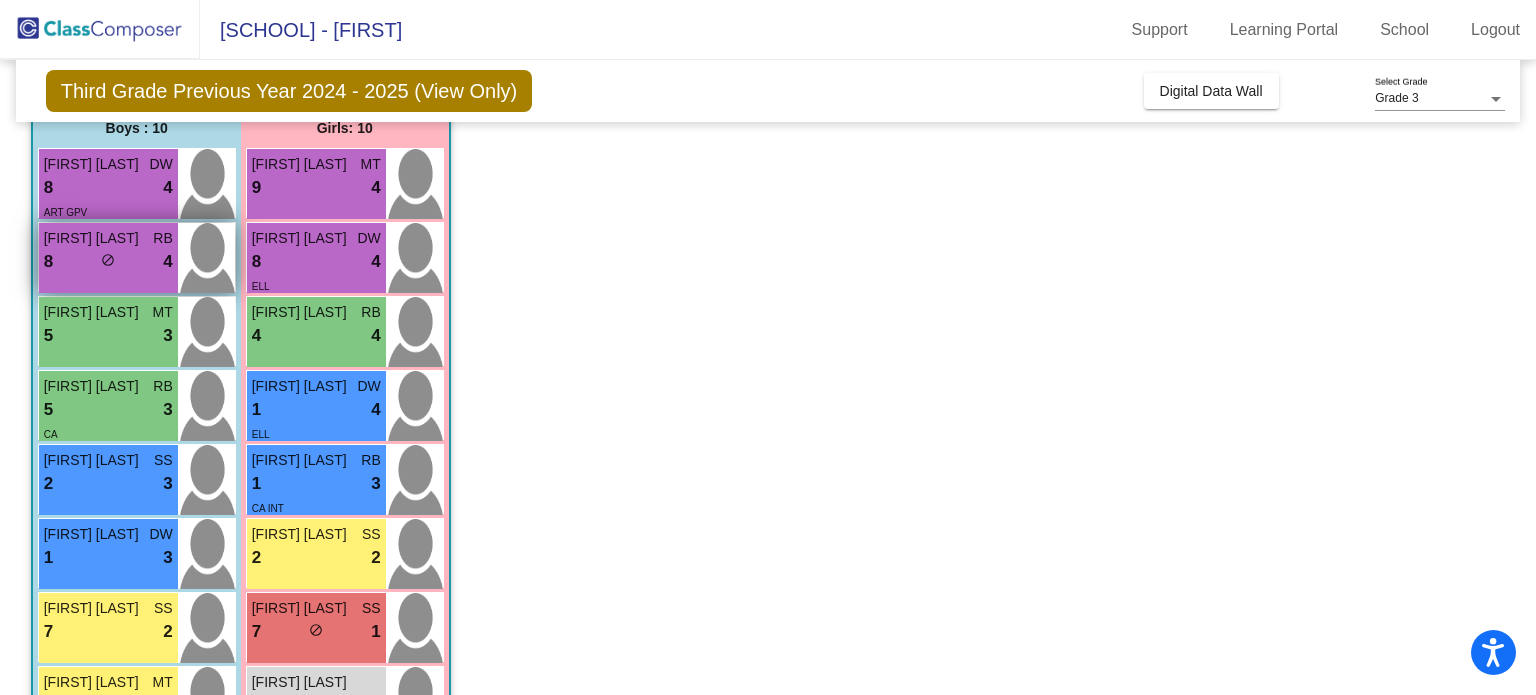 click on "8 lock do_not_disturb_alt 4" at bounding box center [108, 262] 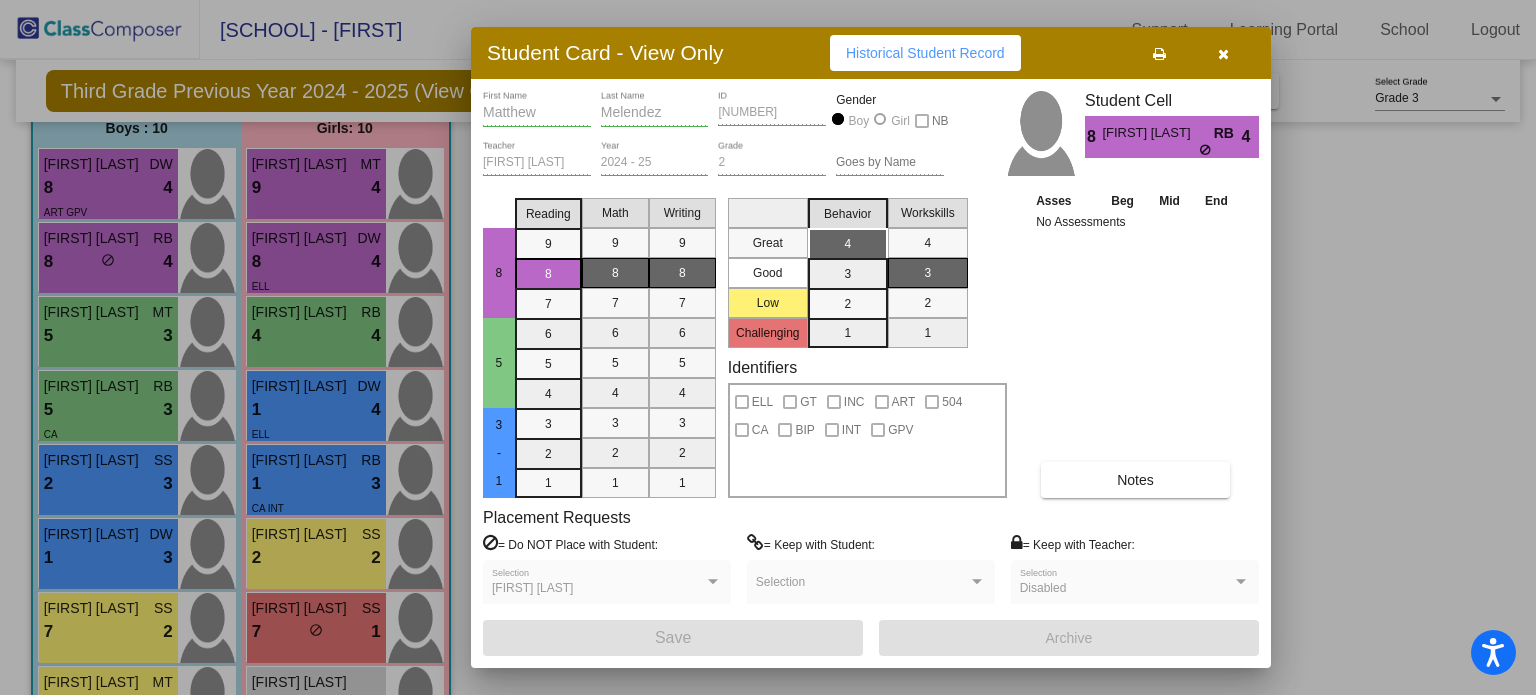click at bounding box center (1223, 54) 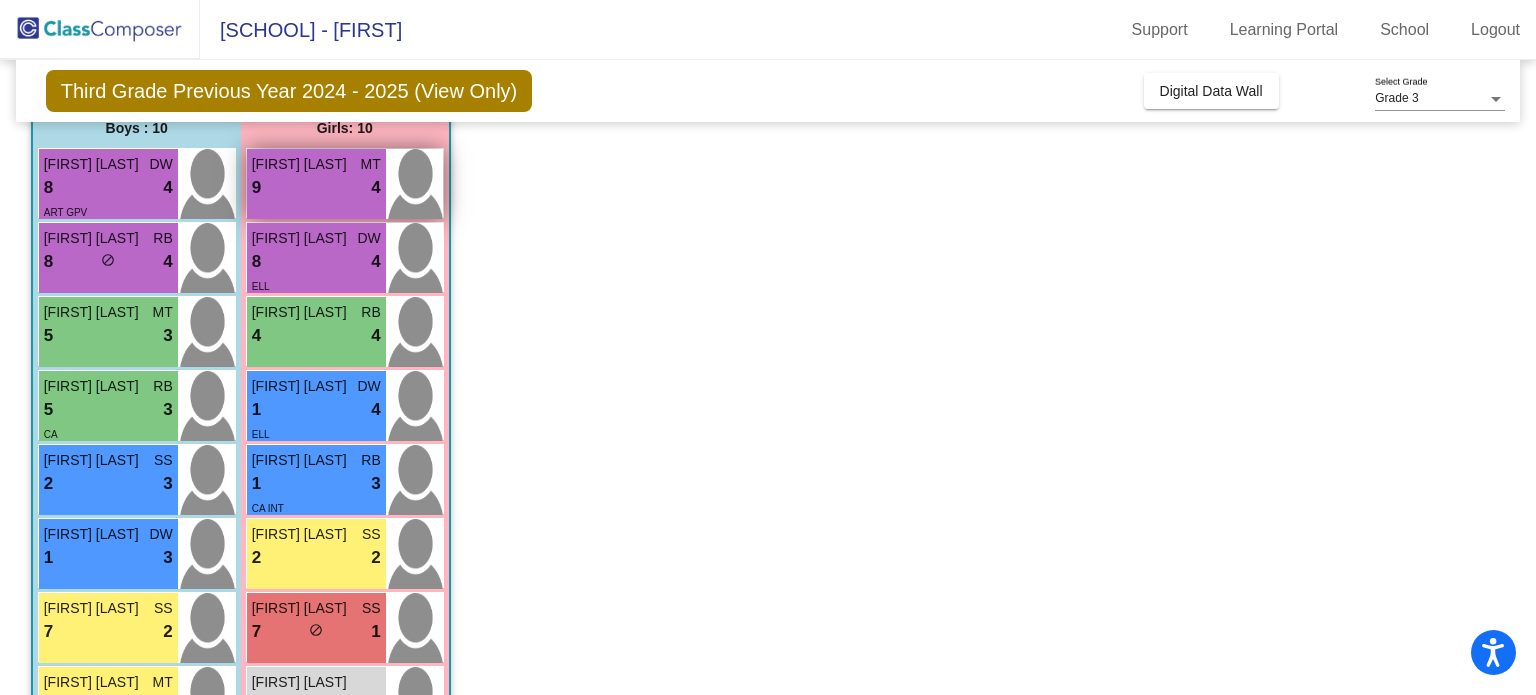 click on "9 lock do_not_disturb_alt 4" at bounding box center [316, 188] 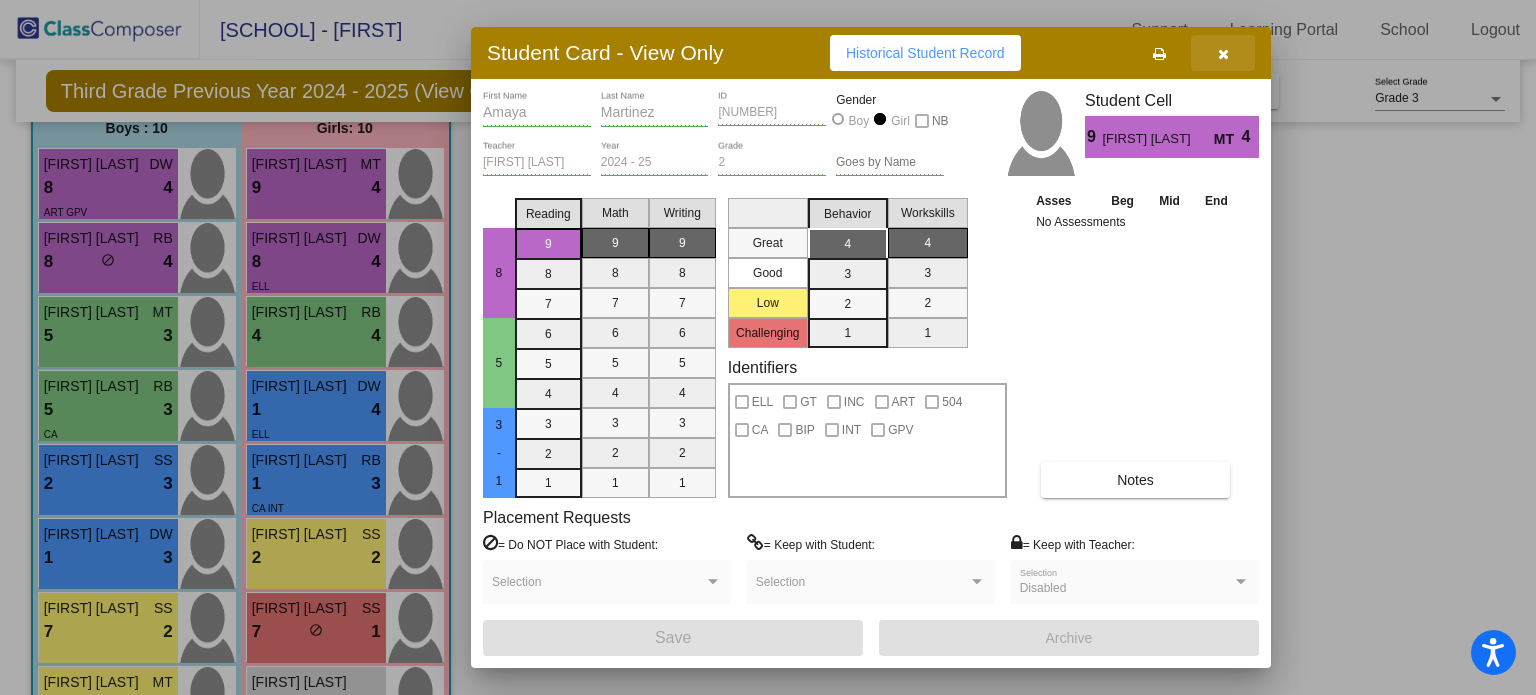 click at bounding box center [1223, 53] 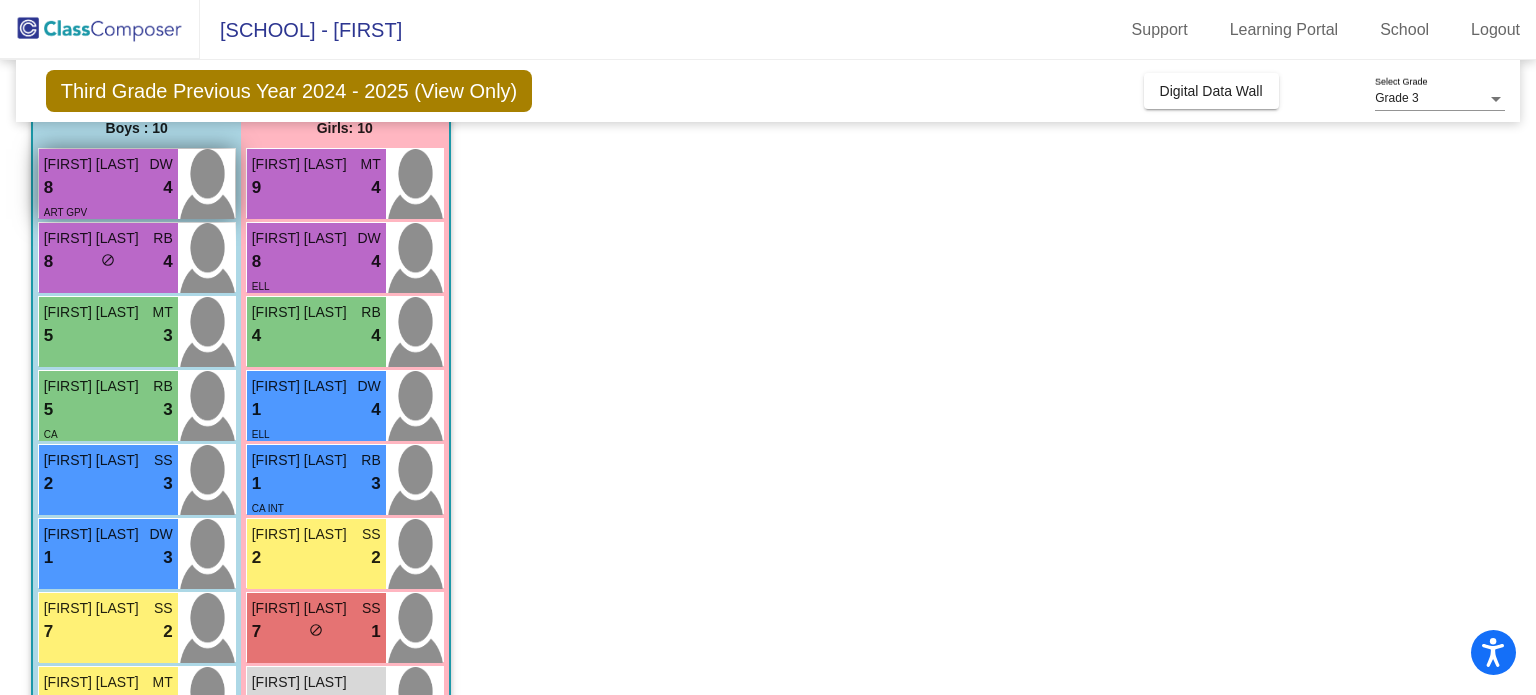 click on "8 lock do_not_disturb_alt 4" at bounding box center (108, 188) 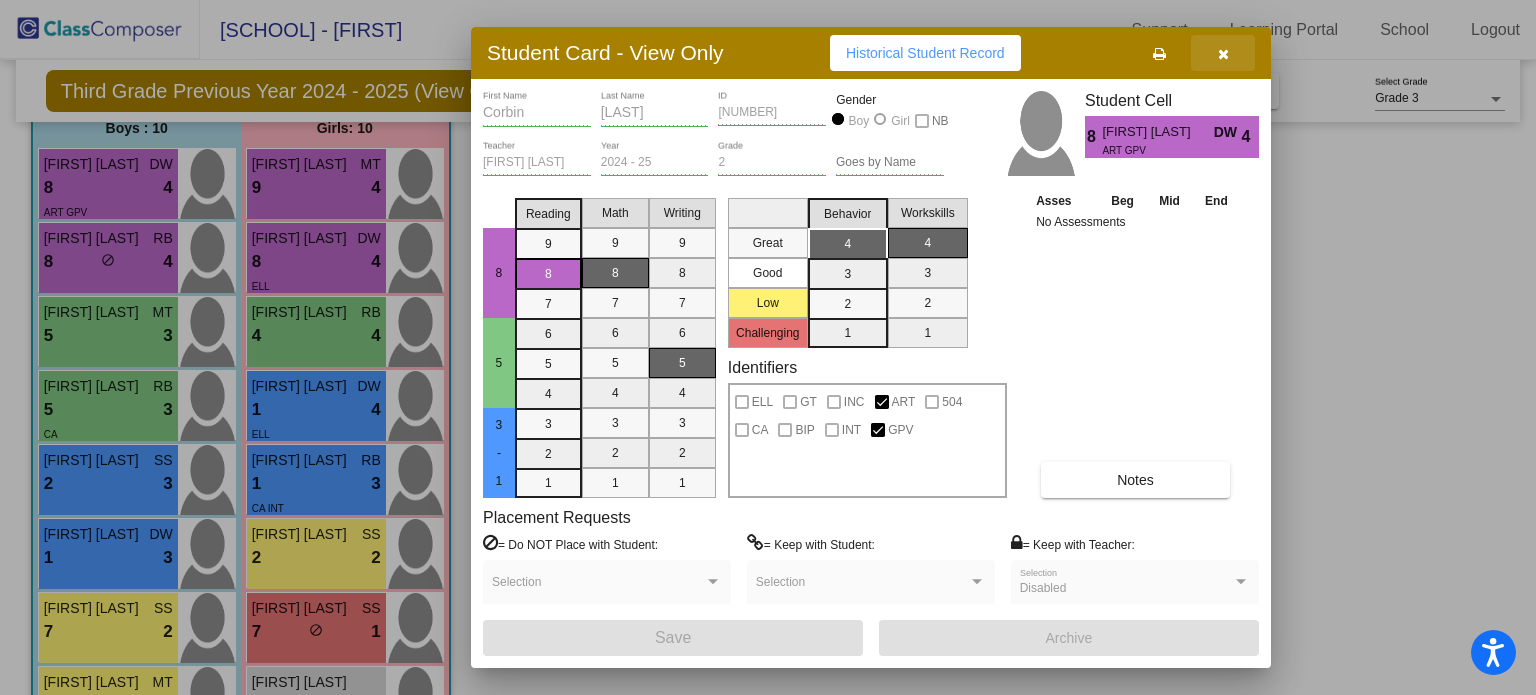 click at bounding box center (1223, 54) 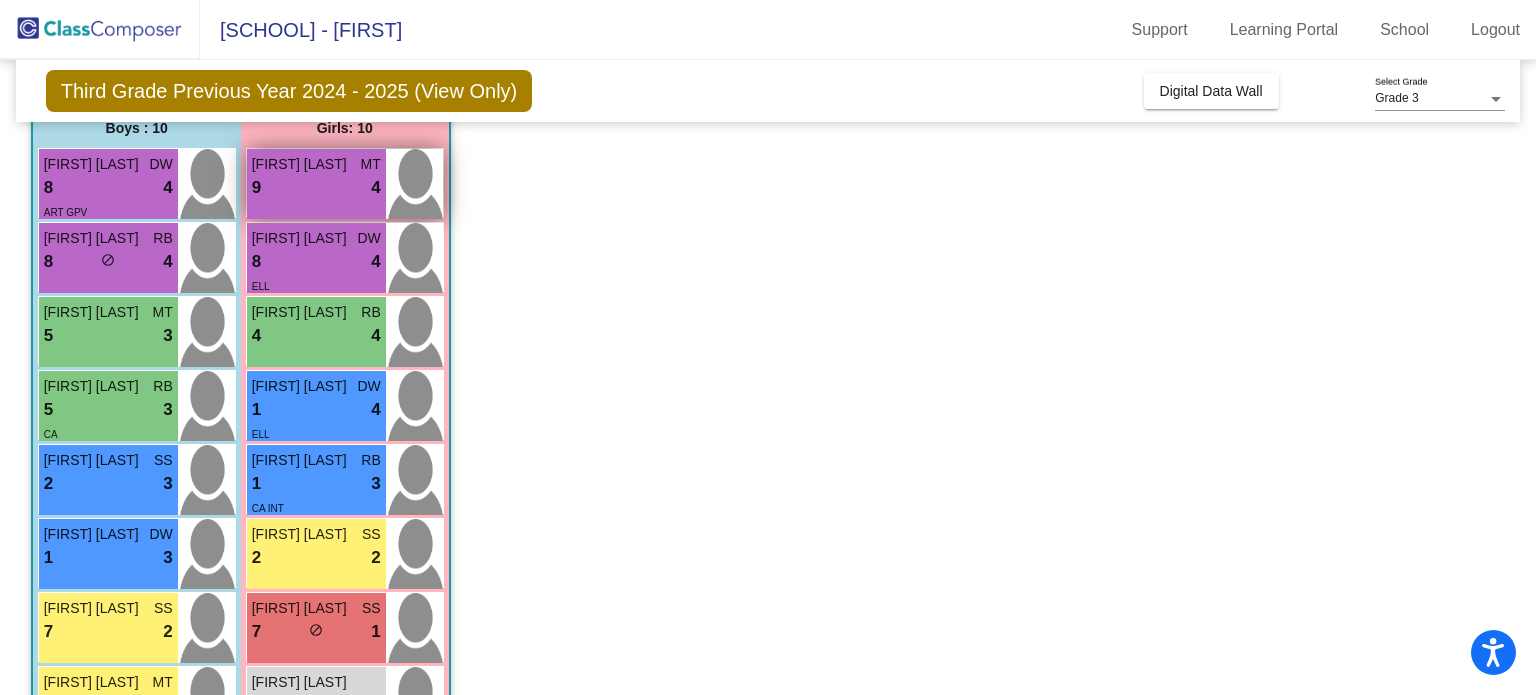 click on "[FIRST] [LAST] MT 9 lock do_not_disturb_alt 4" at bounding box center (316, 184) 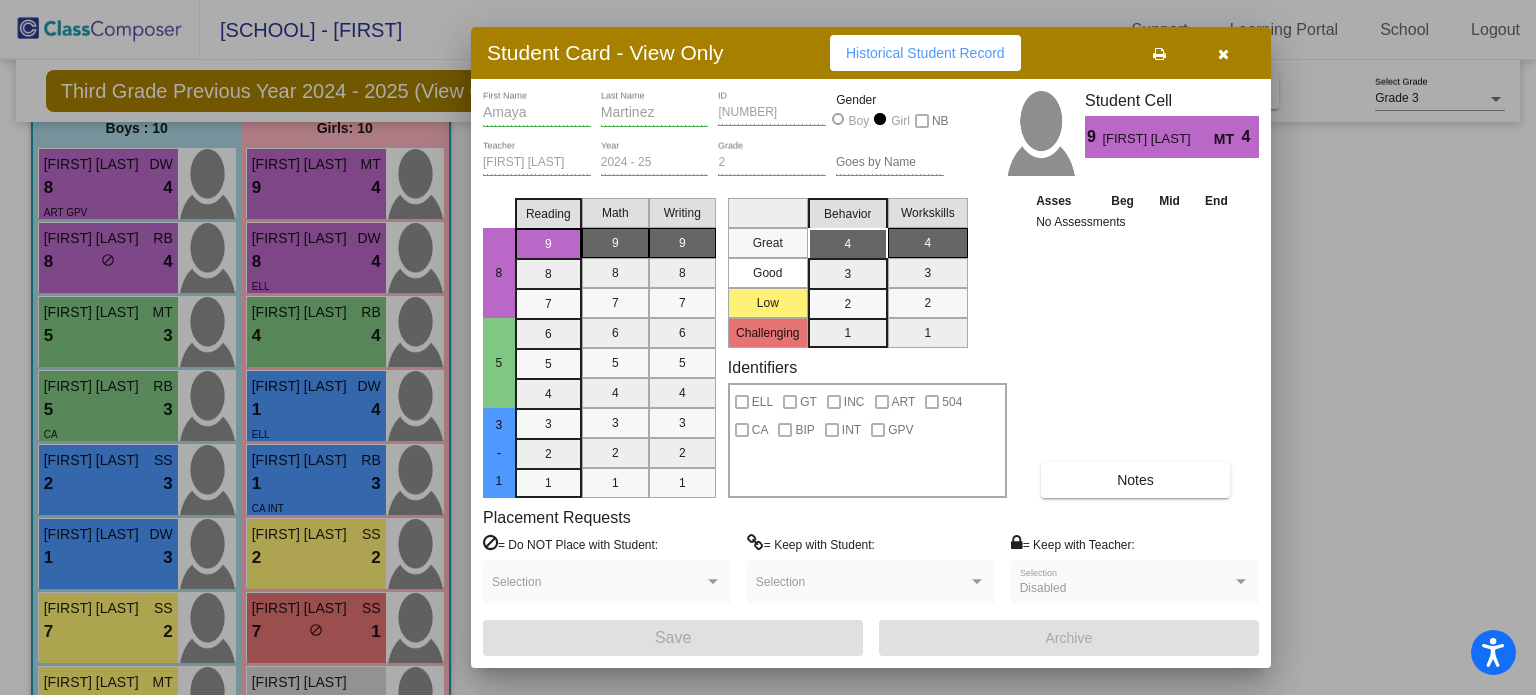 click at bounding box center [1223, 54] 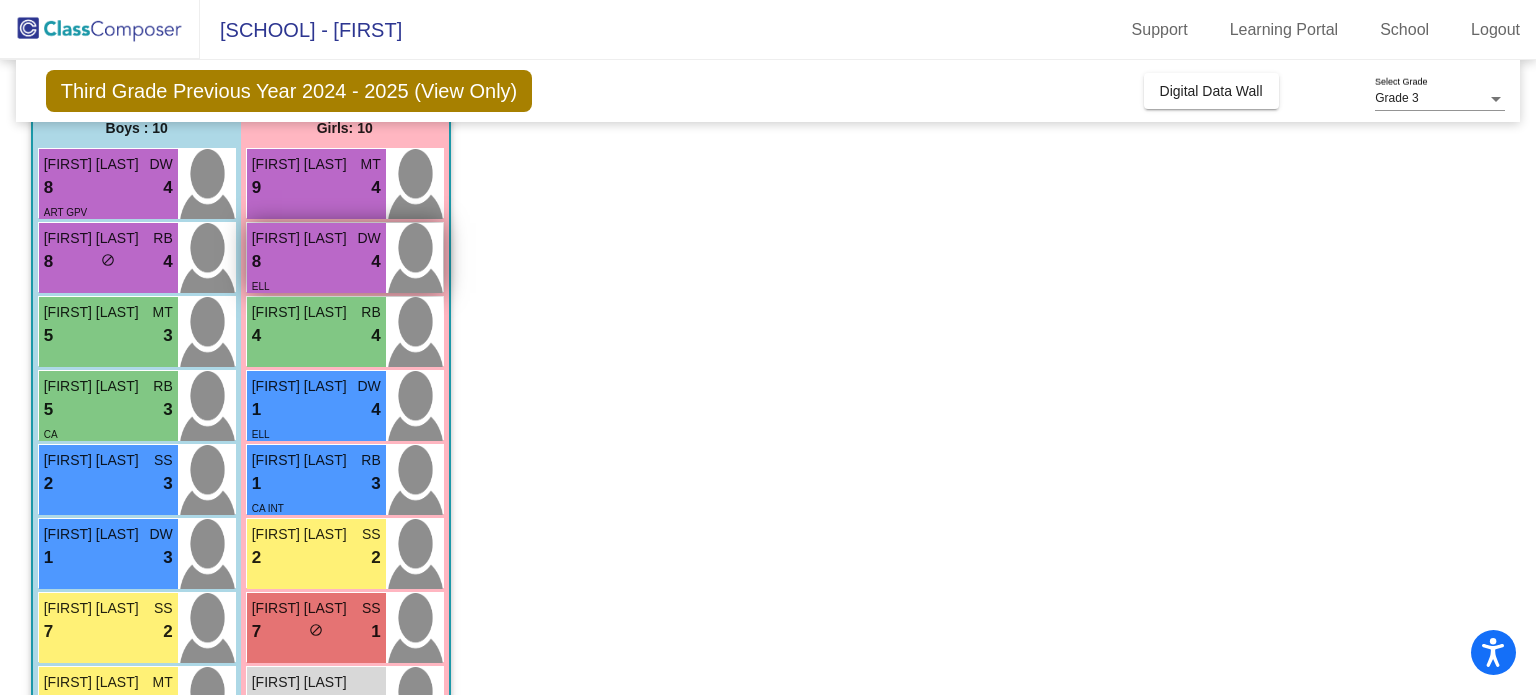 click on "8 lock do_not_disturb_alt 4" at bounding box center [316, 262] 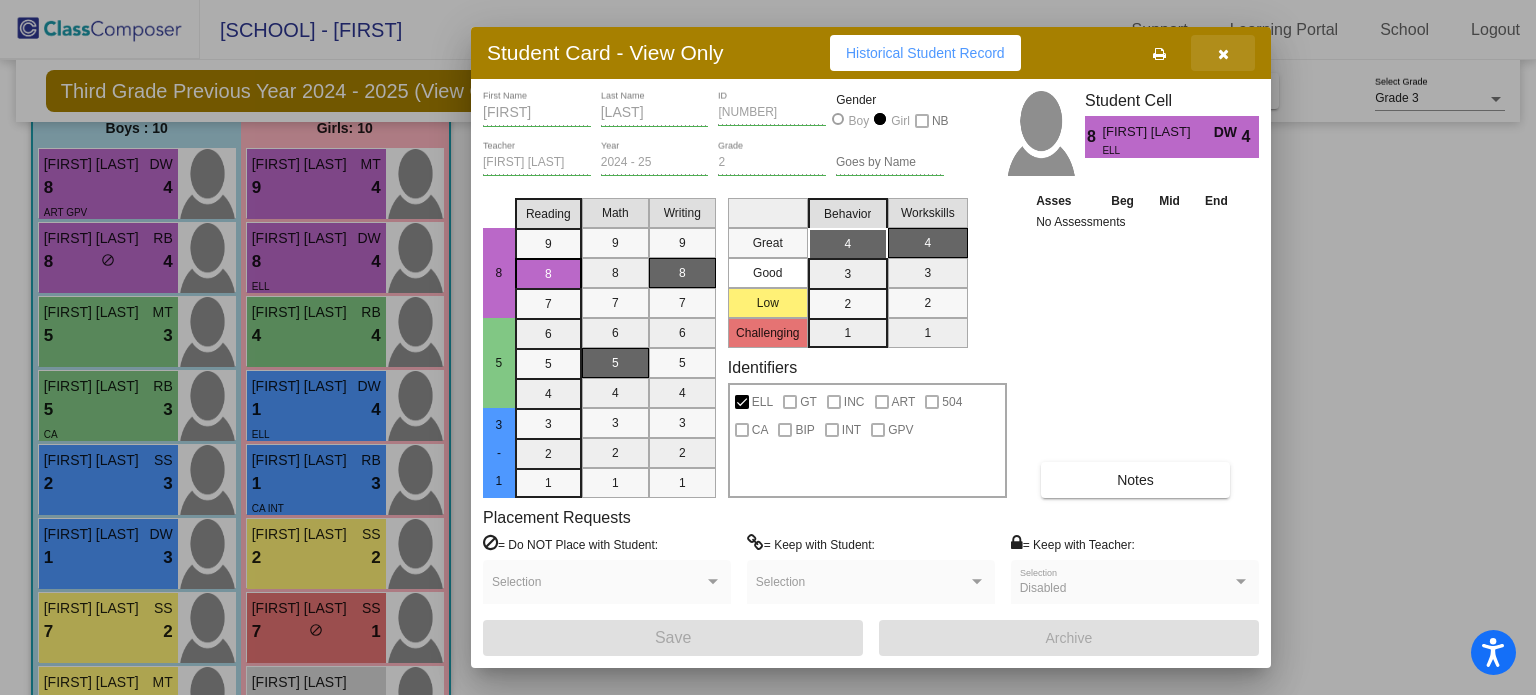 click at bounding box center (1223, 54) 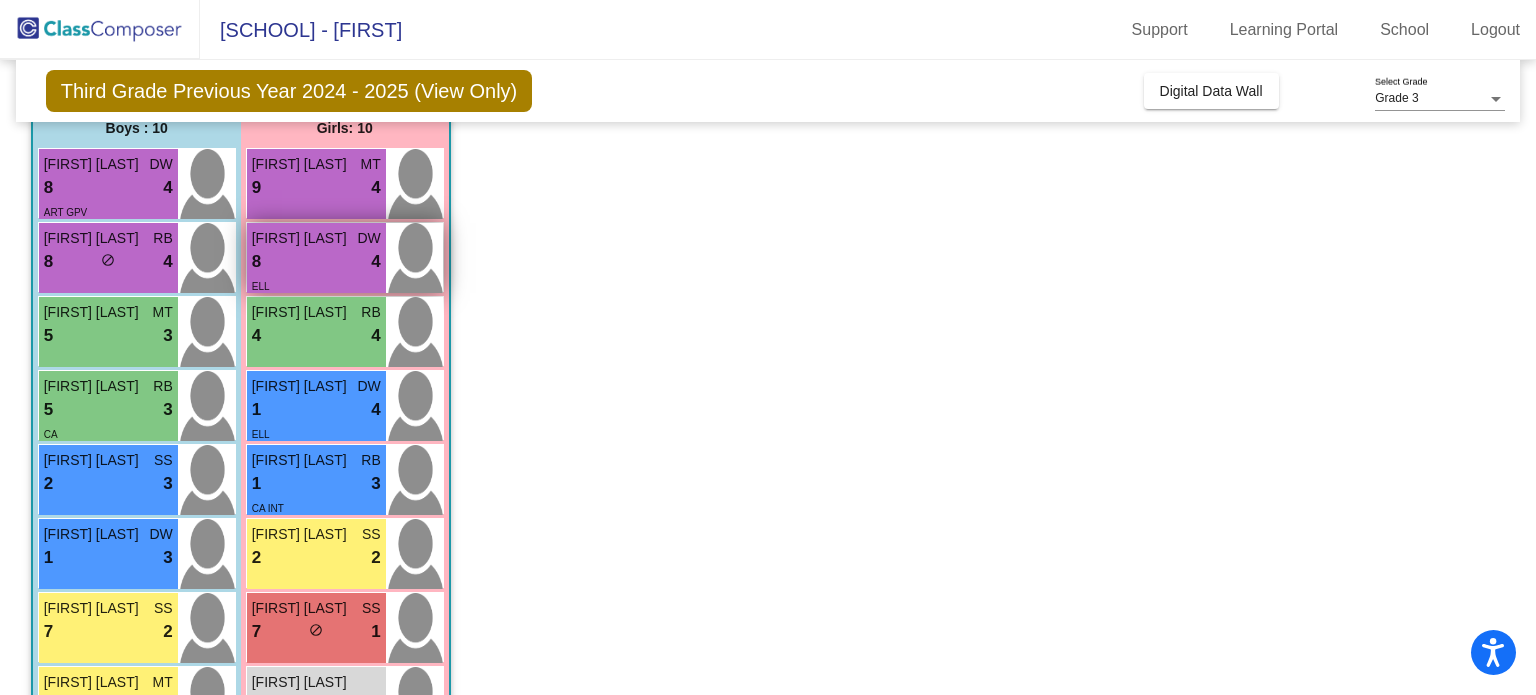 click on "[FIRST] [LAST]" at bounding box center [302, 238] 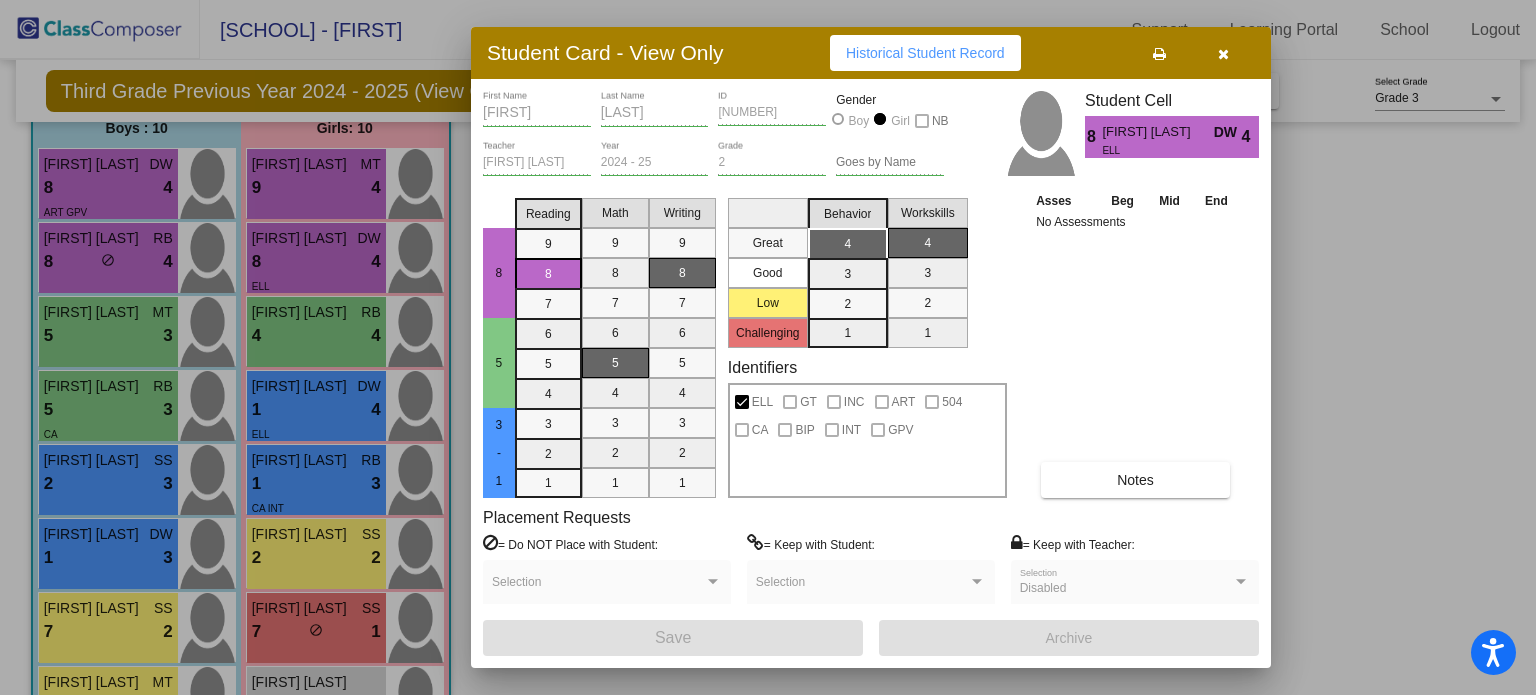 click at bounding box center [1223, 54] 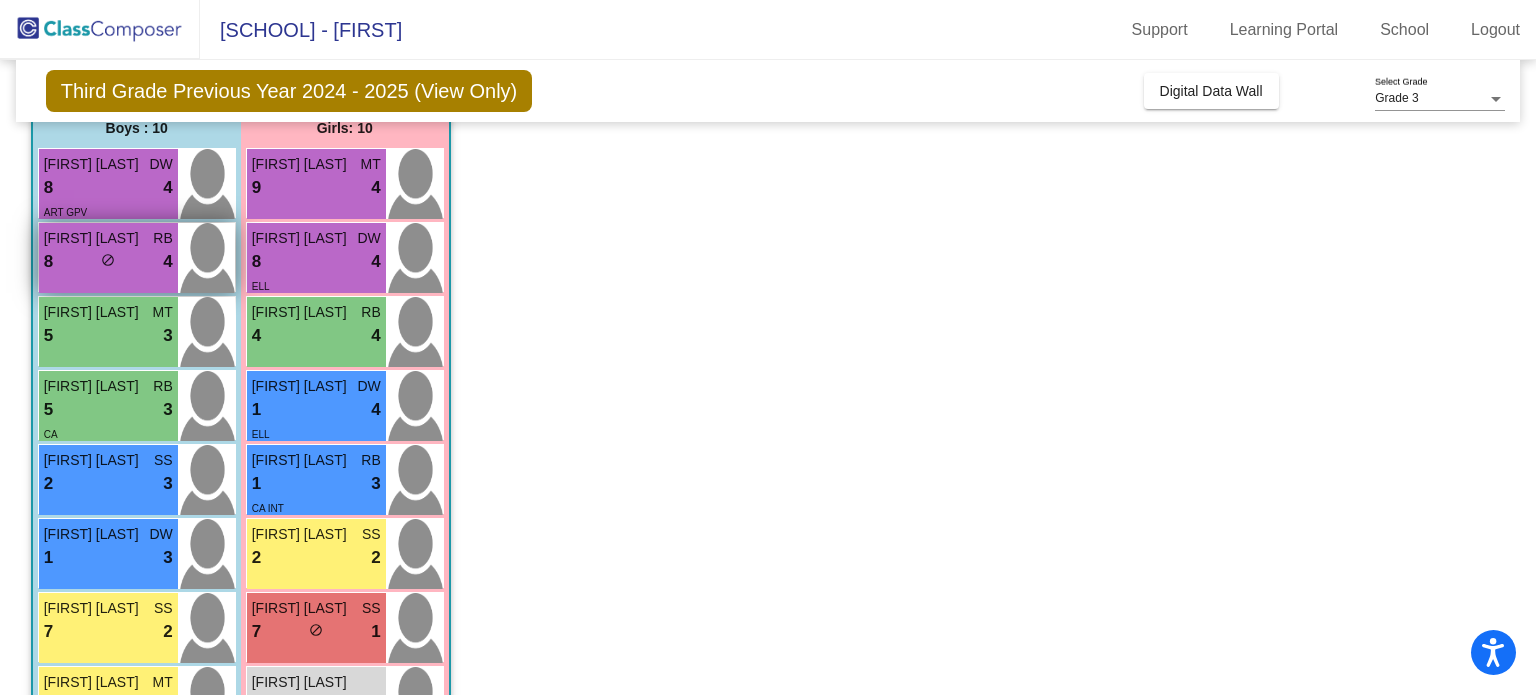 click on "[FIRST] [LAST] RB 8 lock do_not_disturb_alt 4" at bounding box center (108, 258) 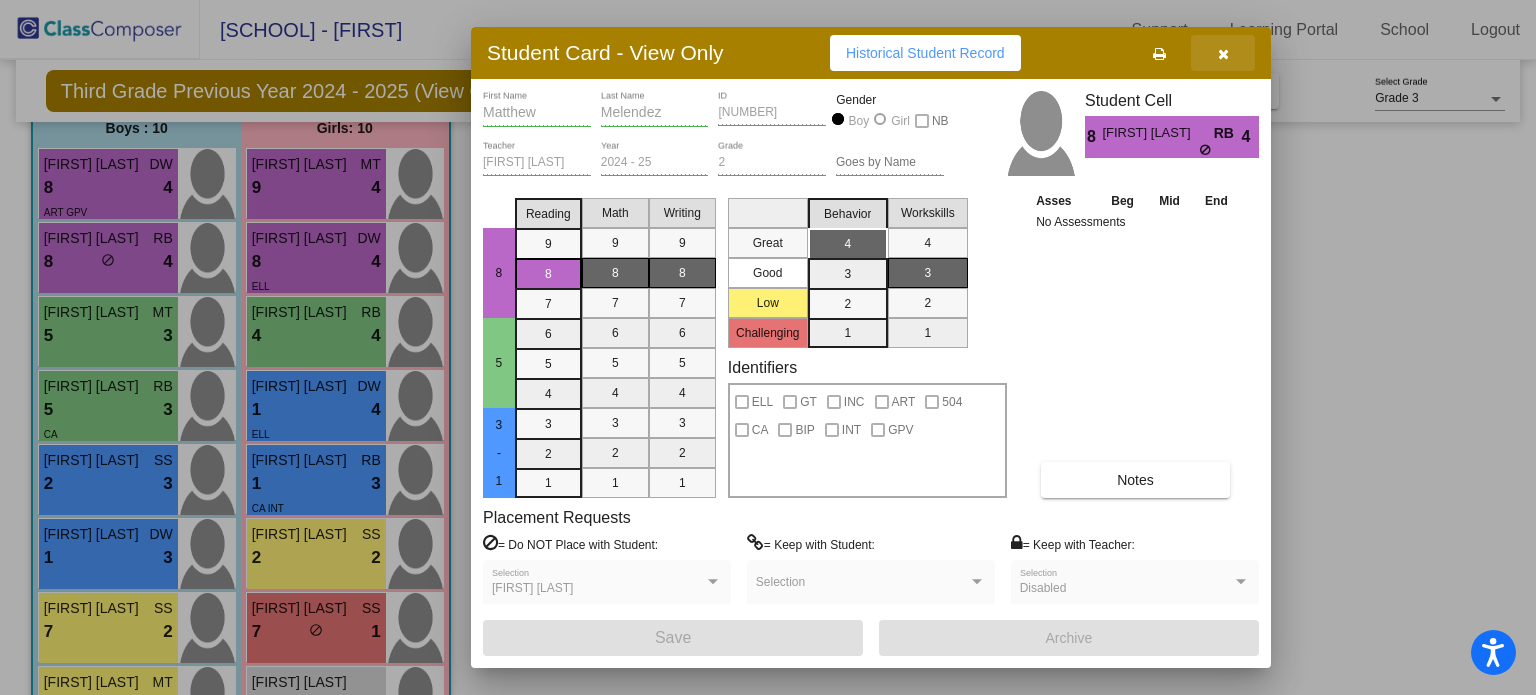 click at bounding box center (1223, 54) 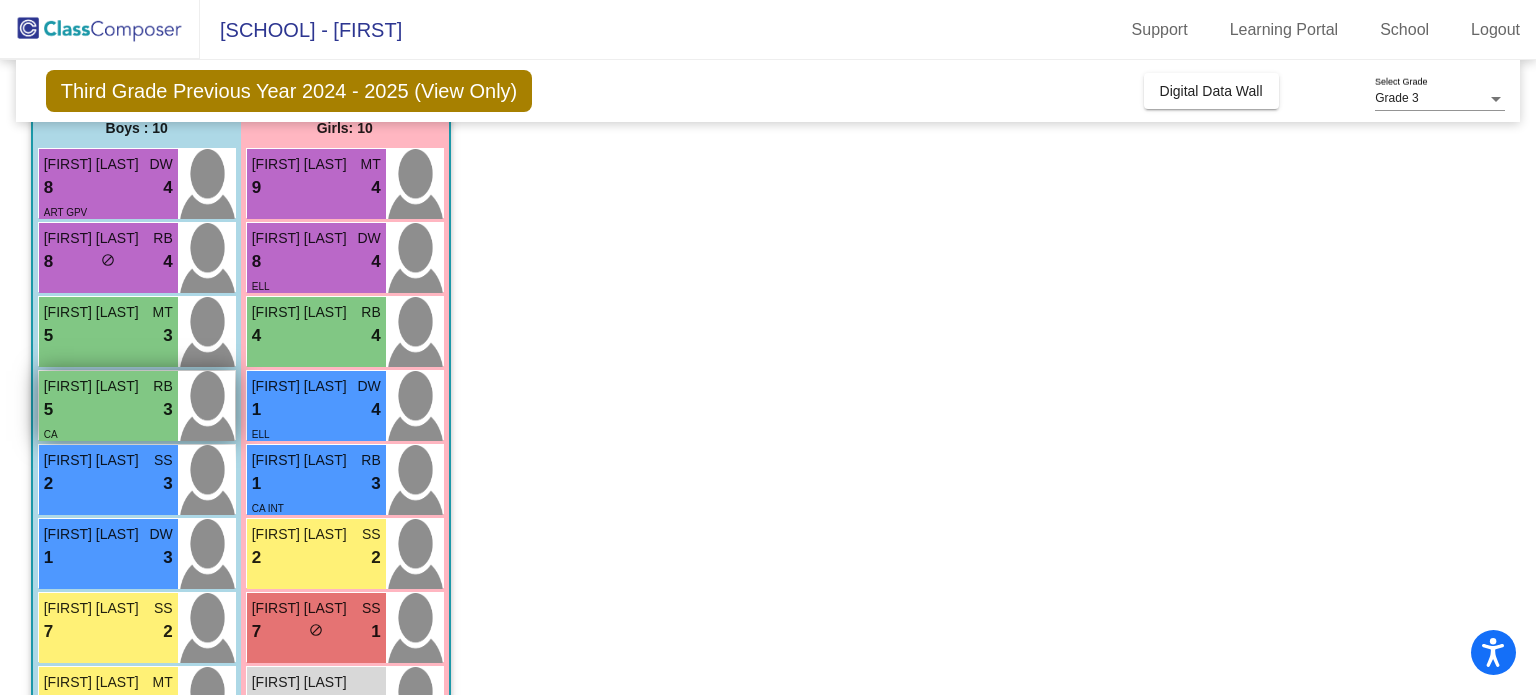 click on "5 lock do_not_disturb_alt 3" at bounding box center (108, 410) 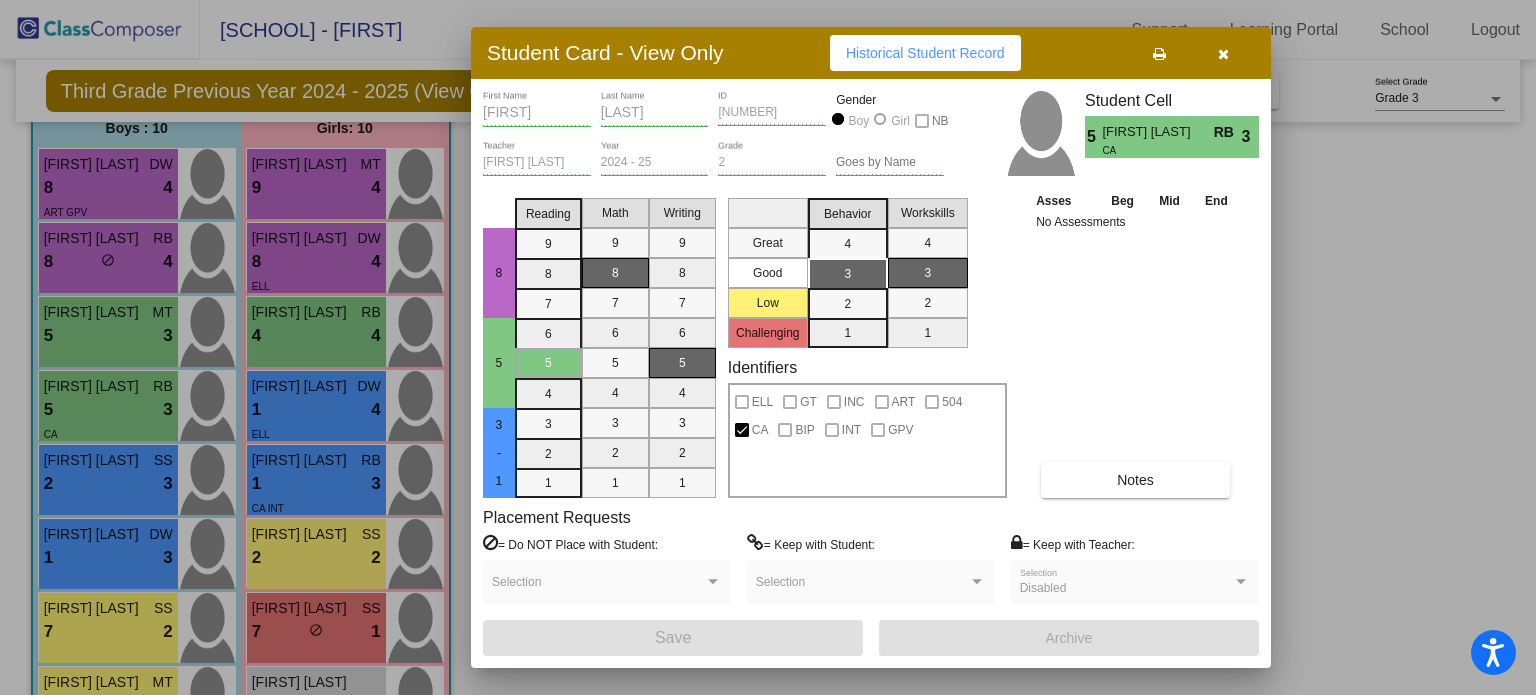 click at bounding box center (1223, 53) 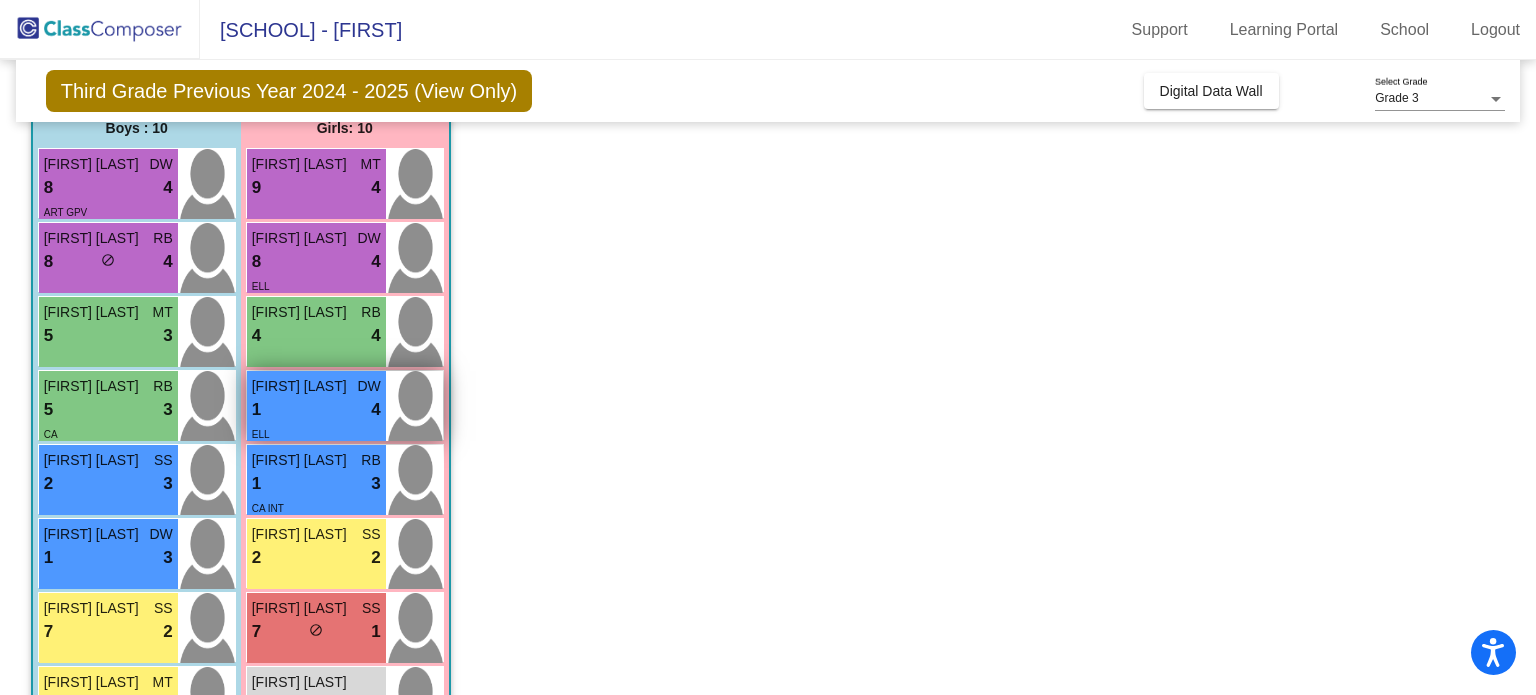 click on "1 lock do_not_disturb_alt 4" at bounding box center [316, 410] 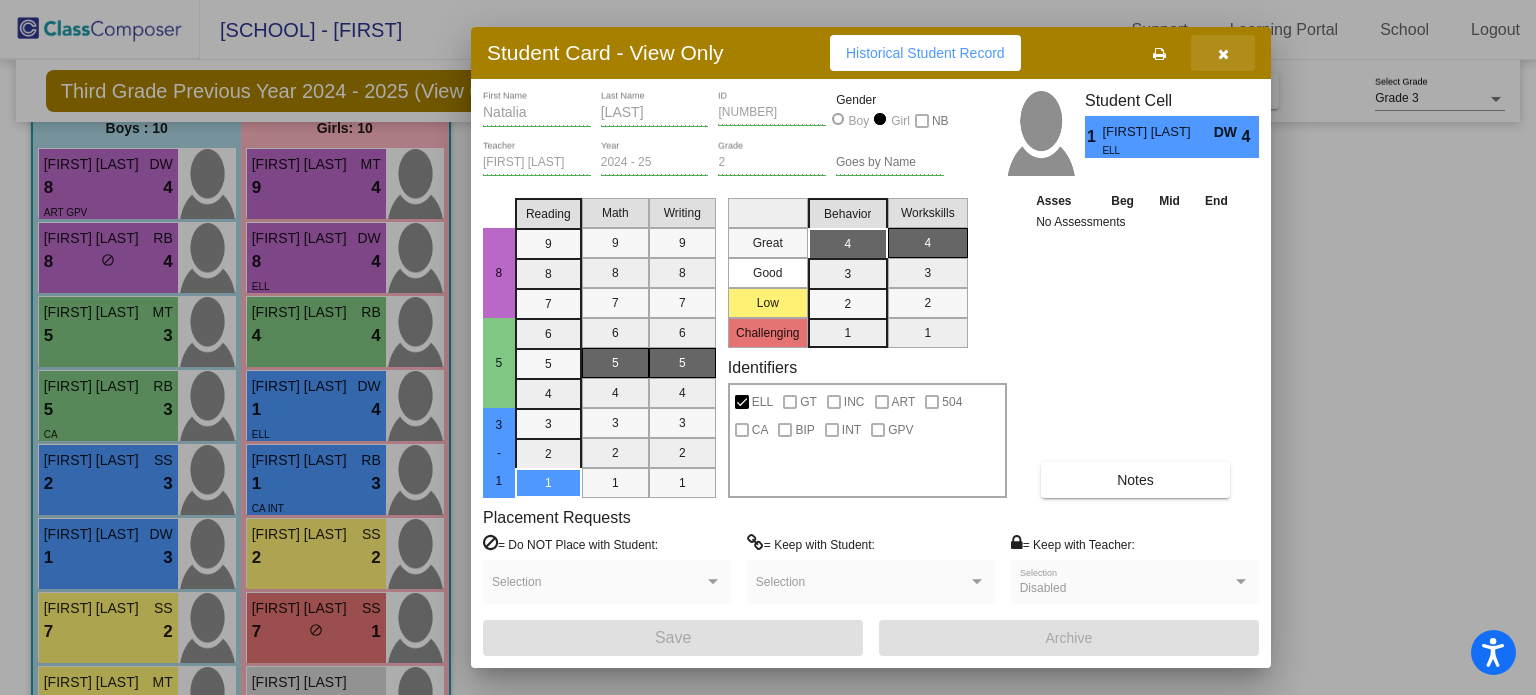 click at bounding box center (1223, 54) 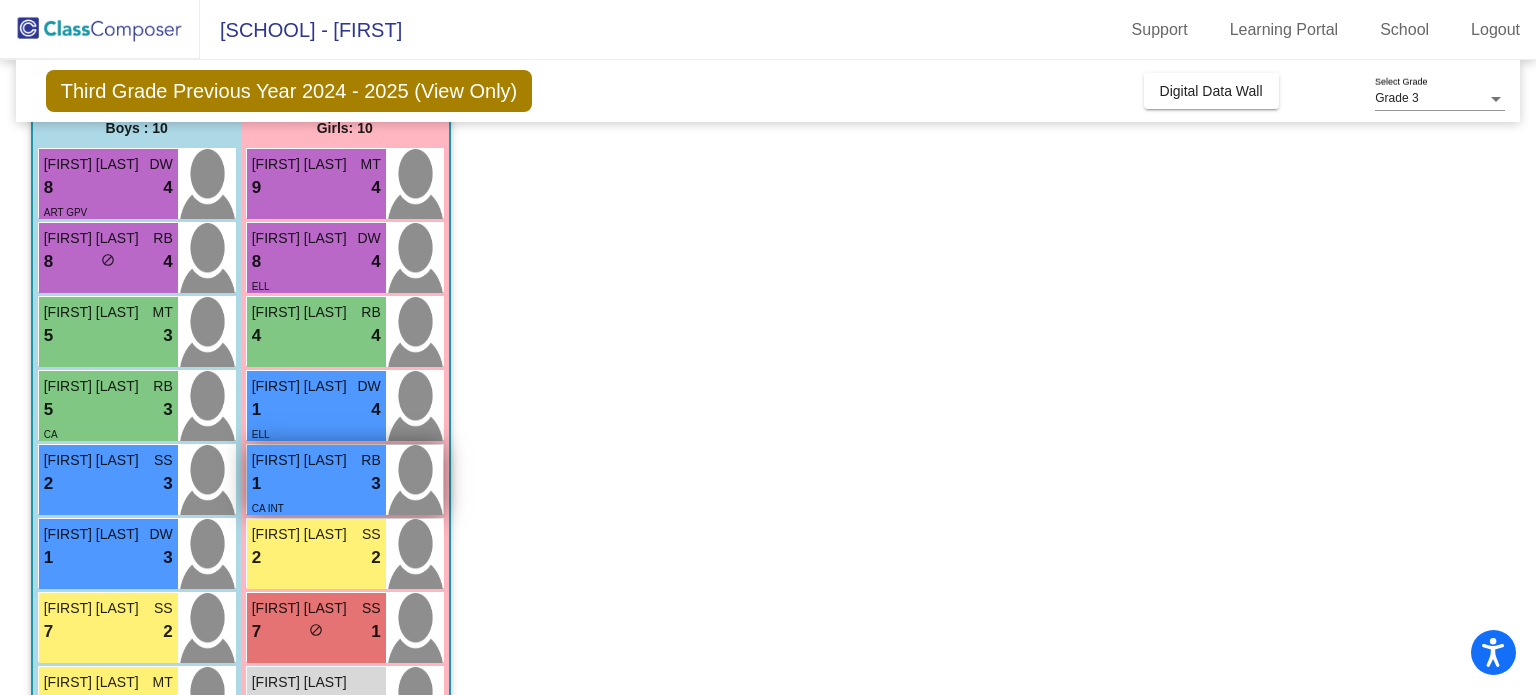 click on "CA INT" at bounding box center [316, 507] 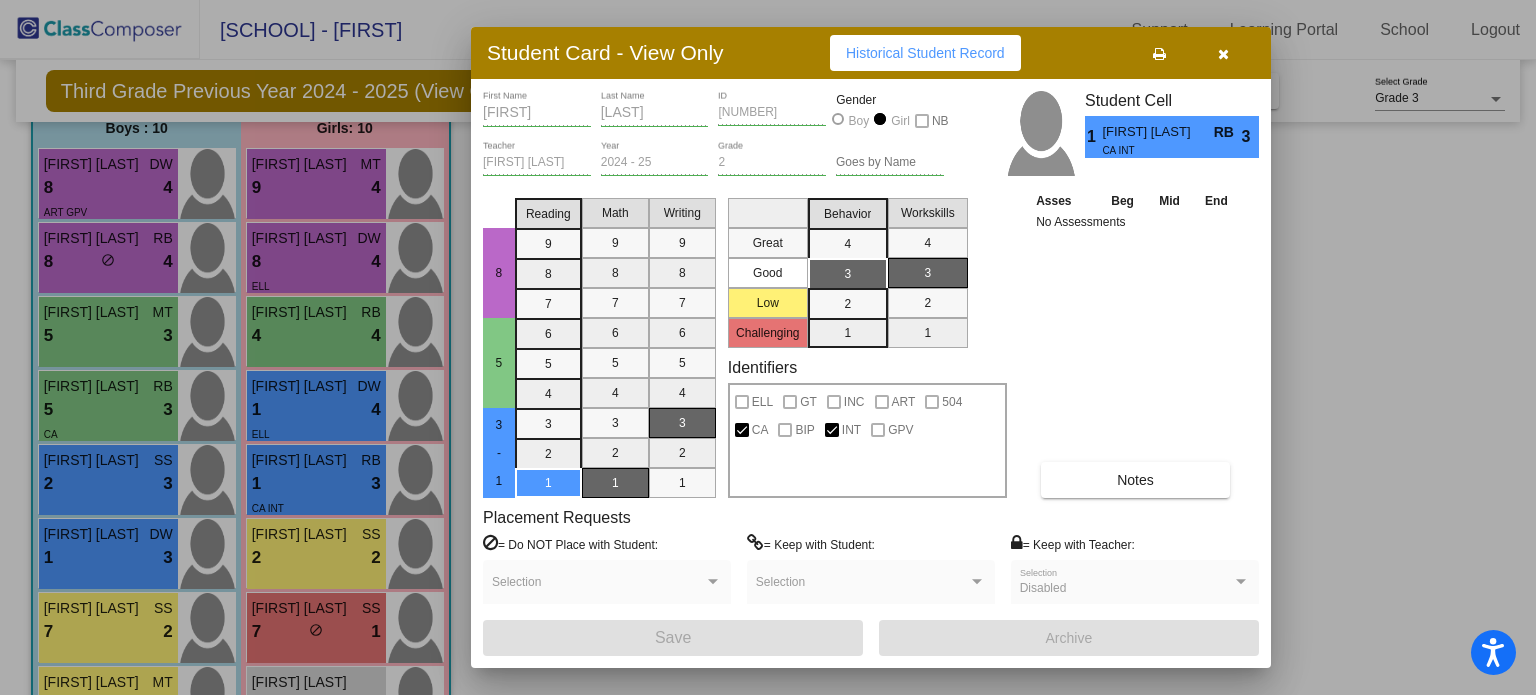 click at bounding box center [1223, 54] 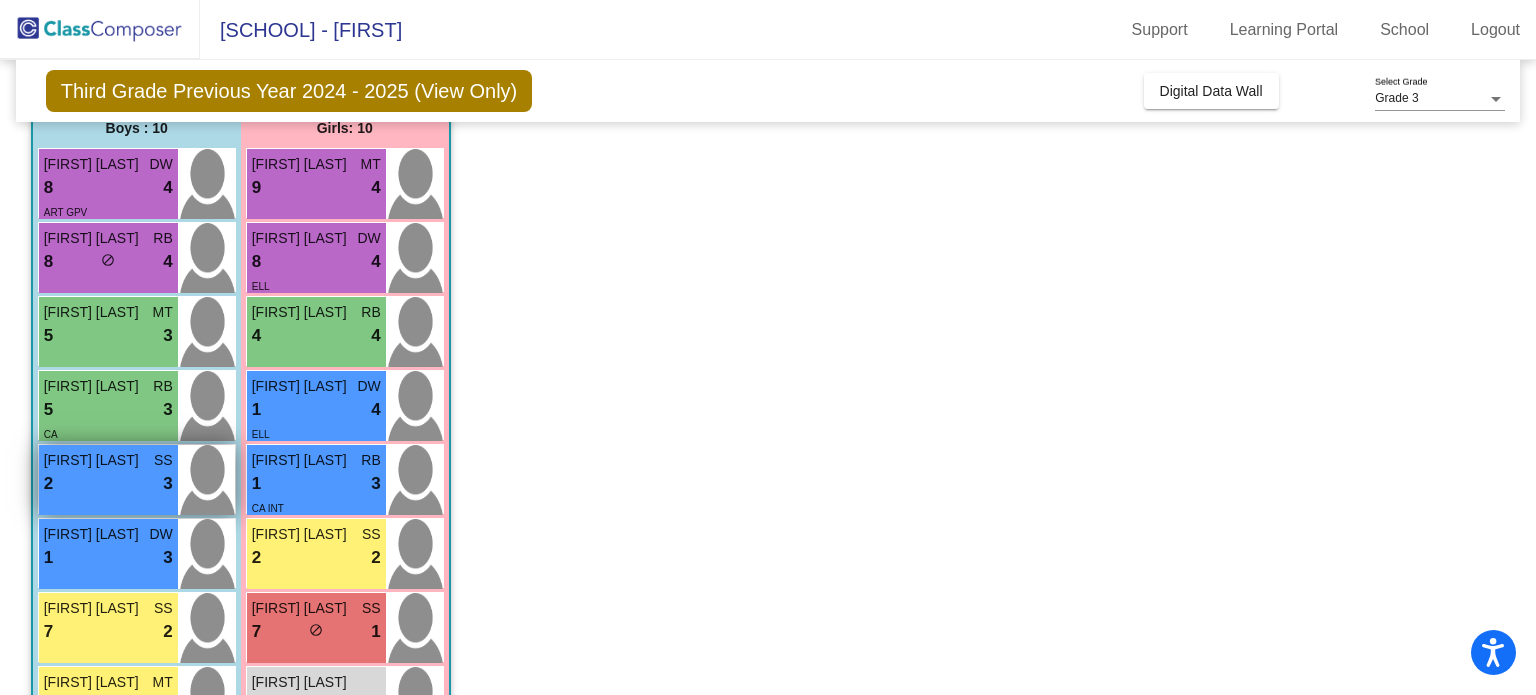 click on "[FIRST] [LAST] SS 2 lock do_not_disturb_alt 3" at bounding box center (108, 480) 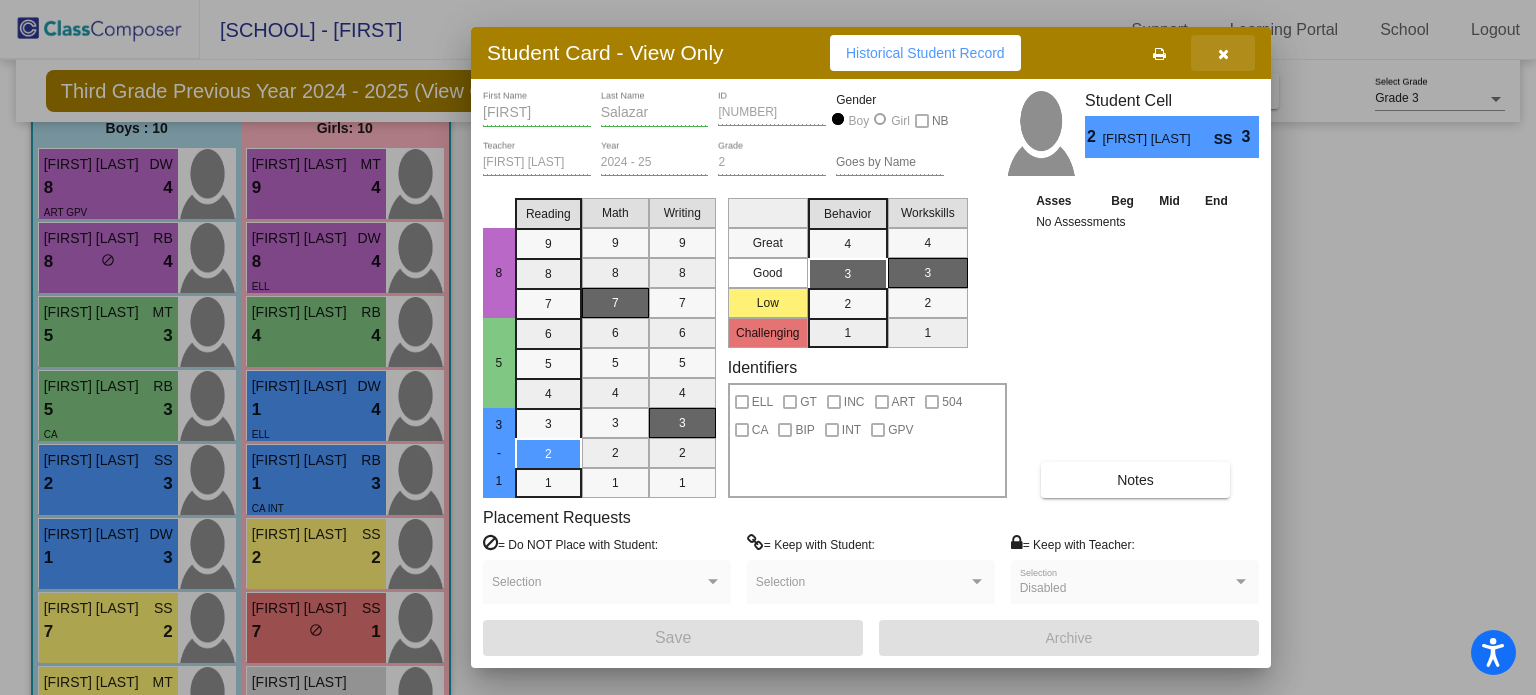click at bounding box center (1223, 54) 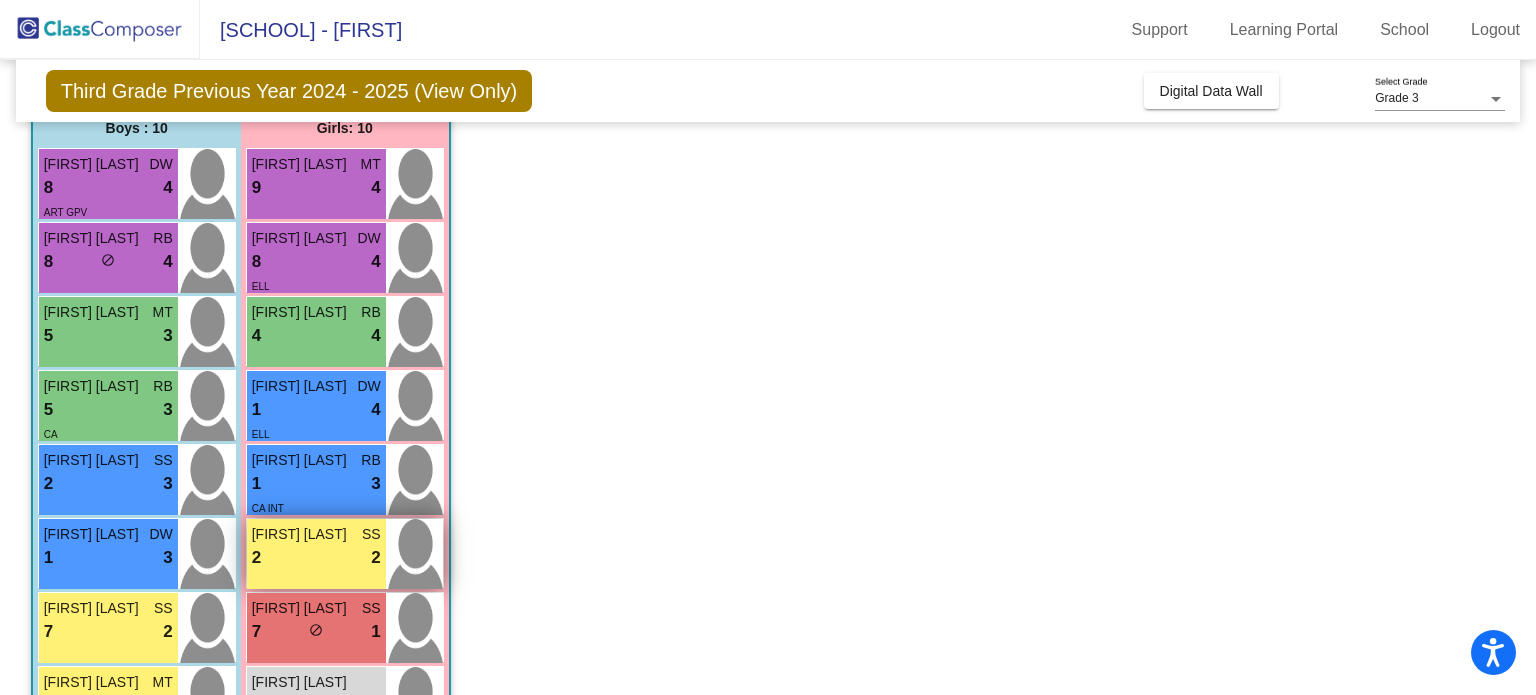 click on "2 lock do_not_disturb_alt 2" at bounding box center [316, 558] 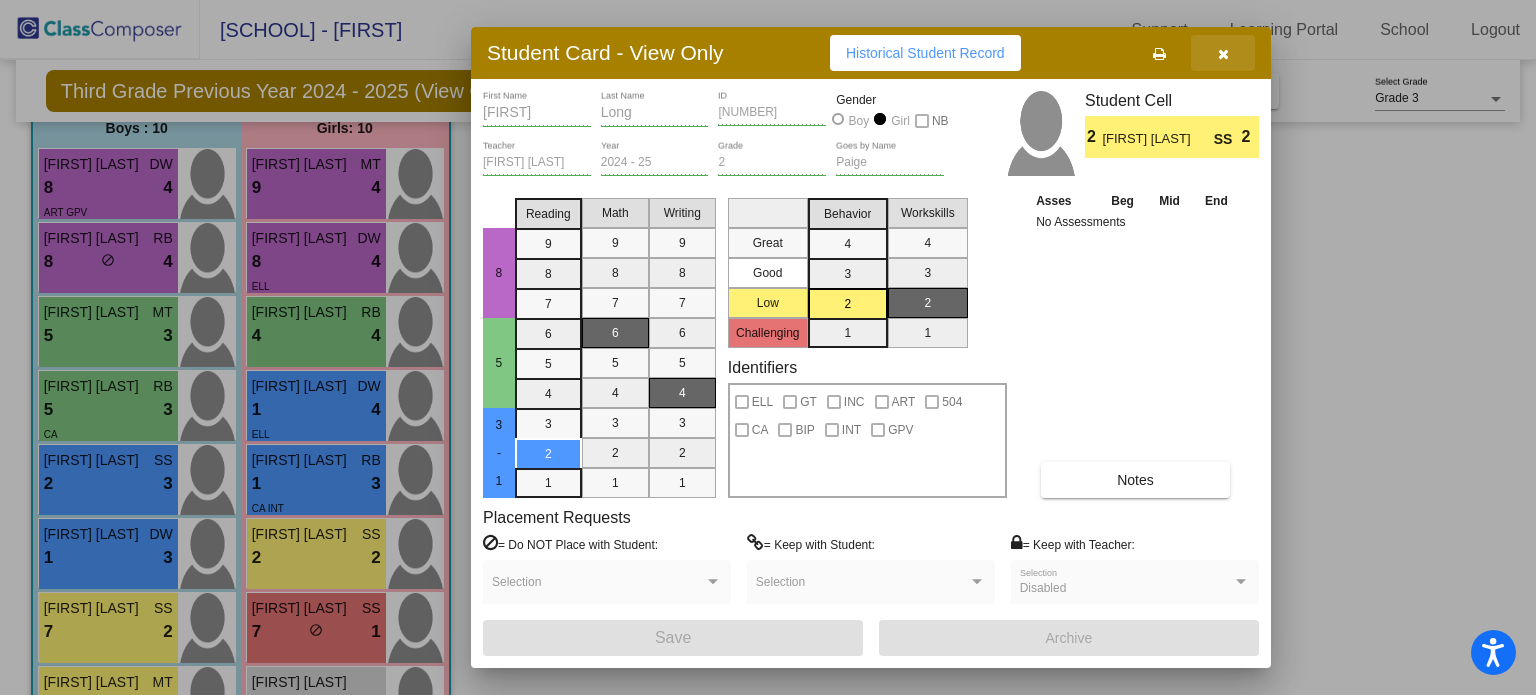 click at bounding box center (1223, 53) 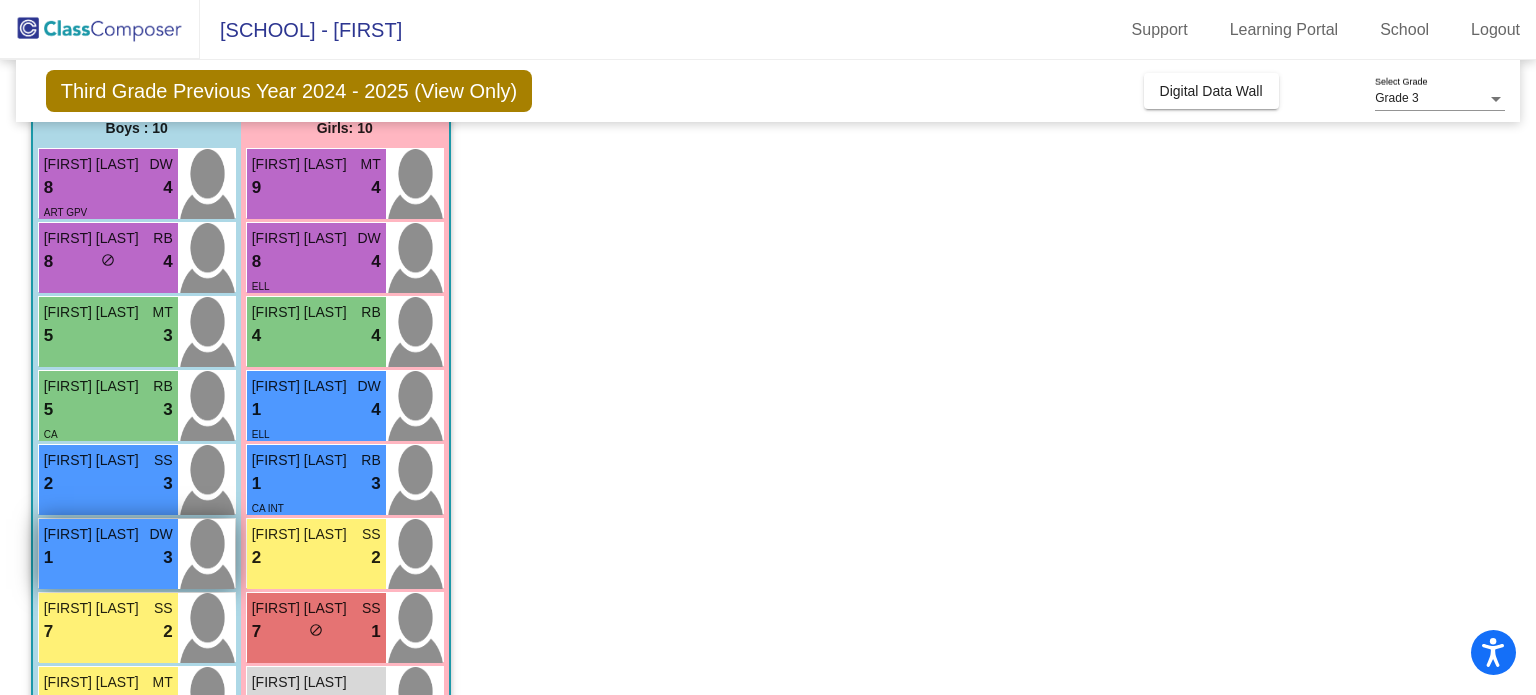 click on "[FIRST] [LAST]" at bounding box center (94, 534) 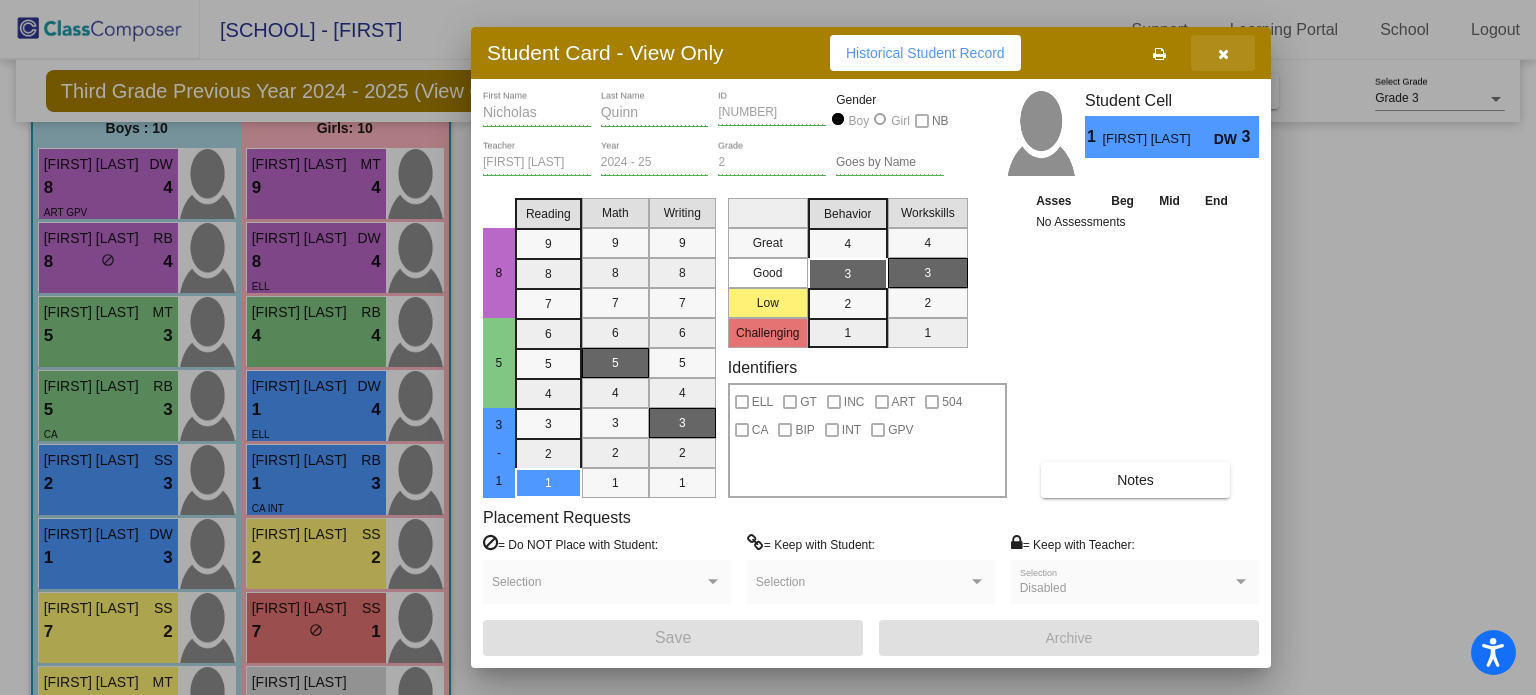 click at bounding box center (1223, 54) 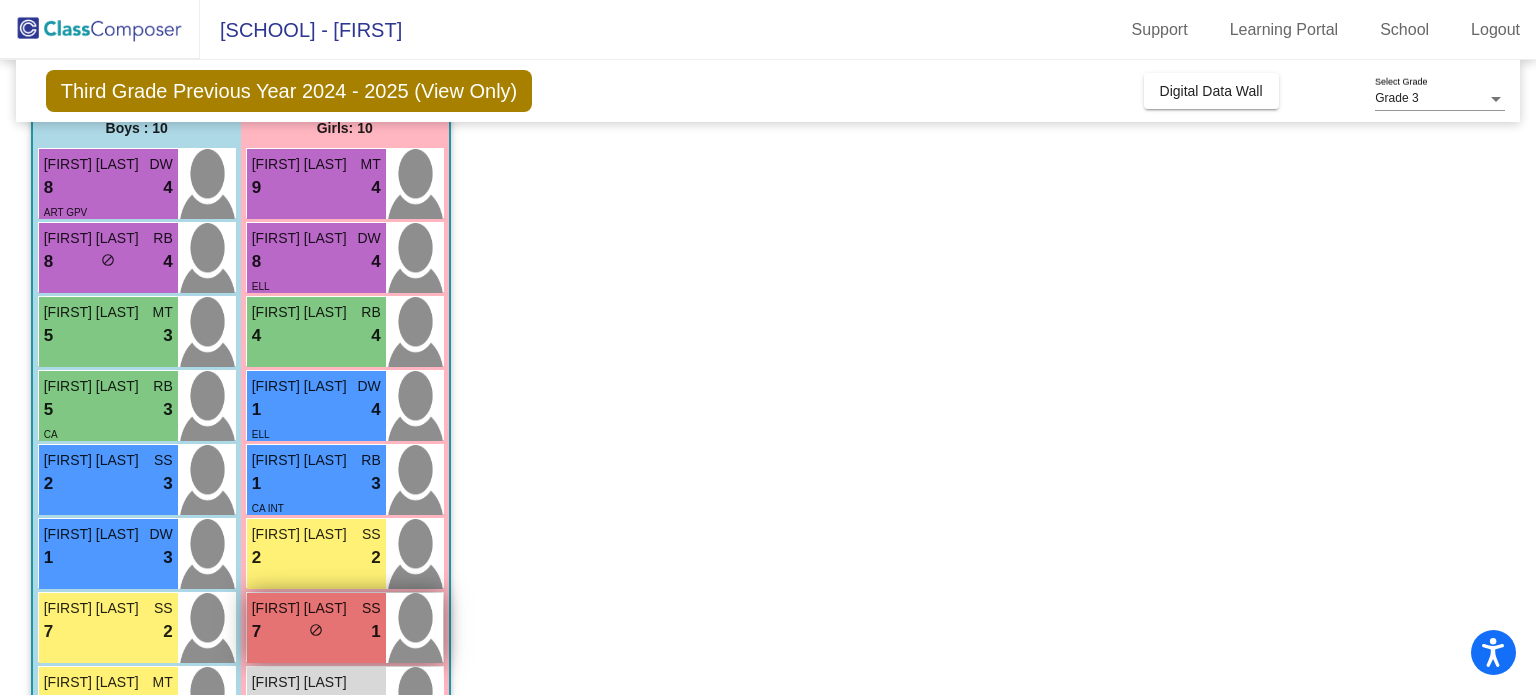 click on "7 lock do_not_disturb_alt 1" at bounding box center [316, 632] 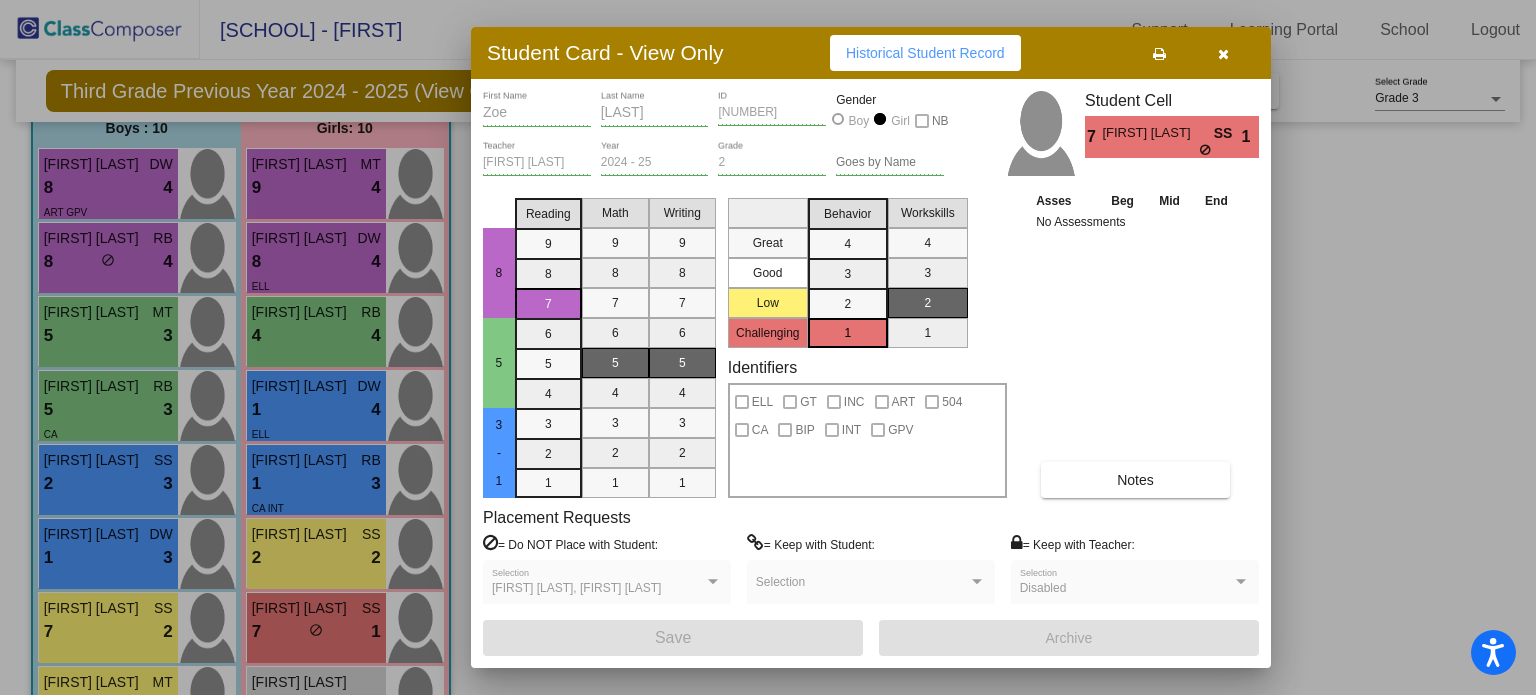 click at bounding box center [1223, 53] 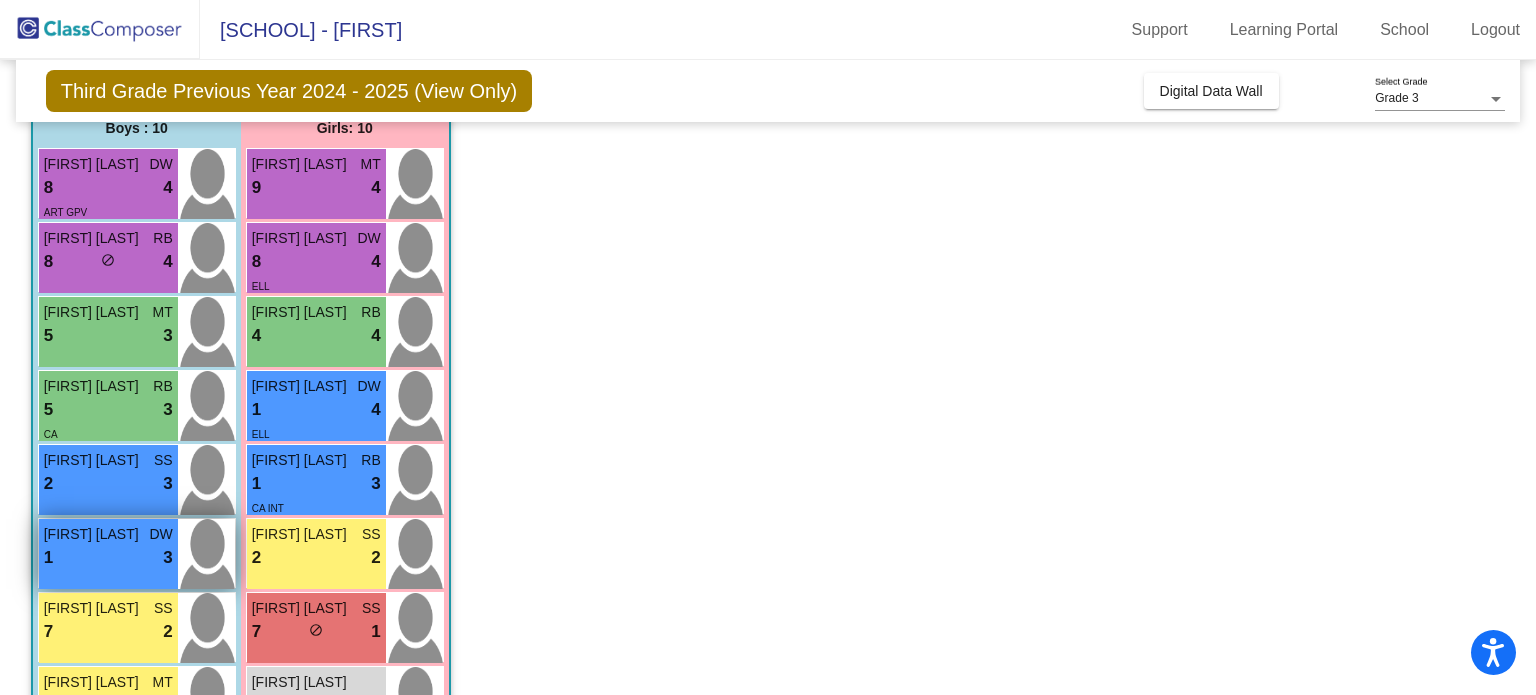 click on "1 lock do_not_disturb_alt 3" at bounding box center [108, 558] 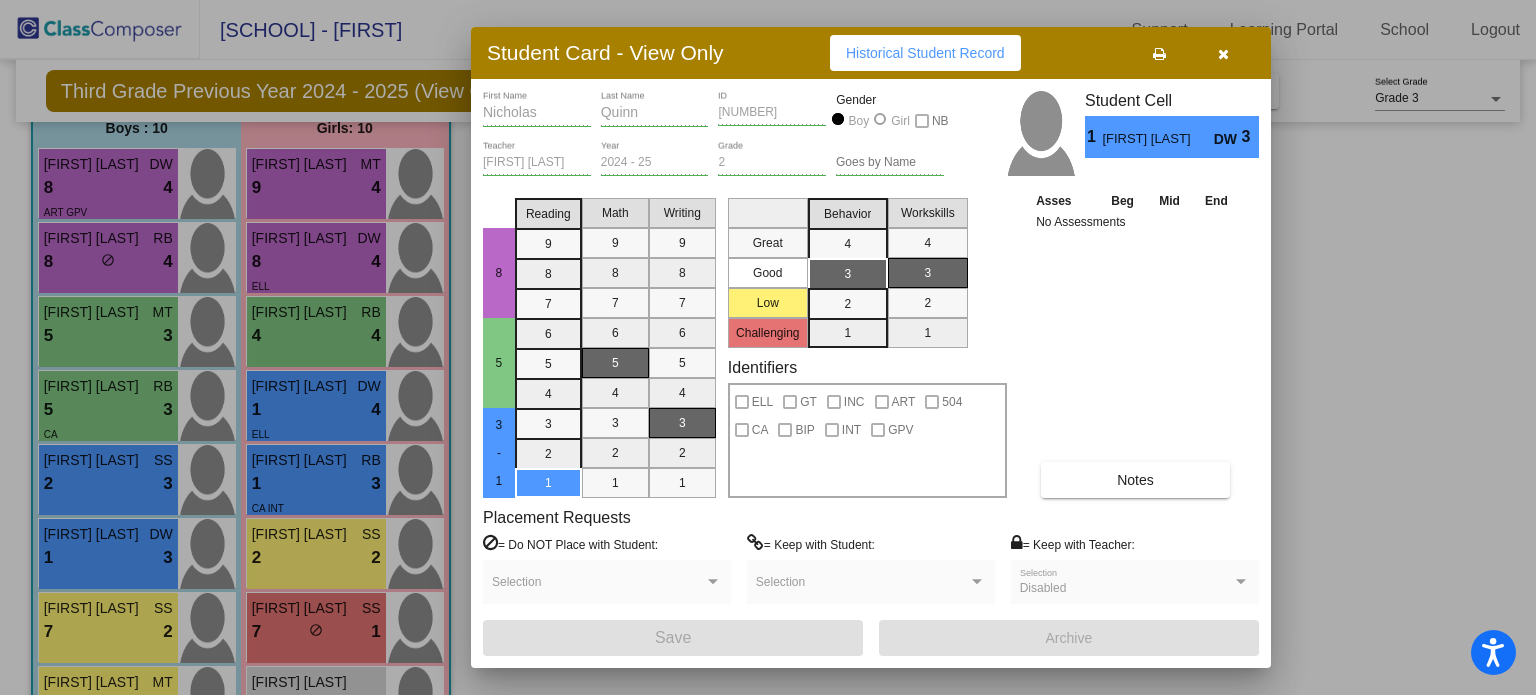 click at bounding box center [1223, 54] 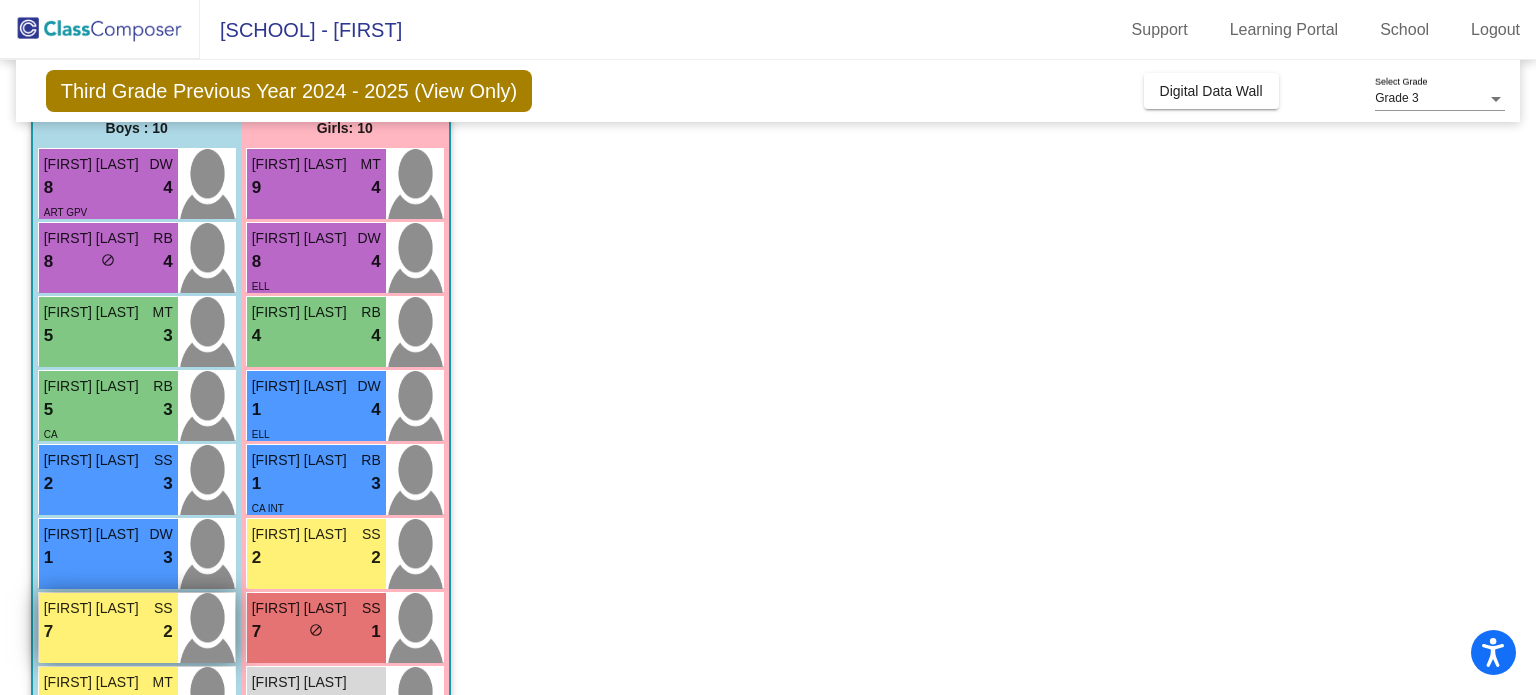 click on "[FIRST] [LAST] SS 7 lock do_not_disturb_alt 2" at bounding box center [108, 628] 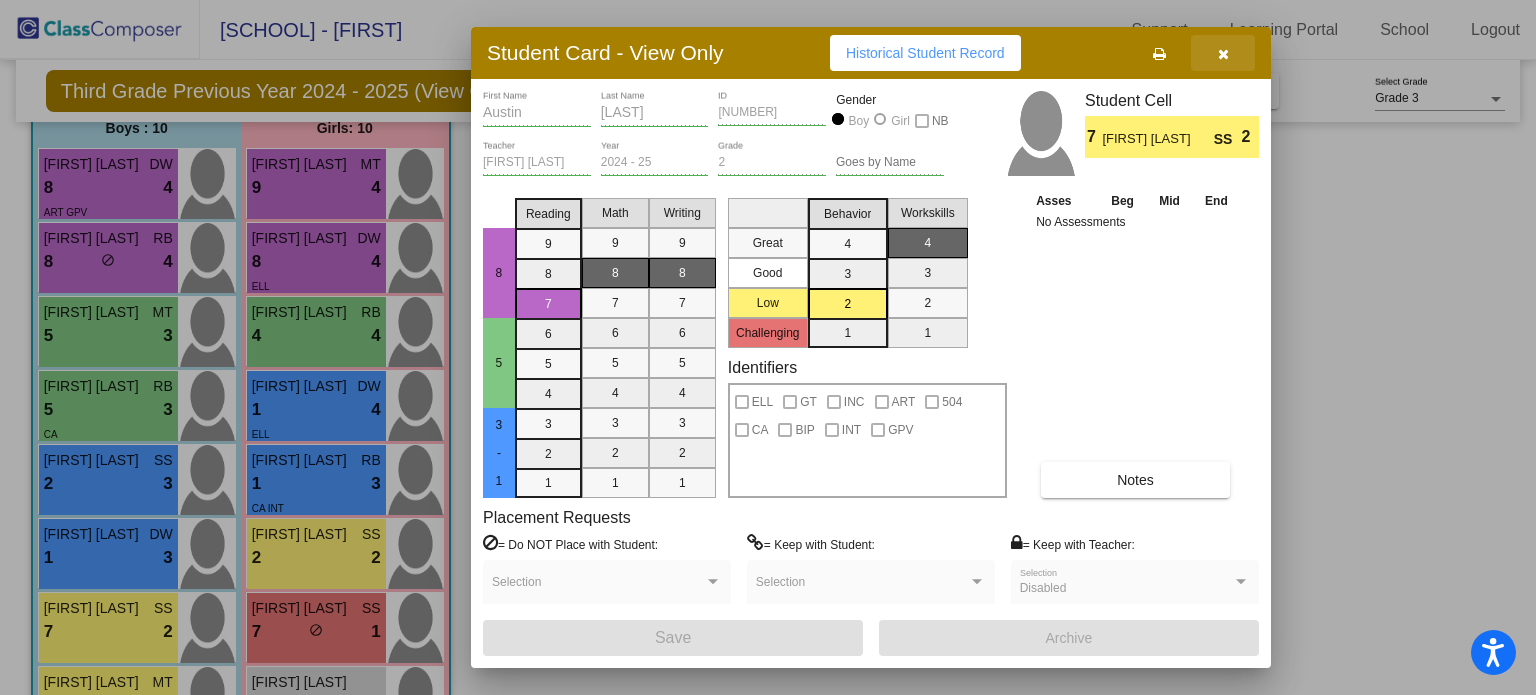 click at bounding box center [1223, 53] 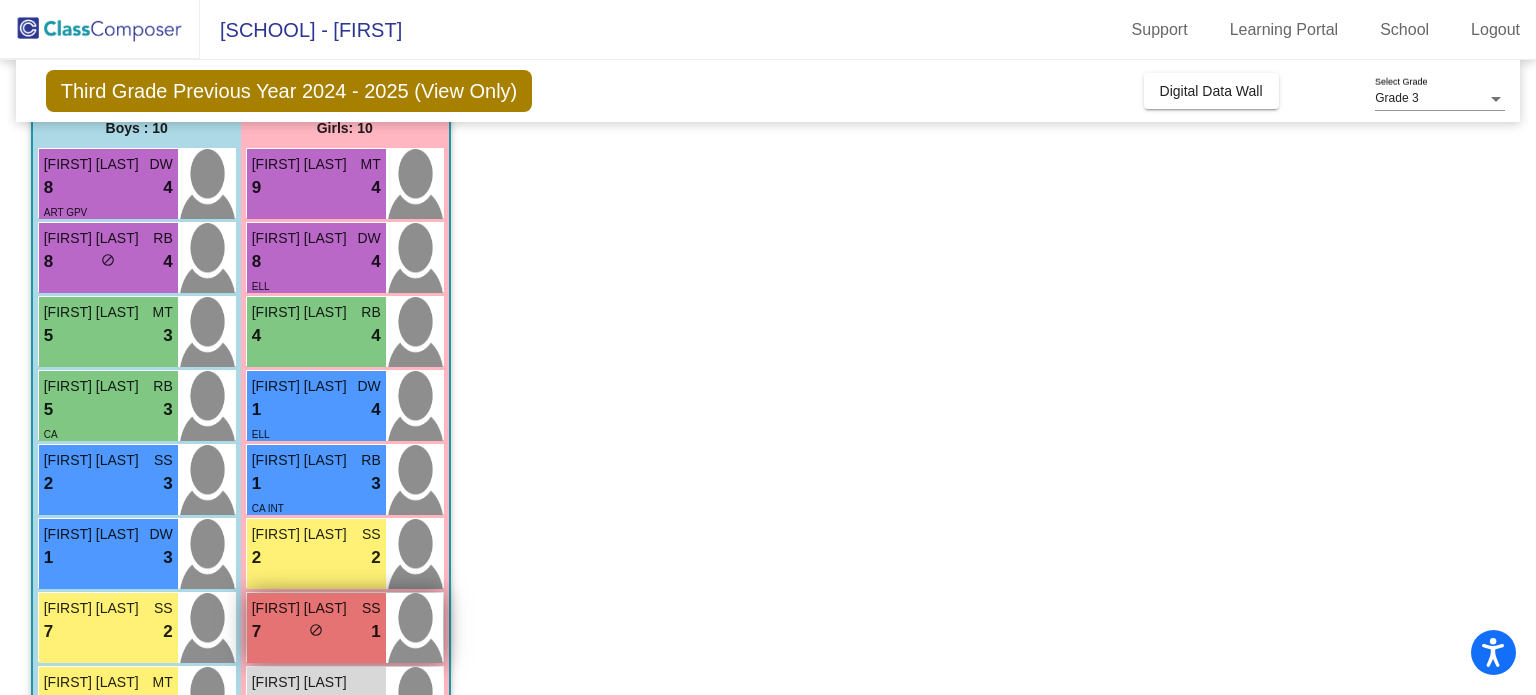 click on "7 lock do_not_disturb_alt 1" at bounding box center [316, 632] 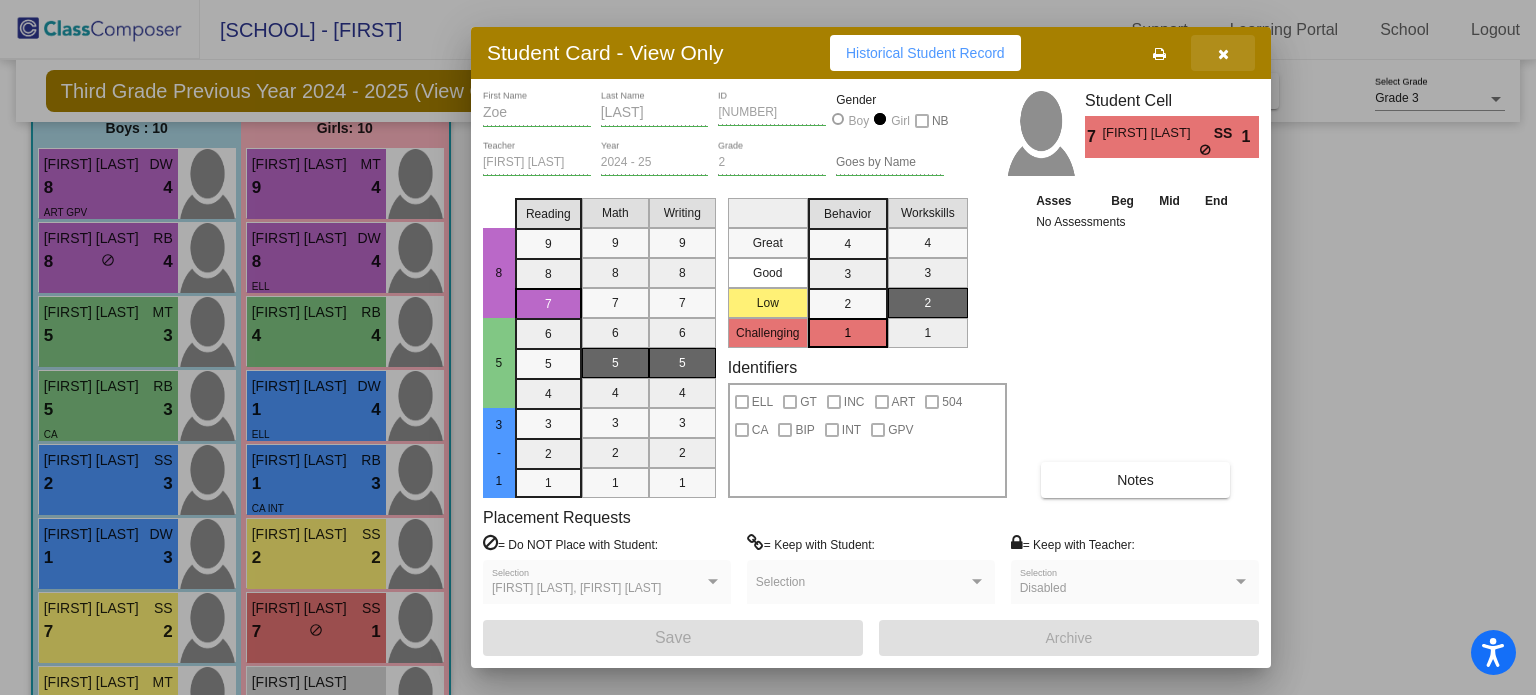 click at bounding box center [1223, 53] 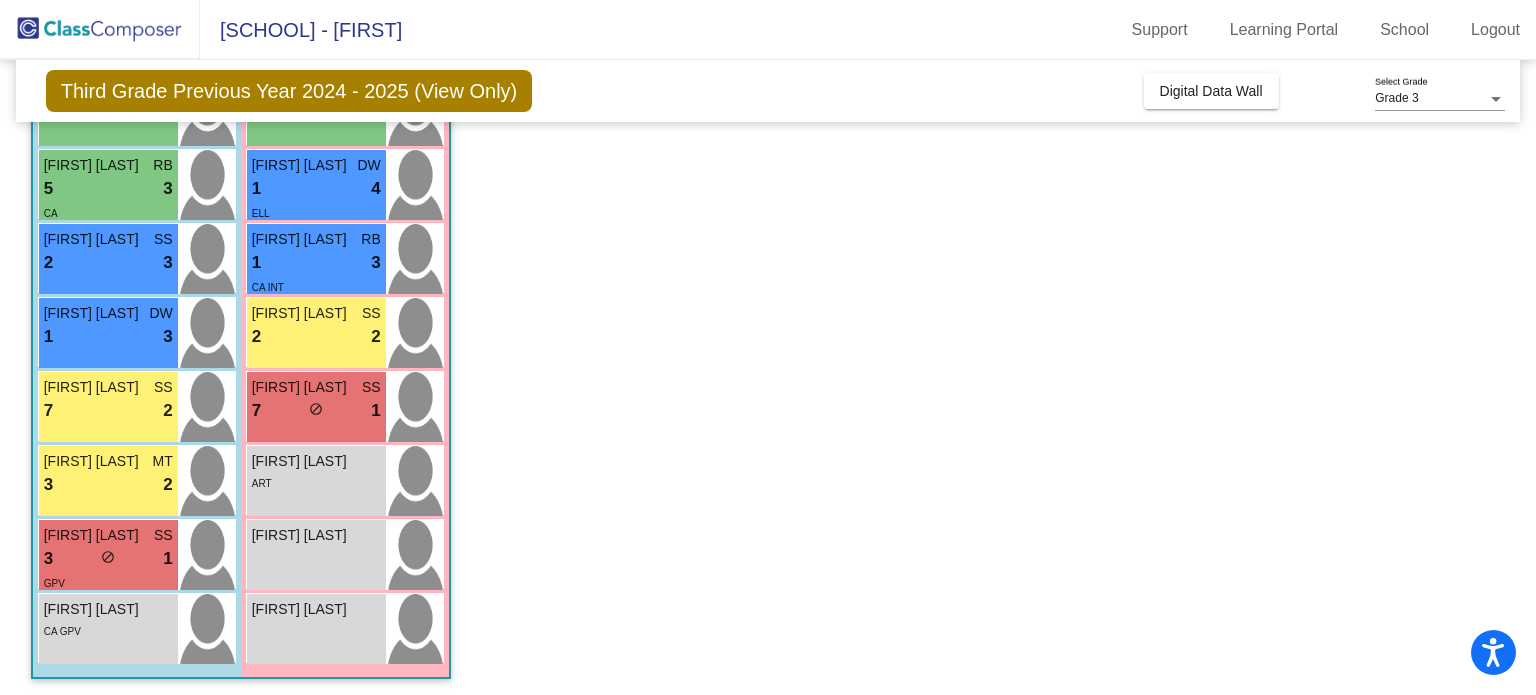 scroll, scrollTop: 396, scrollLeft: 0, axis: vertical 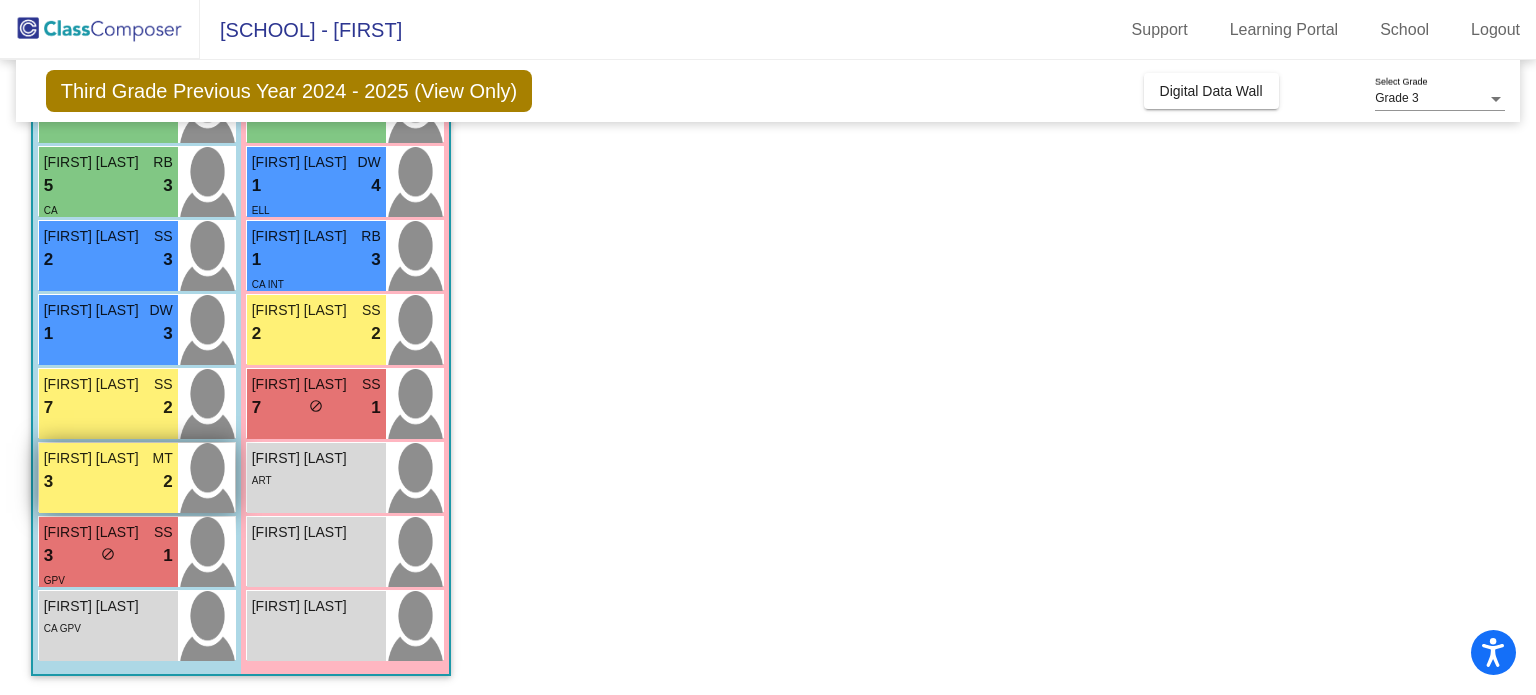 click on "[FIRST] [LAST]" at bounding box center (94, 458) 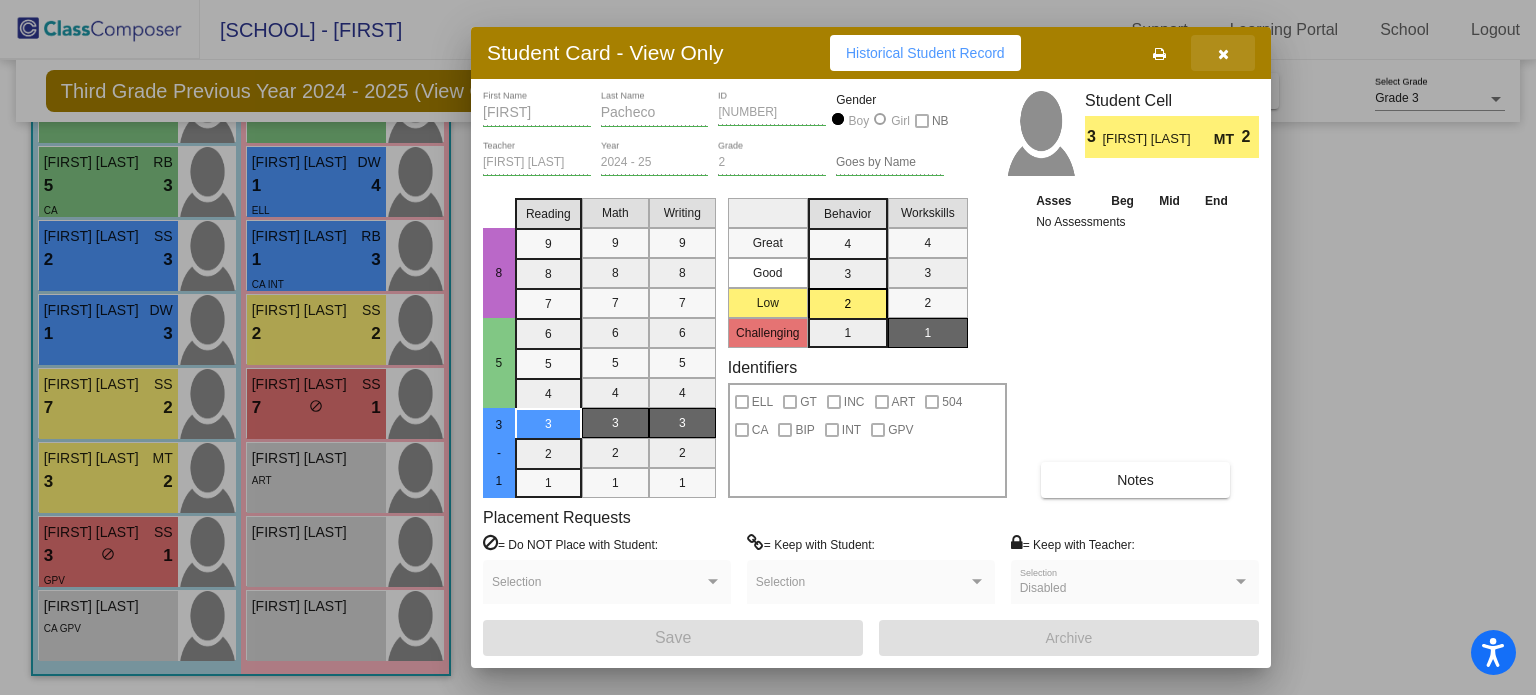 click at bounding box center (1223, 54) 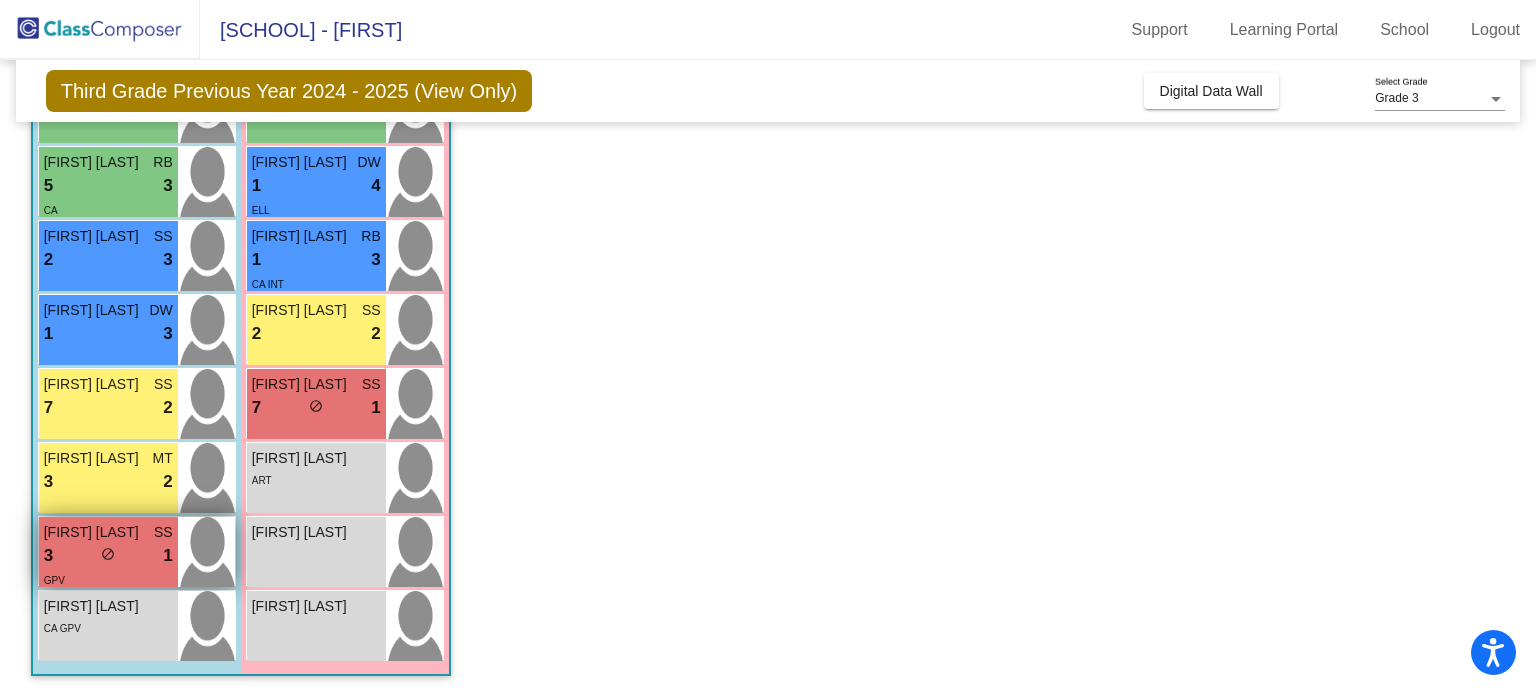 click on "3 lock do_not_disturb_alt 1" at bounding box center [108, 556] 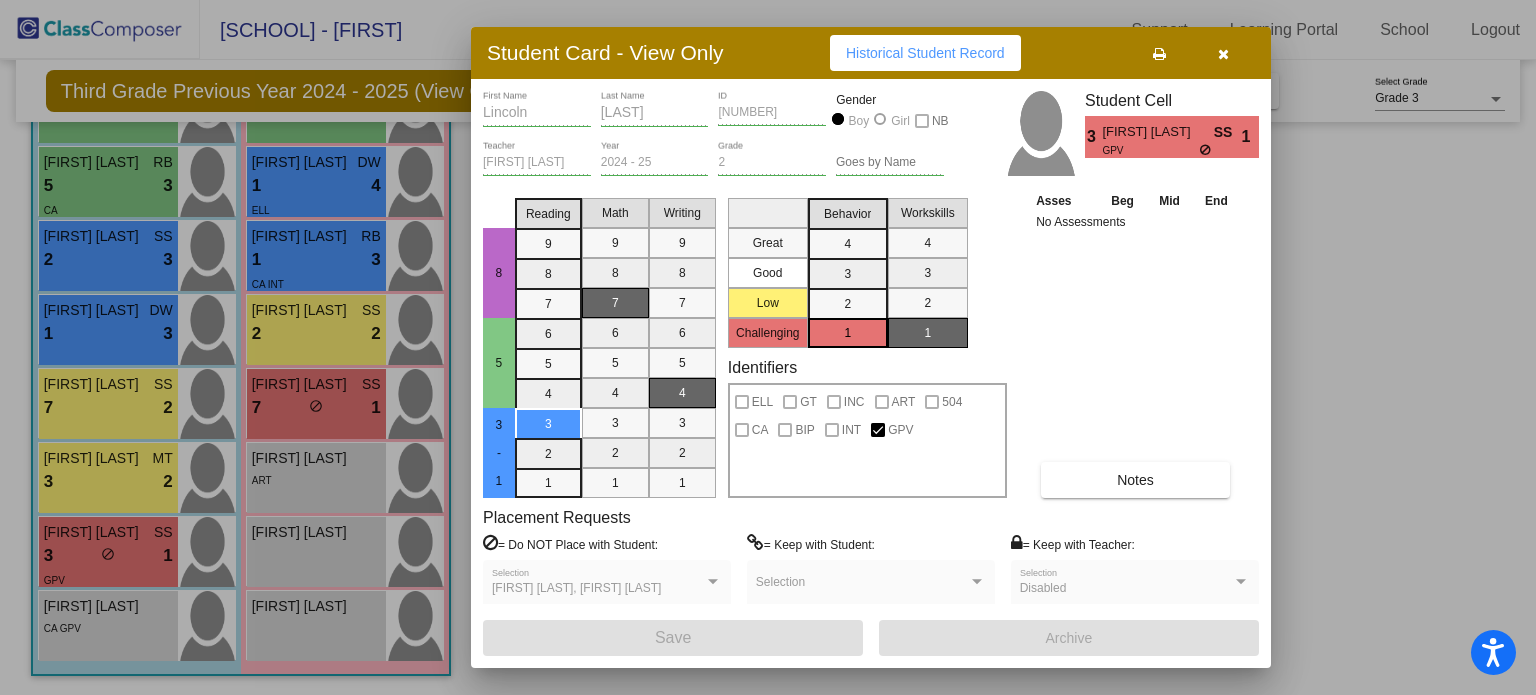click at bounding box center [1223, 54] 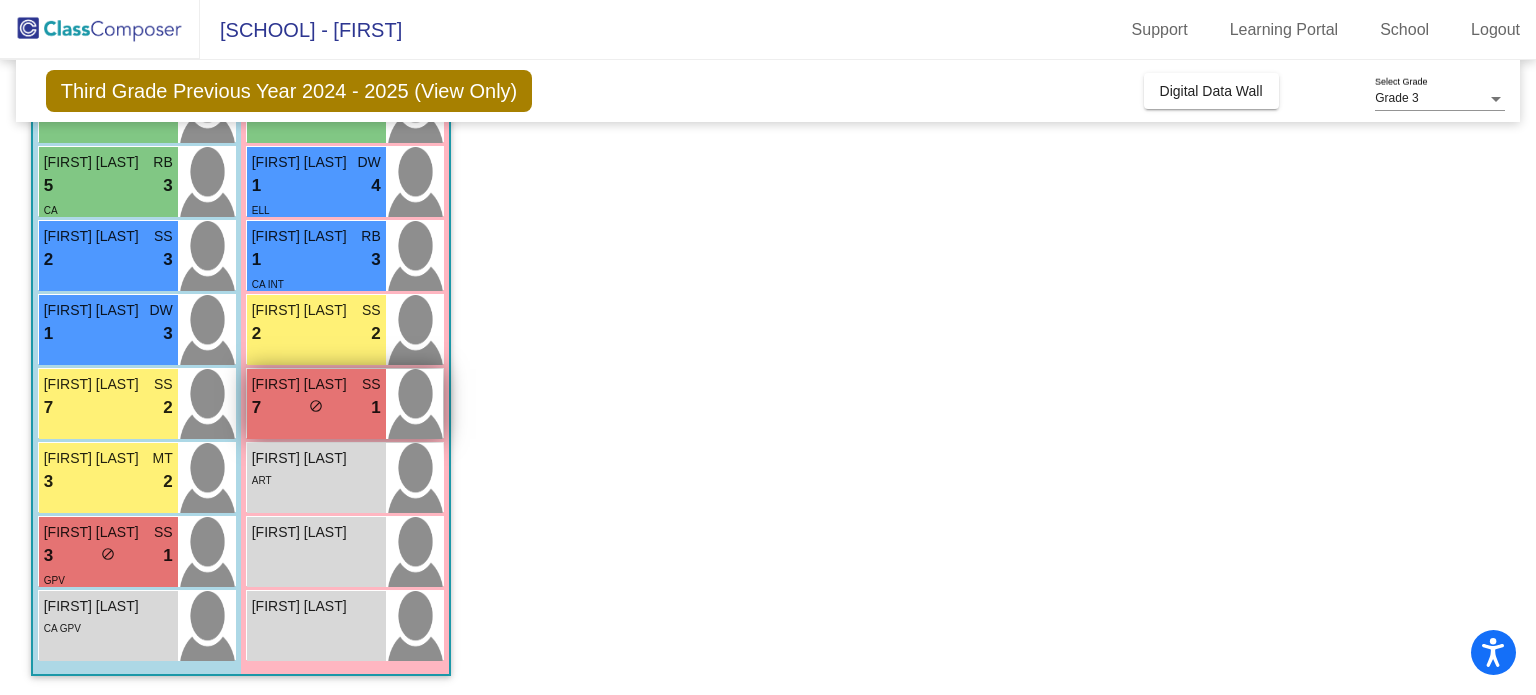 click on "7 lock do_not_disturb_alt 1" at bounding box center (316, 408) 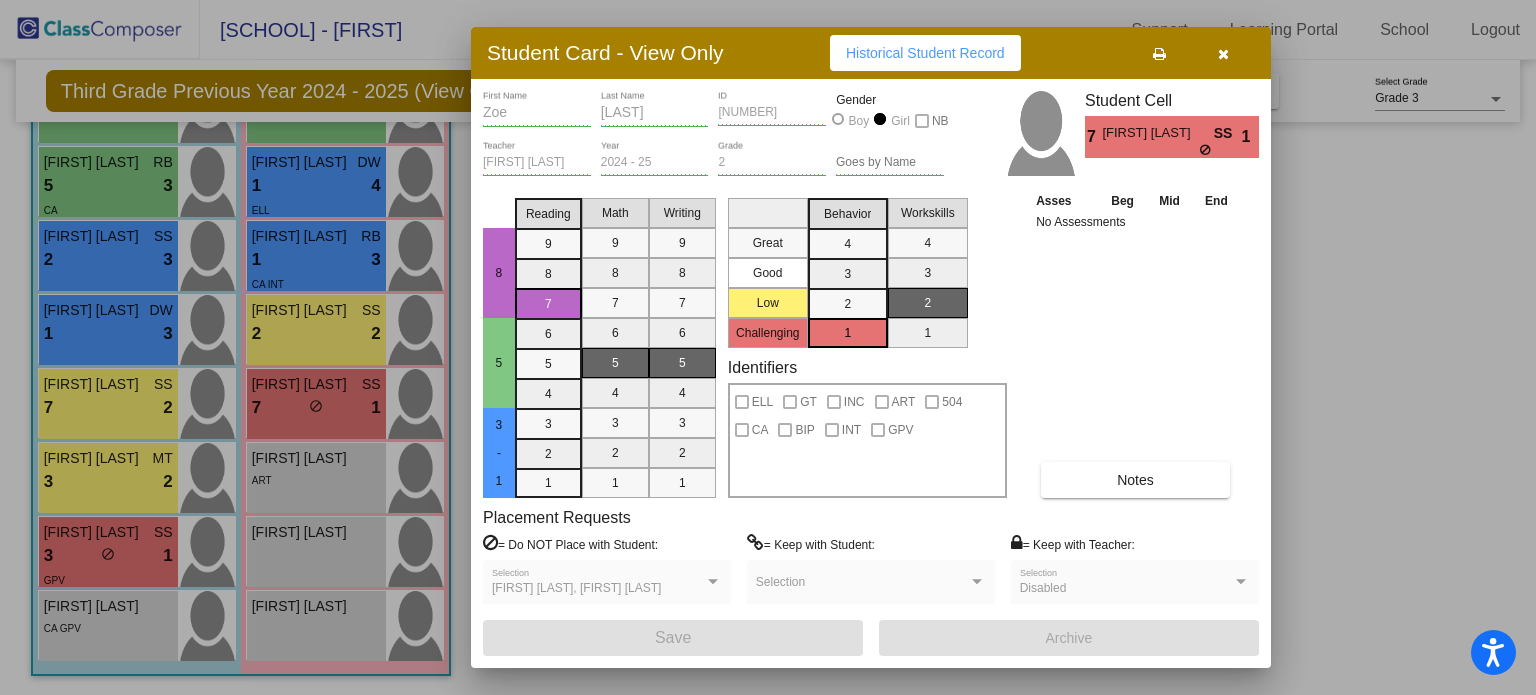 click at bounding box center [1223, 54] 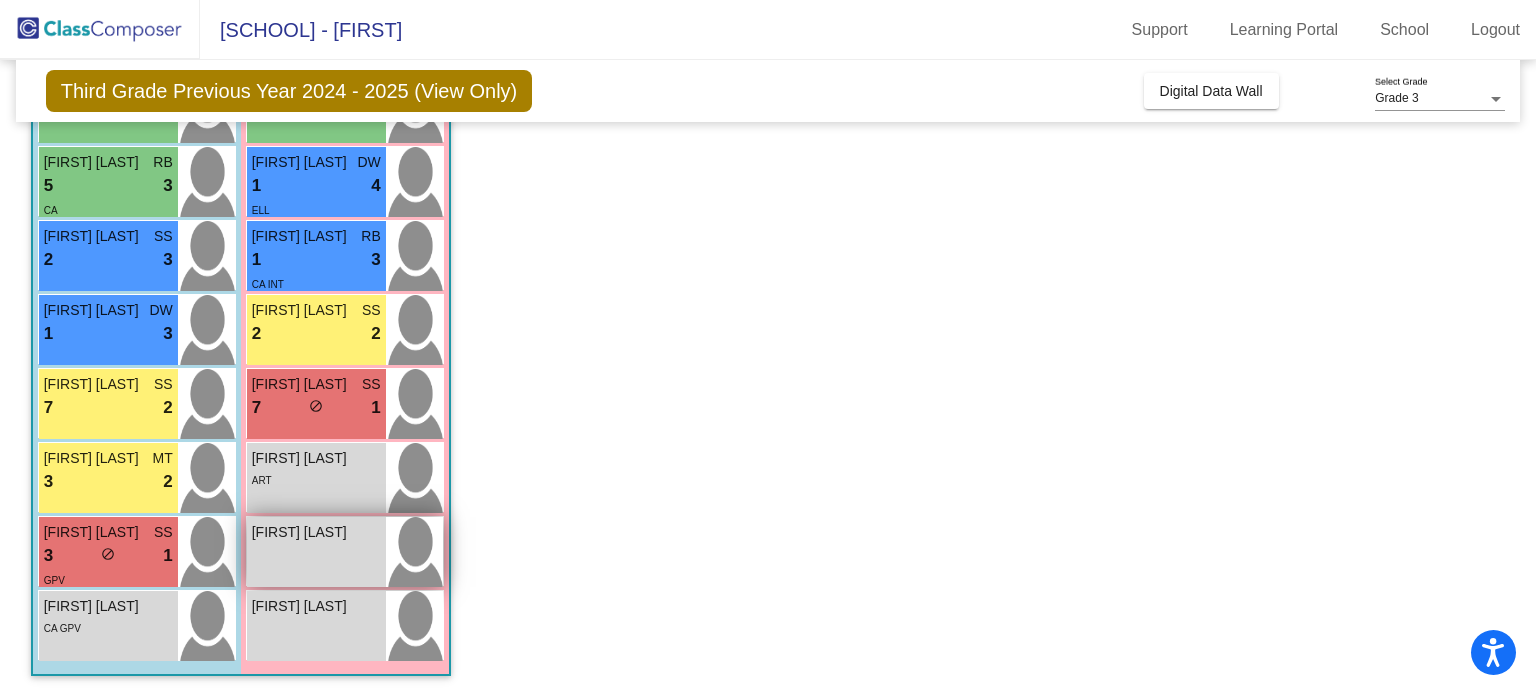 click on "[FIRST] [LAST] lock do_not_disturb_alt" at bounding box center (316, 552) 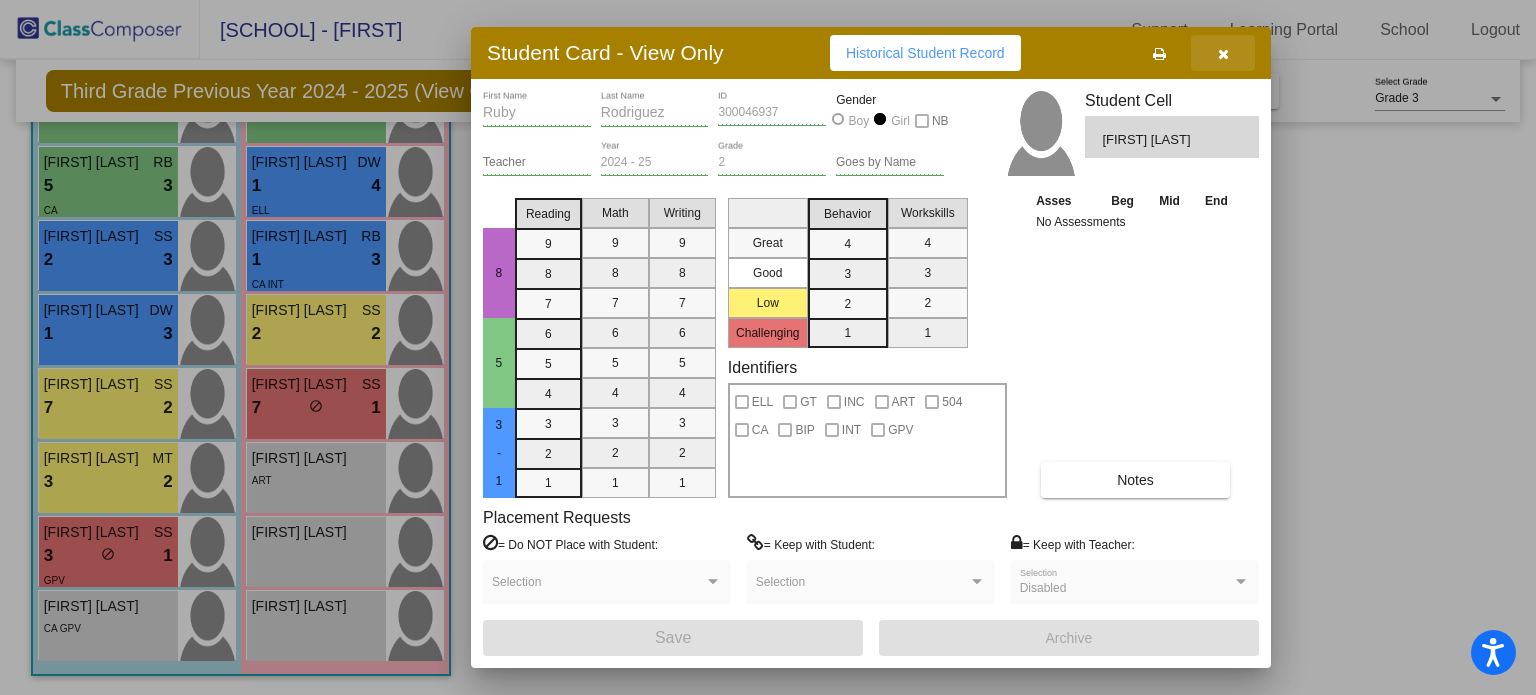 click at bounding box center [1223, 53] 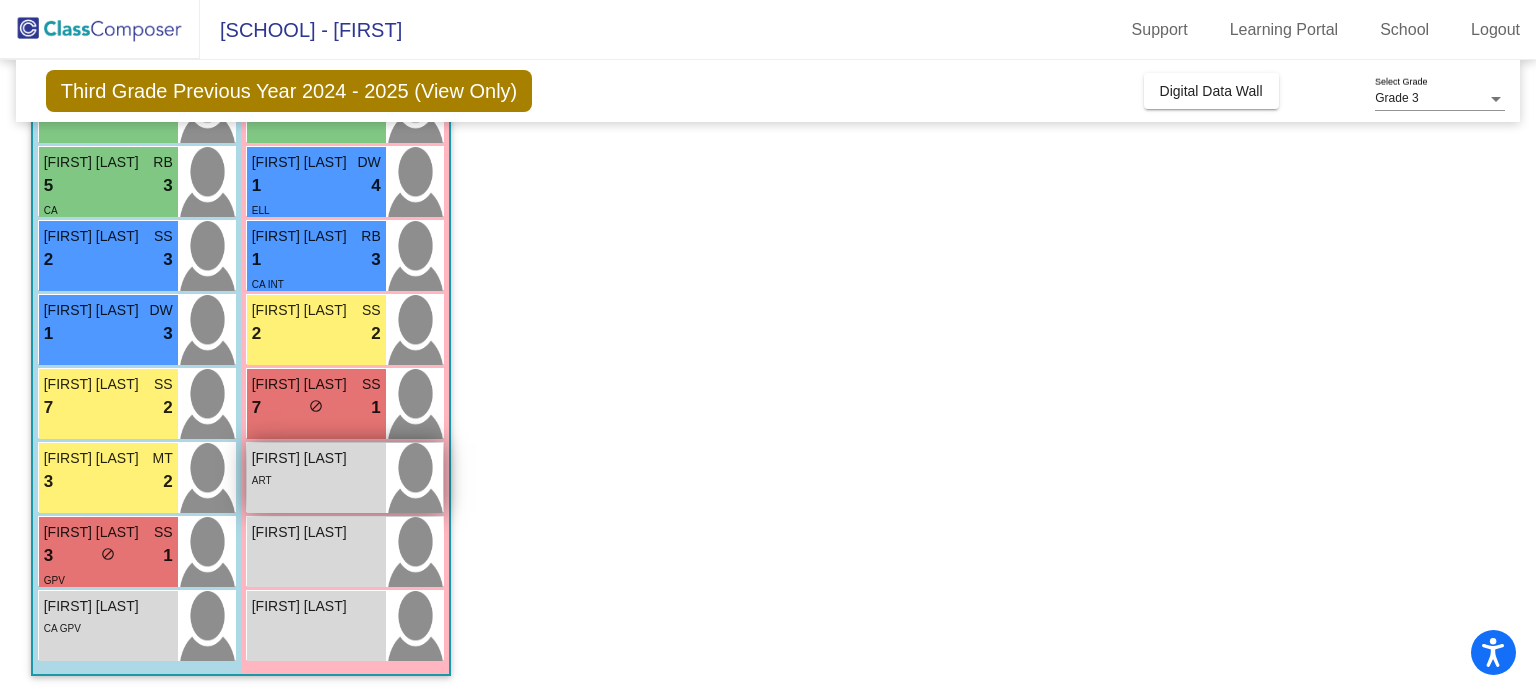 click on "[FIRST] [LAST] lock do_not_disturb_alt ART" at bounding box center (316, 478) 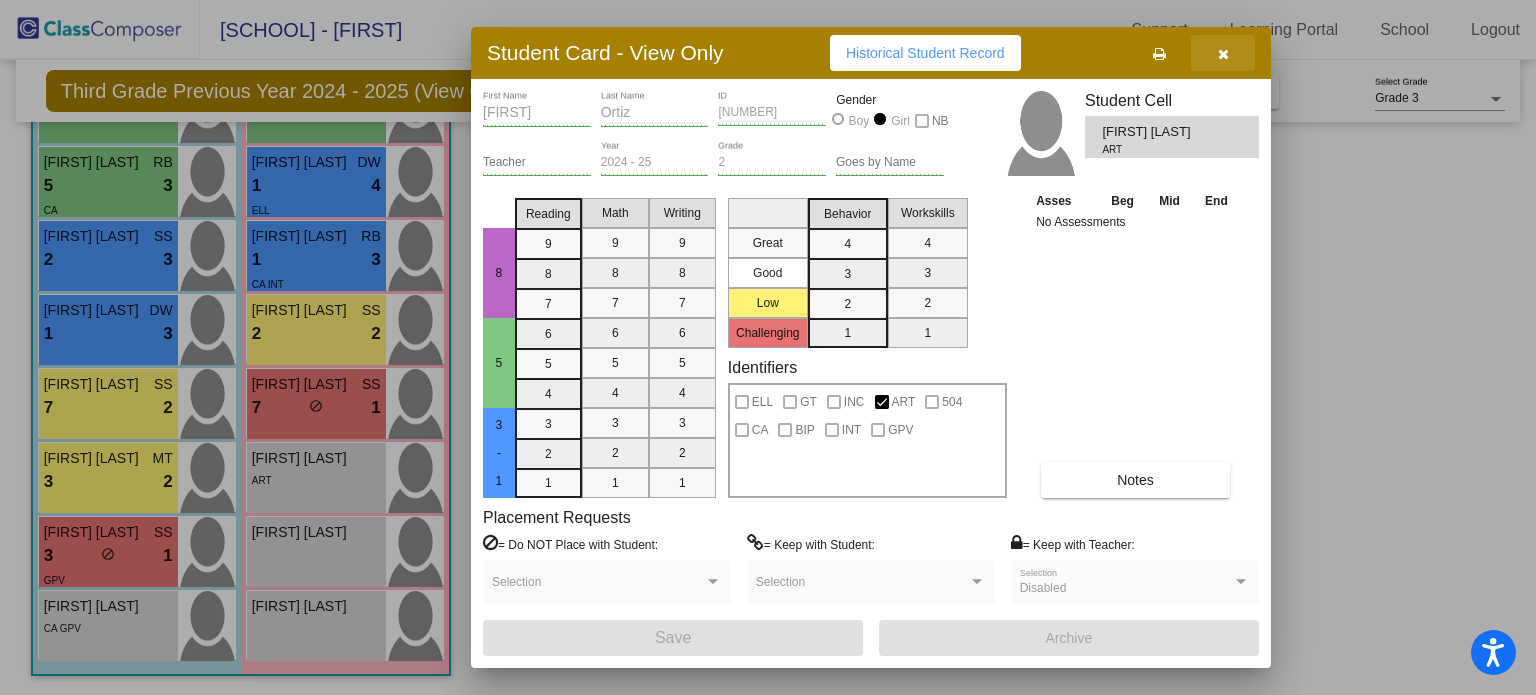 click at bounding box center (1223, 54) 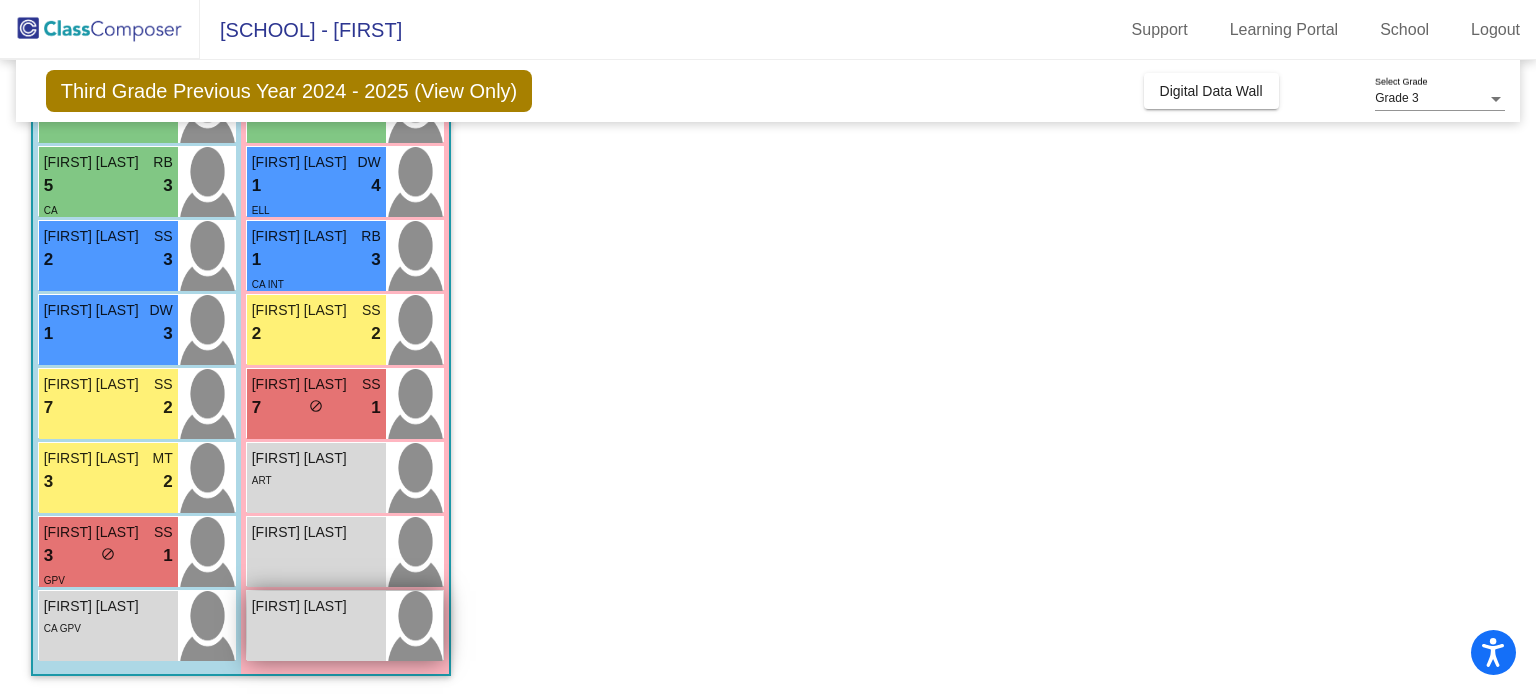 click on "[FIRST] [LAST] lock do_not_disturb_alt" at bounding box center (316, 626) 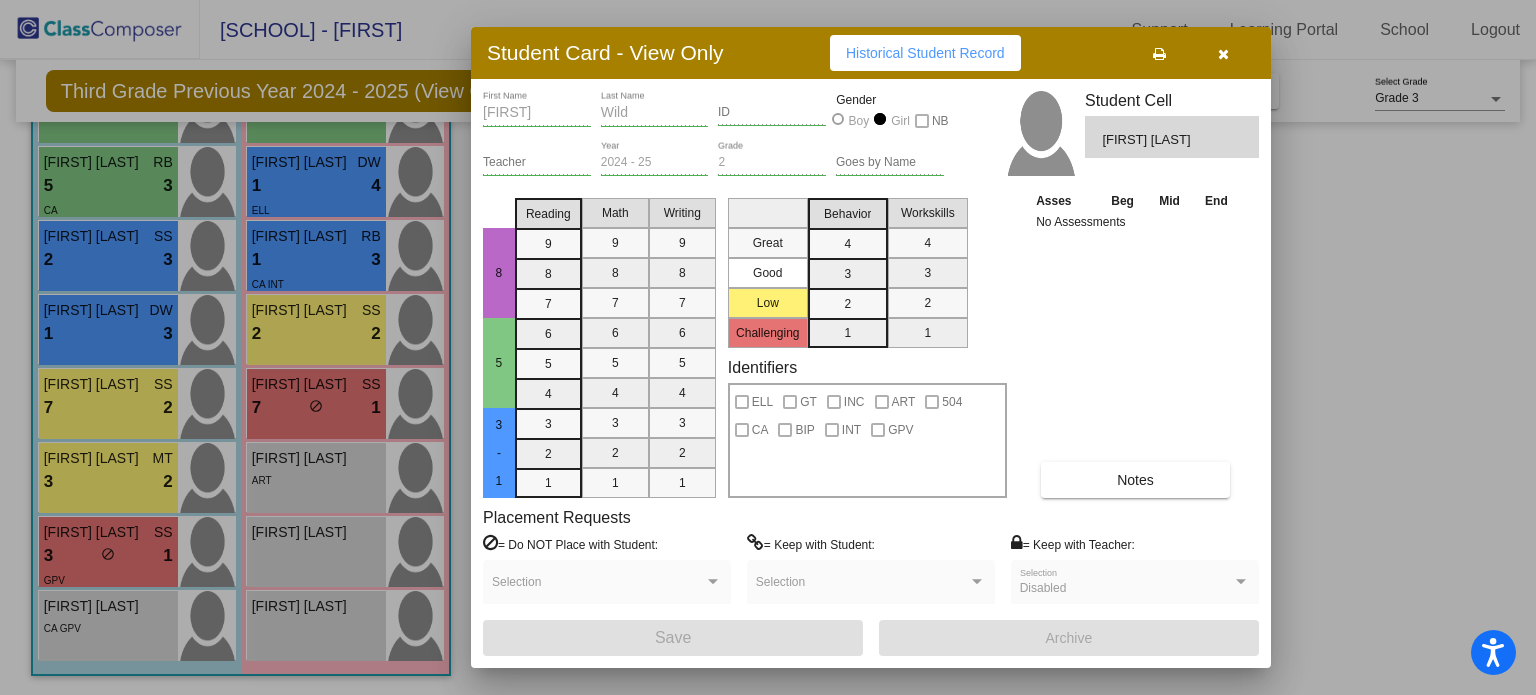 click at bounding box center (1223, 53) 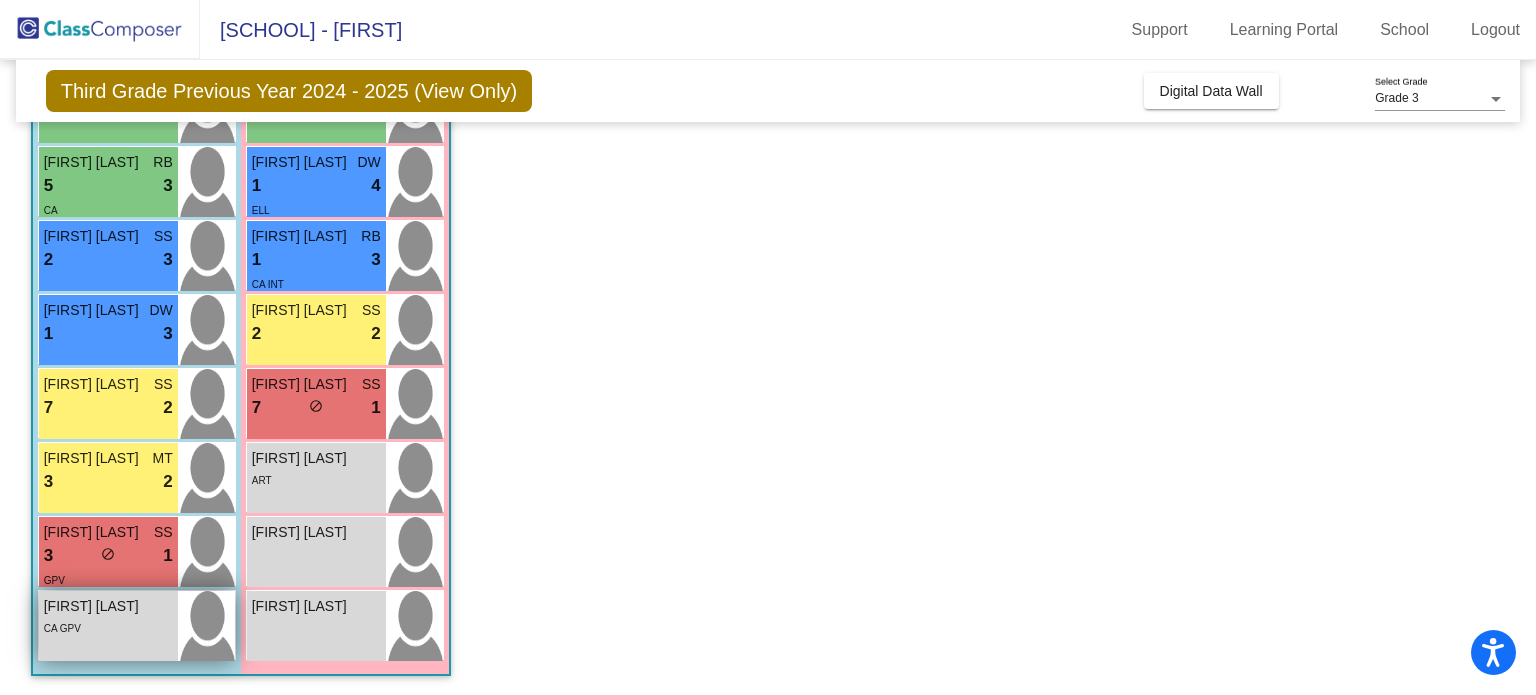 click on "CA GPV" at bounding box center (108, 627) 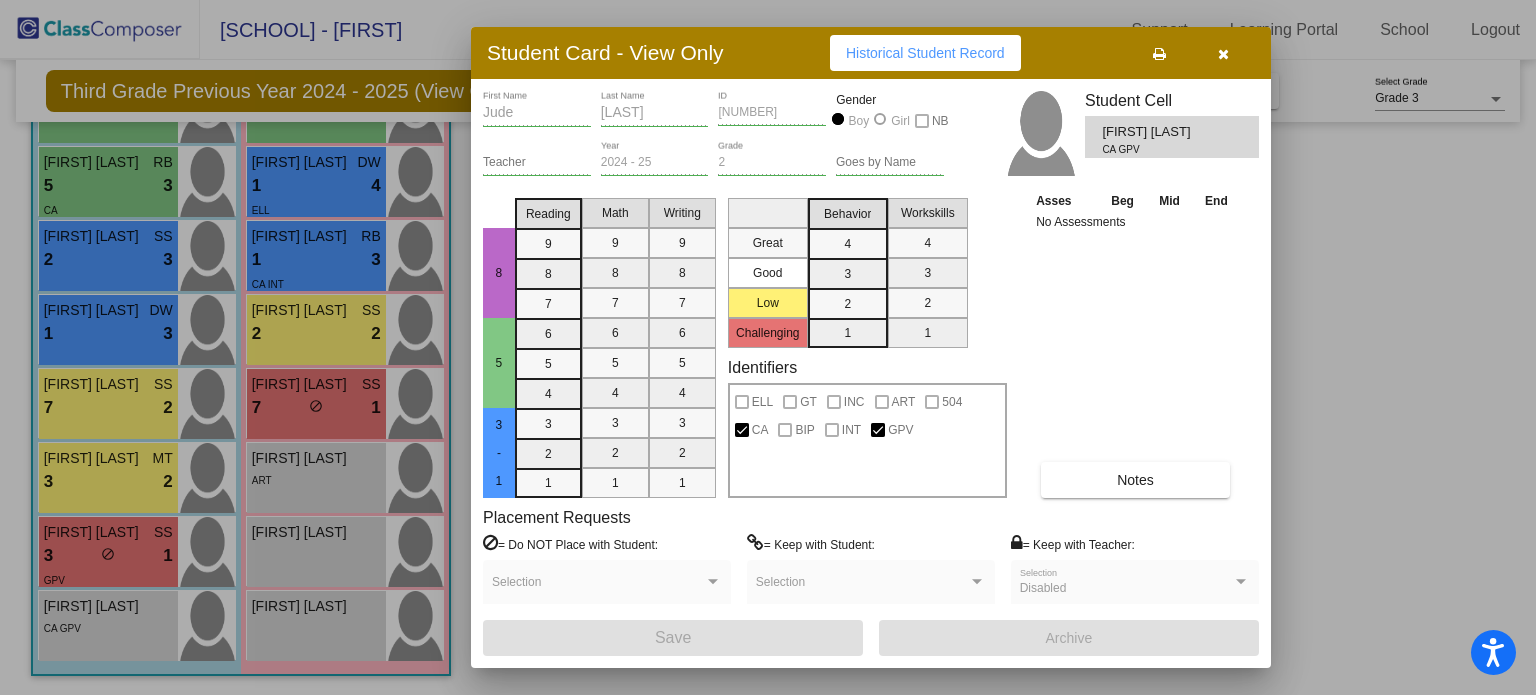 click on "Notes" at bounding box center (1135, 480) 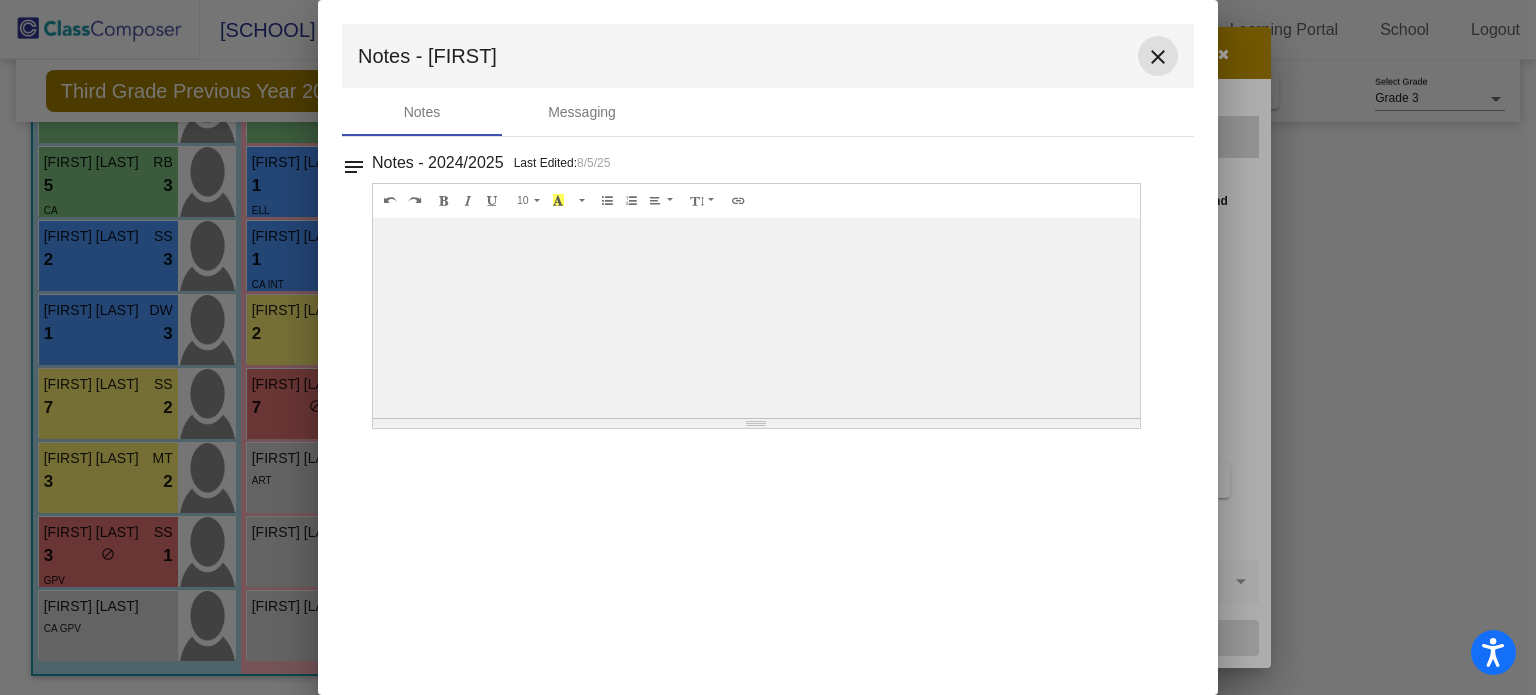 click on "close" at bounding box center (1158, 57) 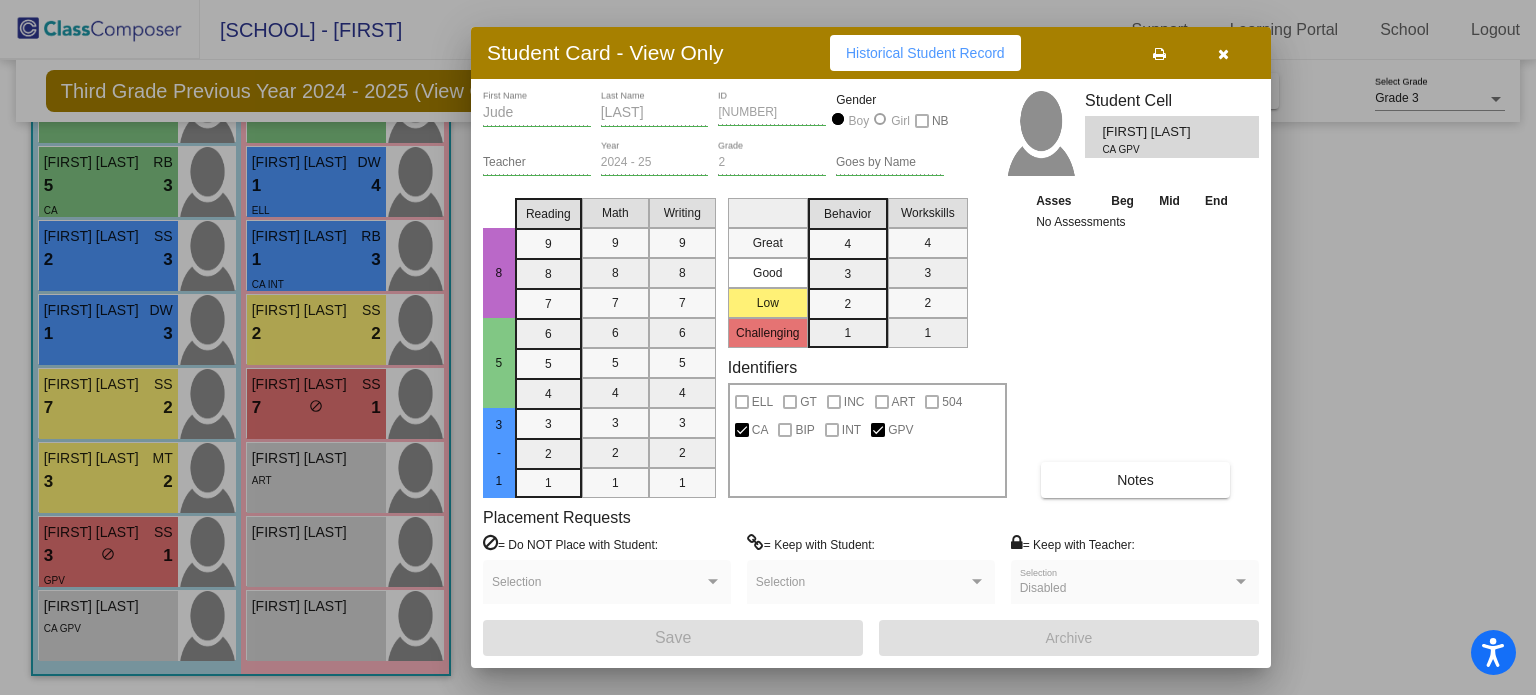 click at bounding box center [1223, 54] 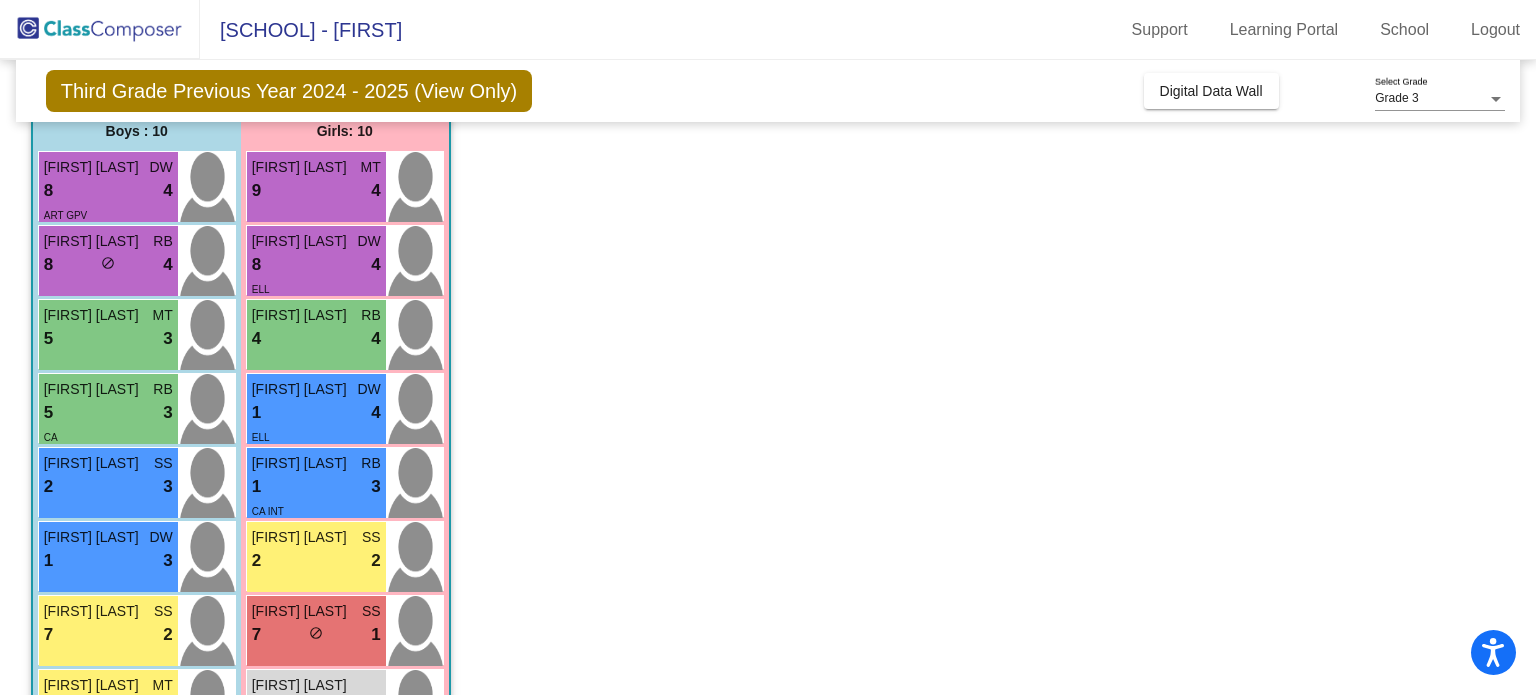 scroll, scrollTop: 0, scrollLeft: 0, axis: both 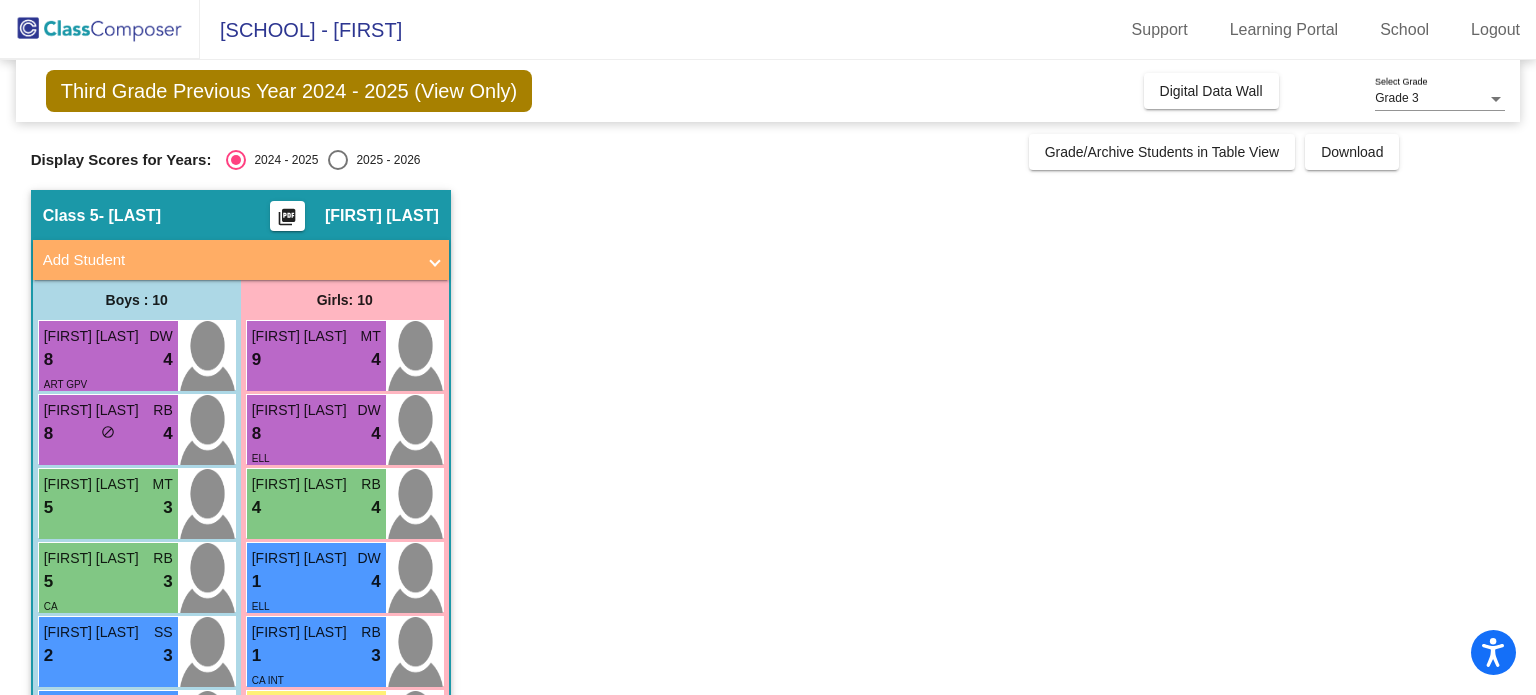 click at bounding box center (338, 160) 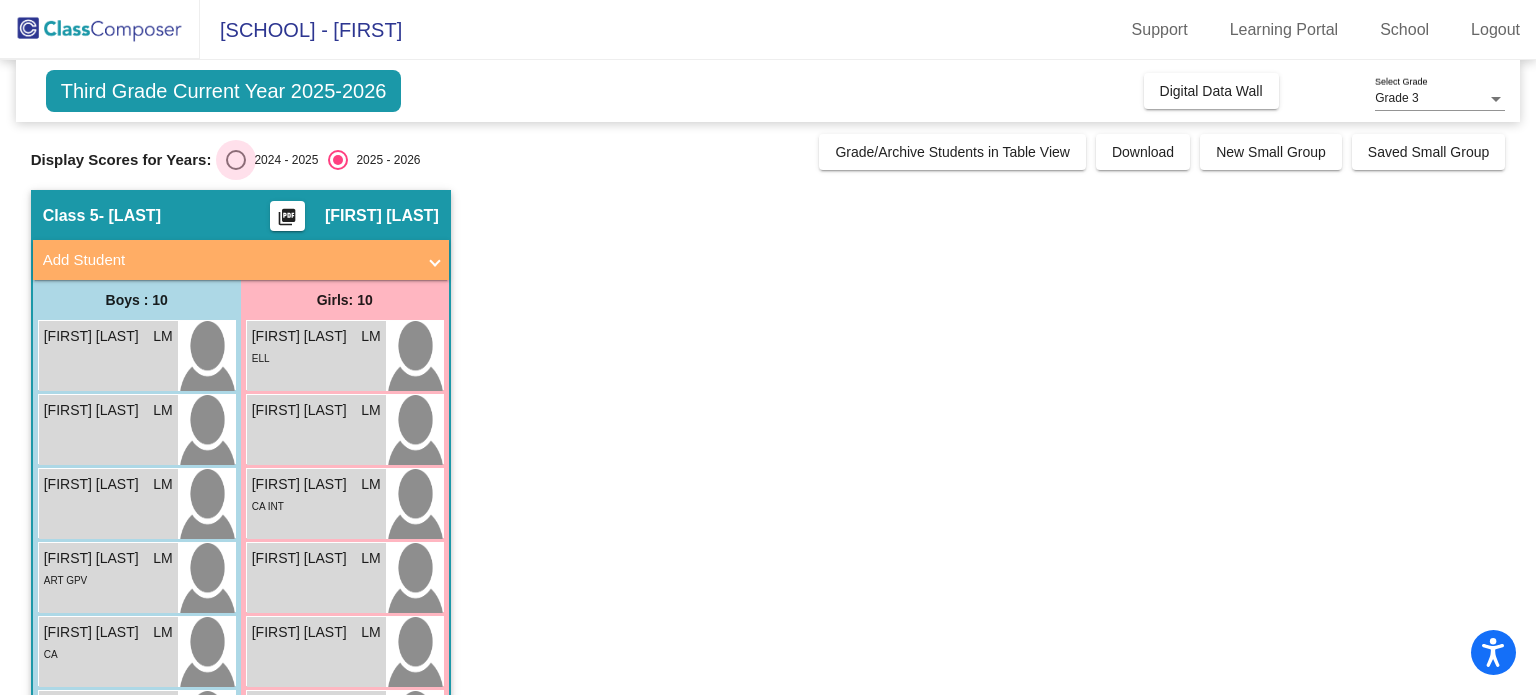 click at bounding box center [236, 160] 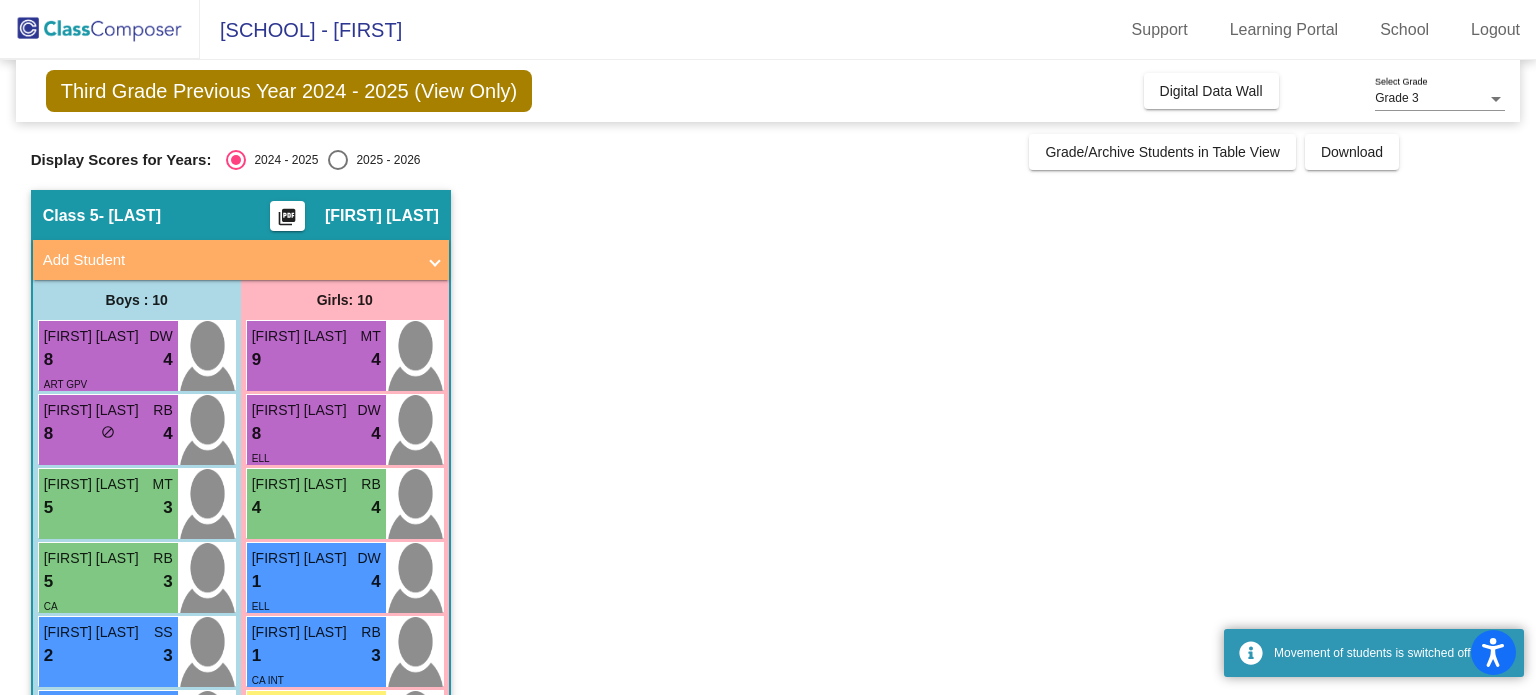 click at bounding box center [338, 160] 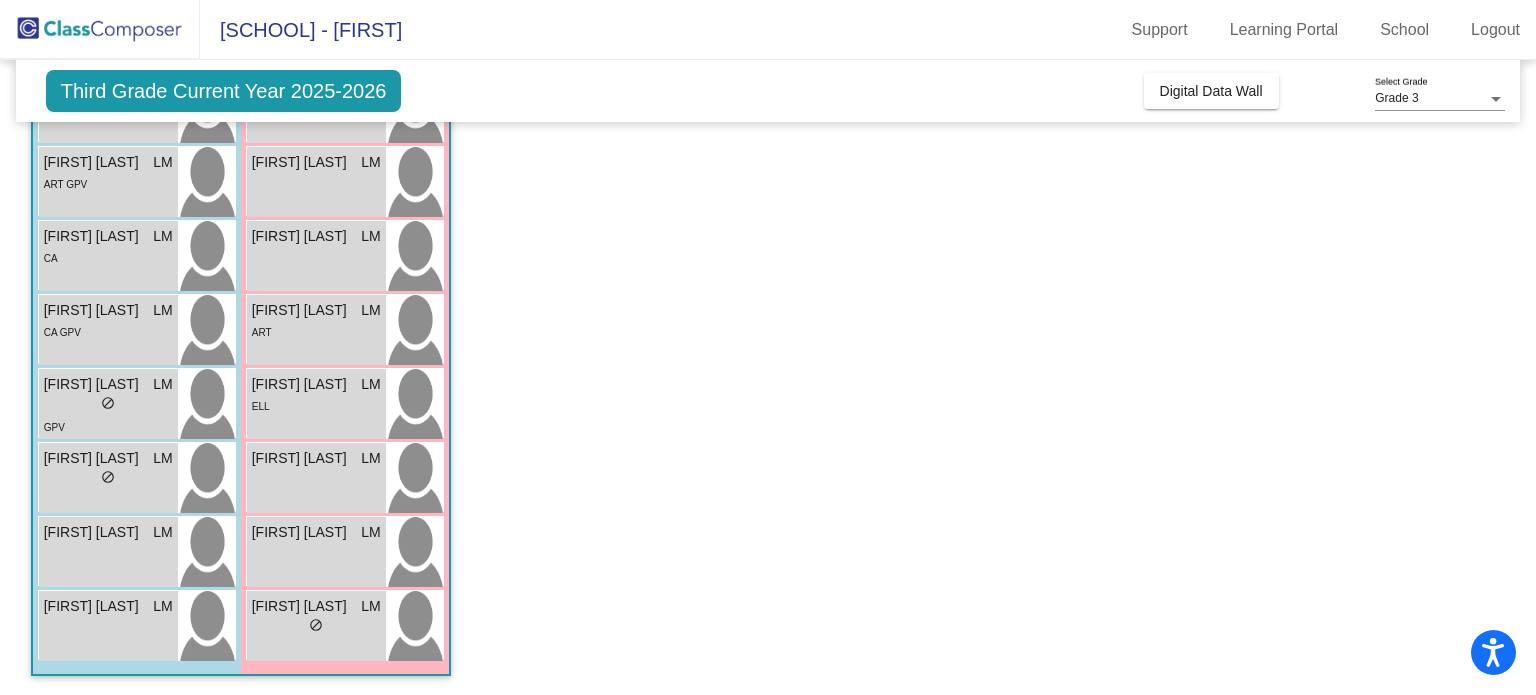 scroll, scrollTop: 0, scrollLeft: 0, axis: both 